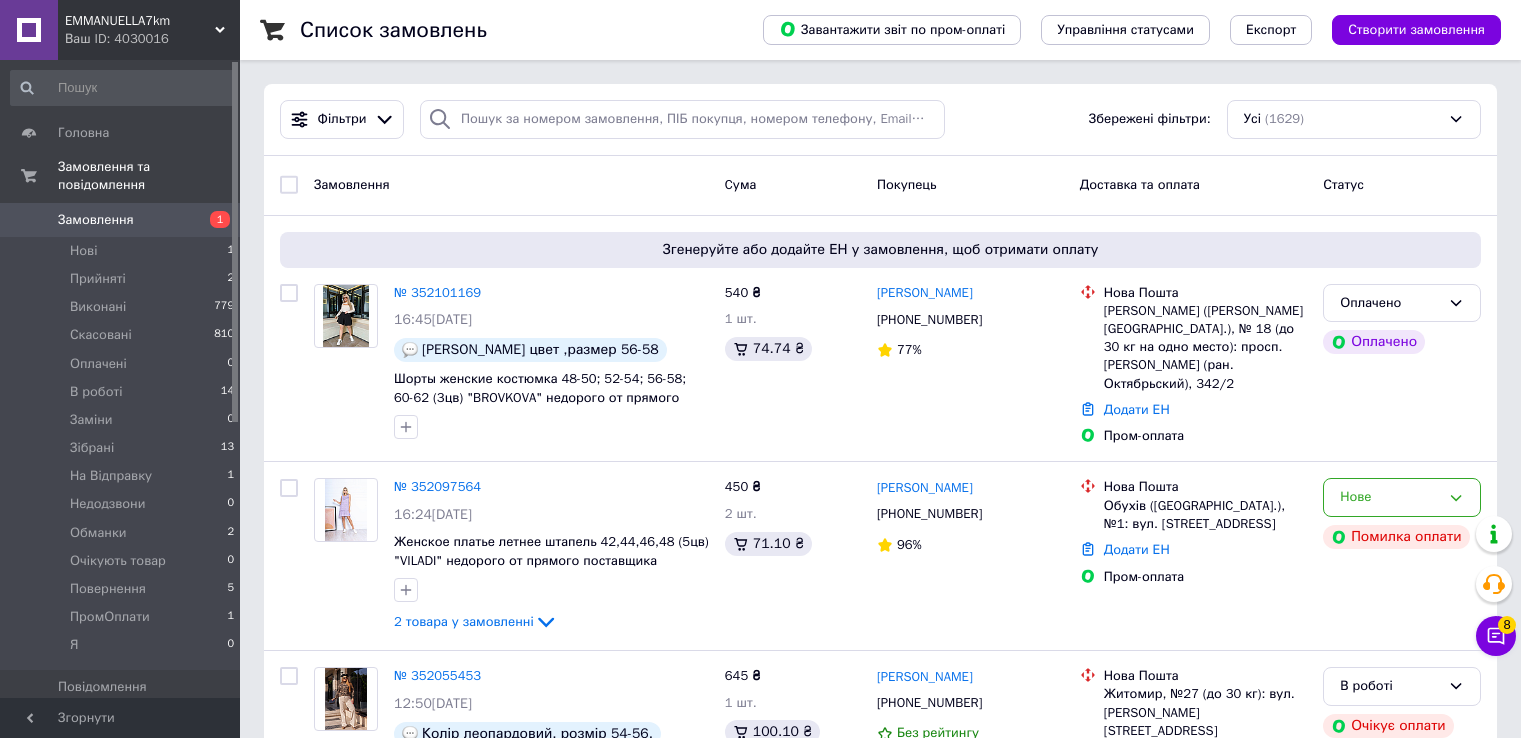 scroll, scrollTop: 0, scrollLeft: 0, axis: both 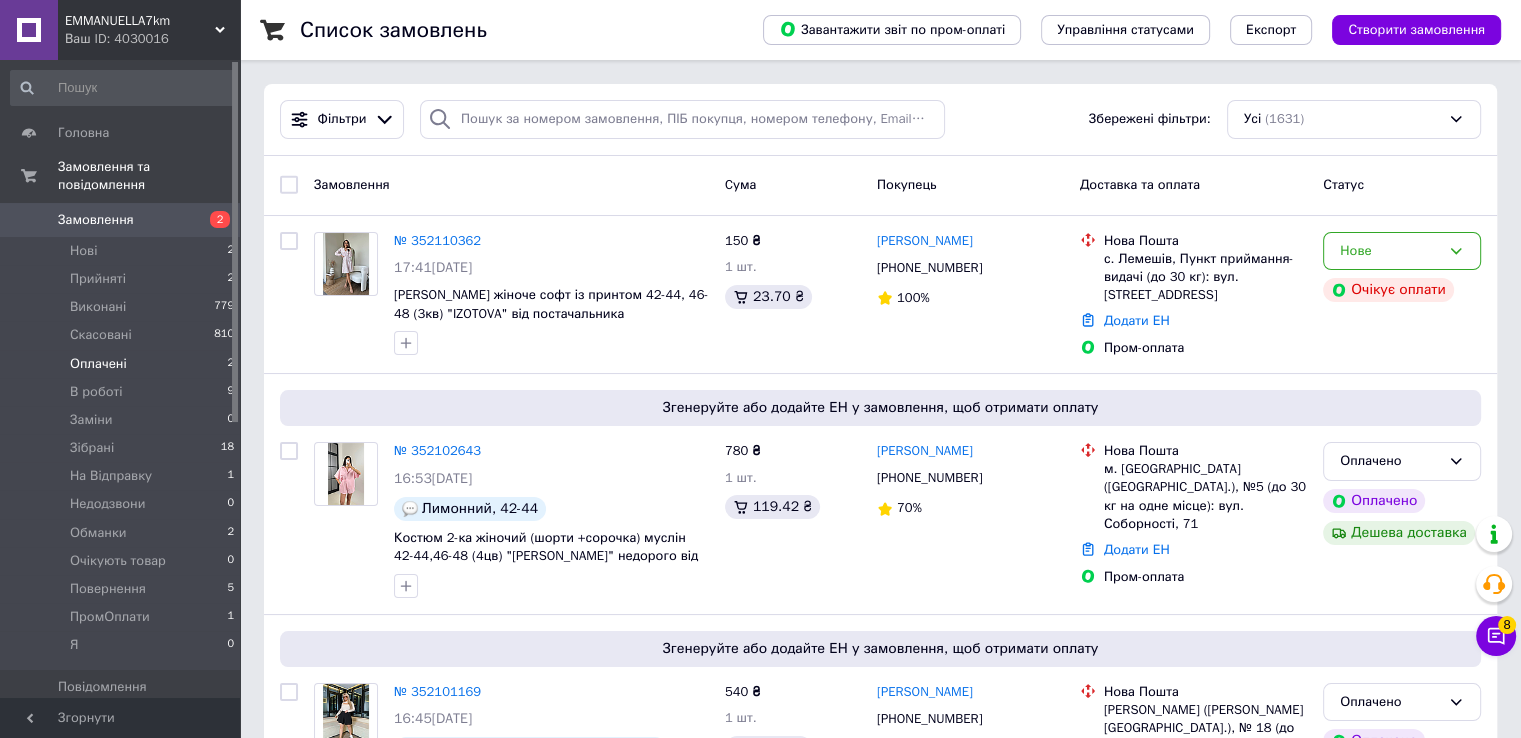 click on "Оплачені 2" at bounding box center [123, 364] 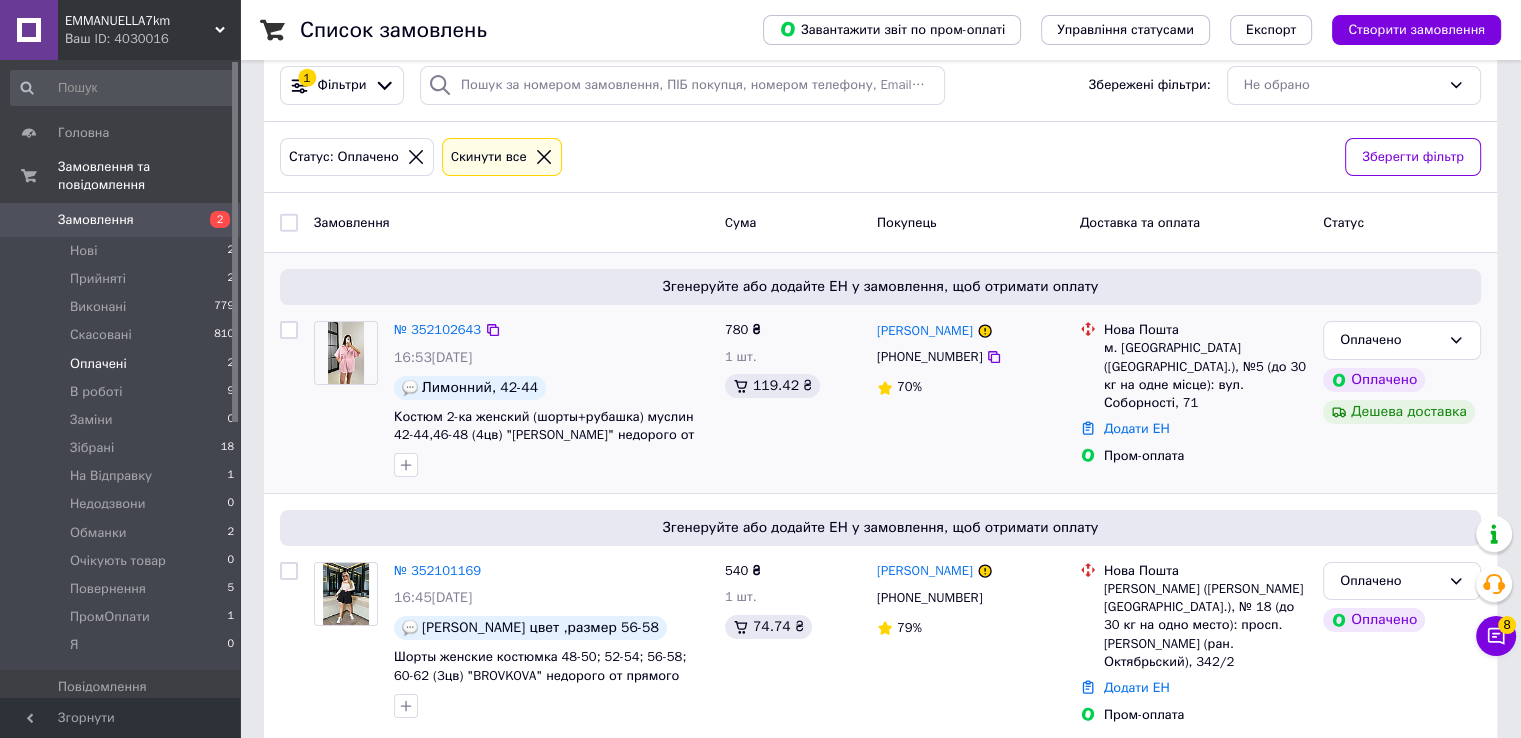 scroll, scrollTop: 52, scrollLeft: 0, axis: vertical 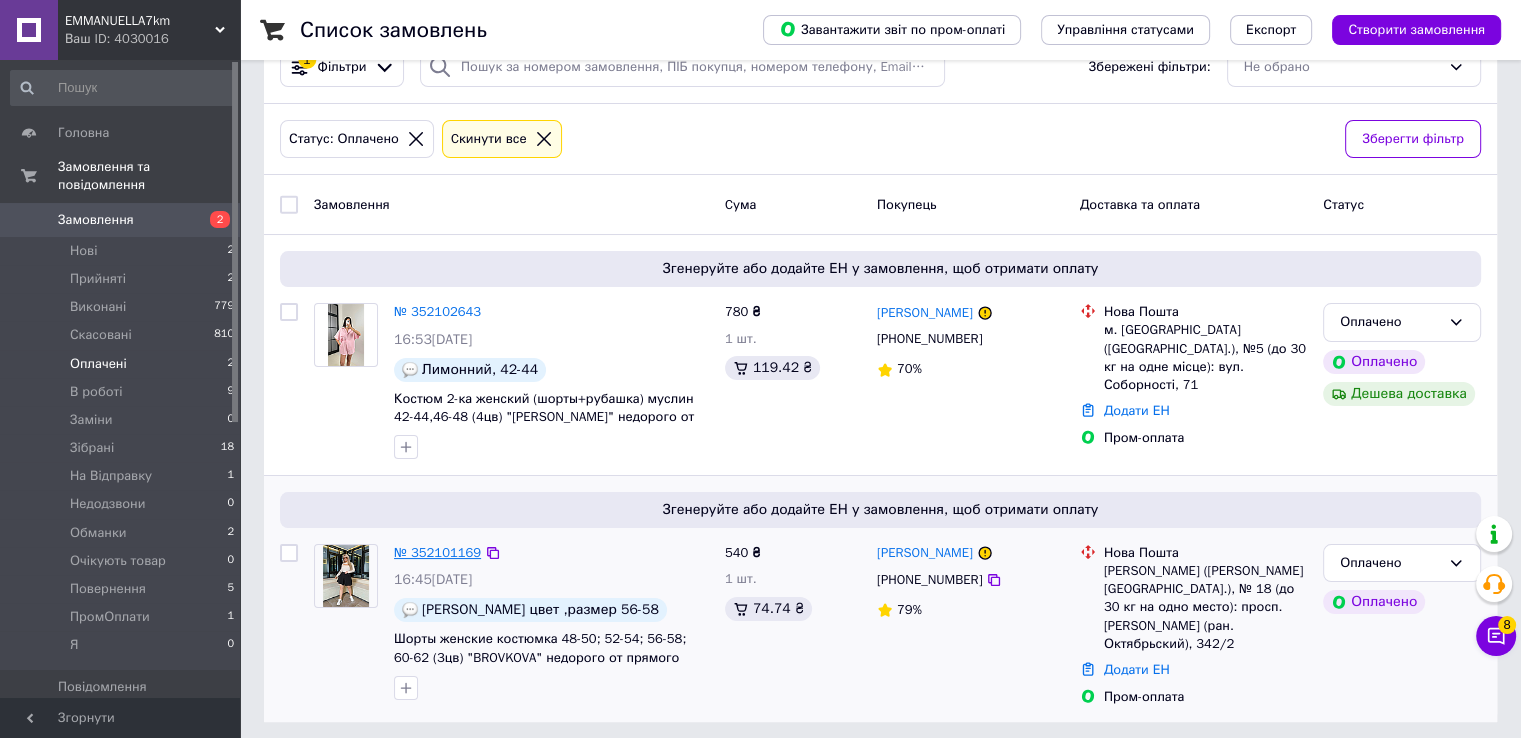 click on "№ 352101169" at bounding box center [437, 552] 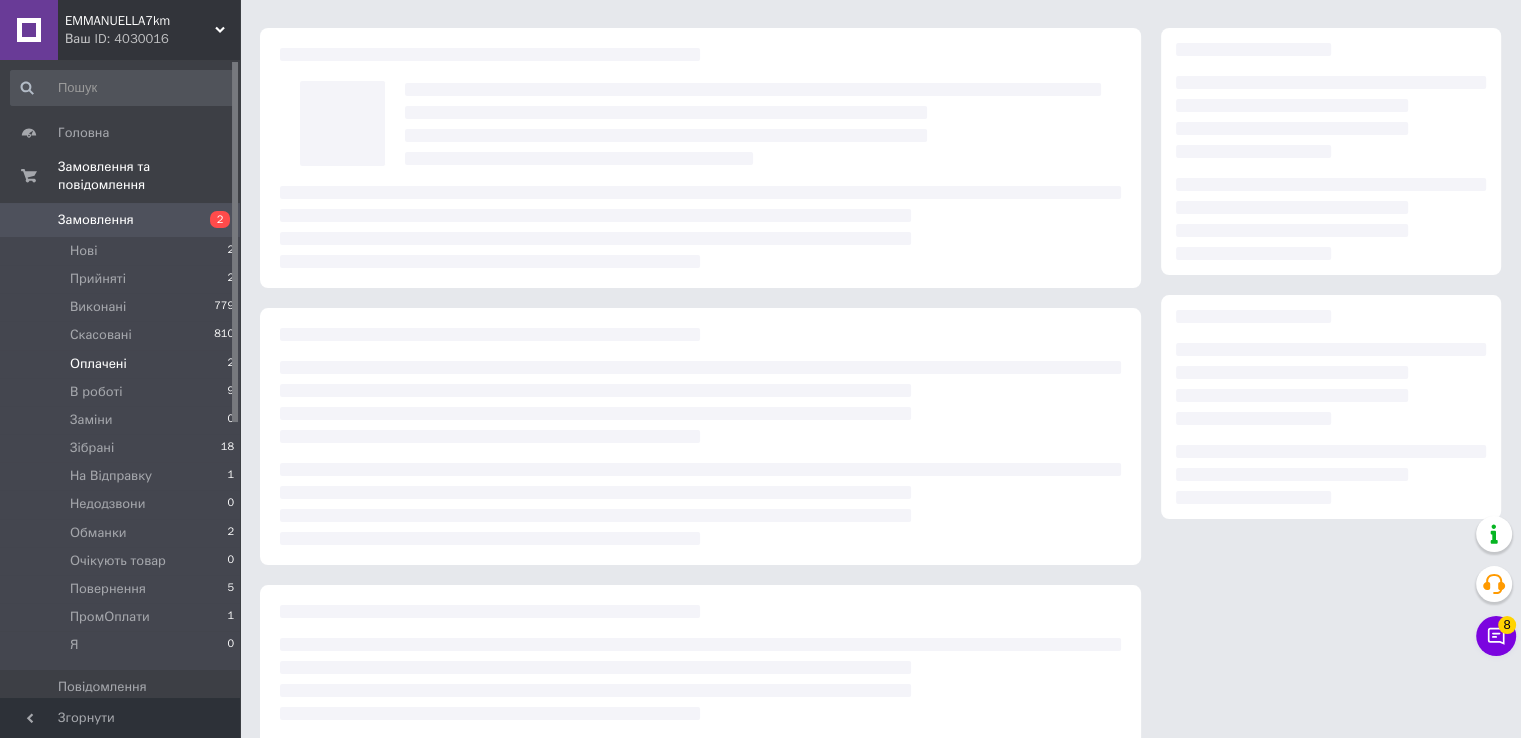 scroll, scrollTop: 0, scrollLeft: 0, axis: both 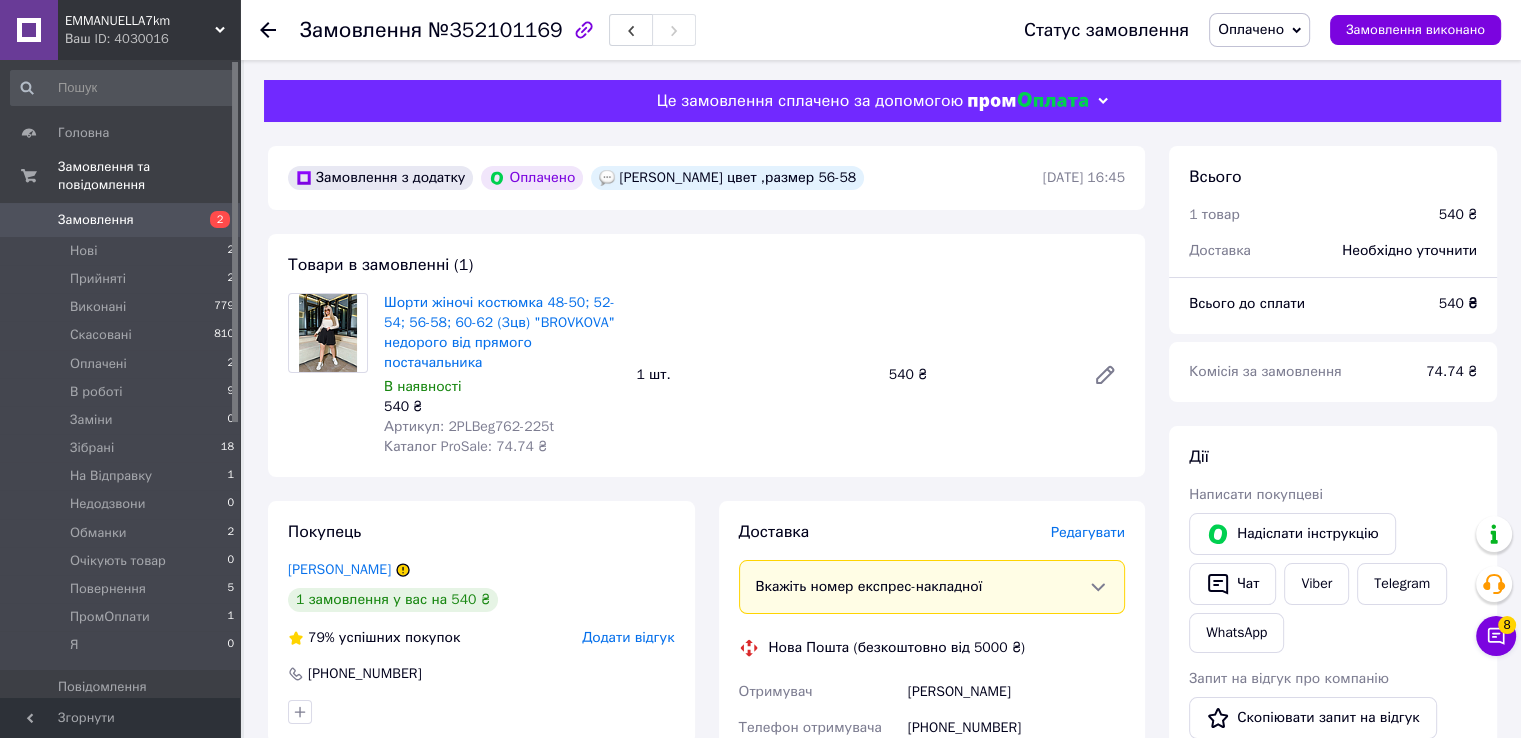 click on "Оплачено" at bounding box center [1251, 29] 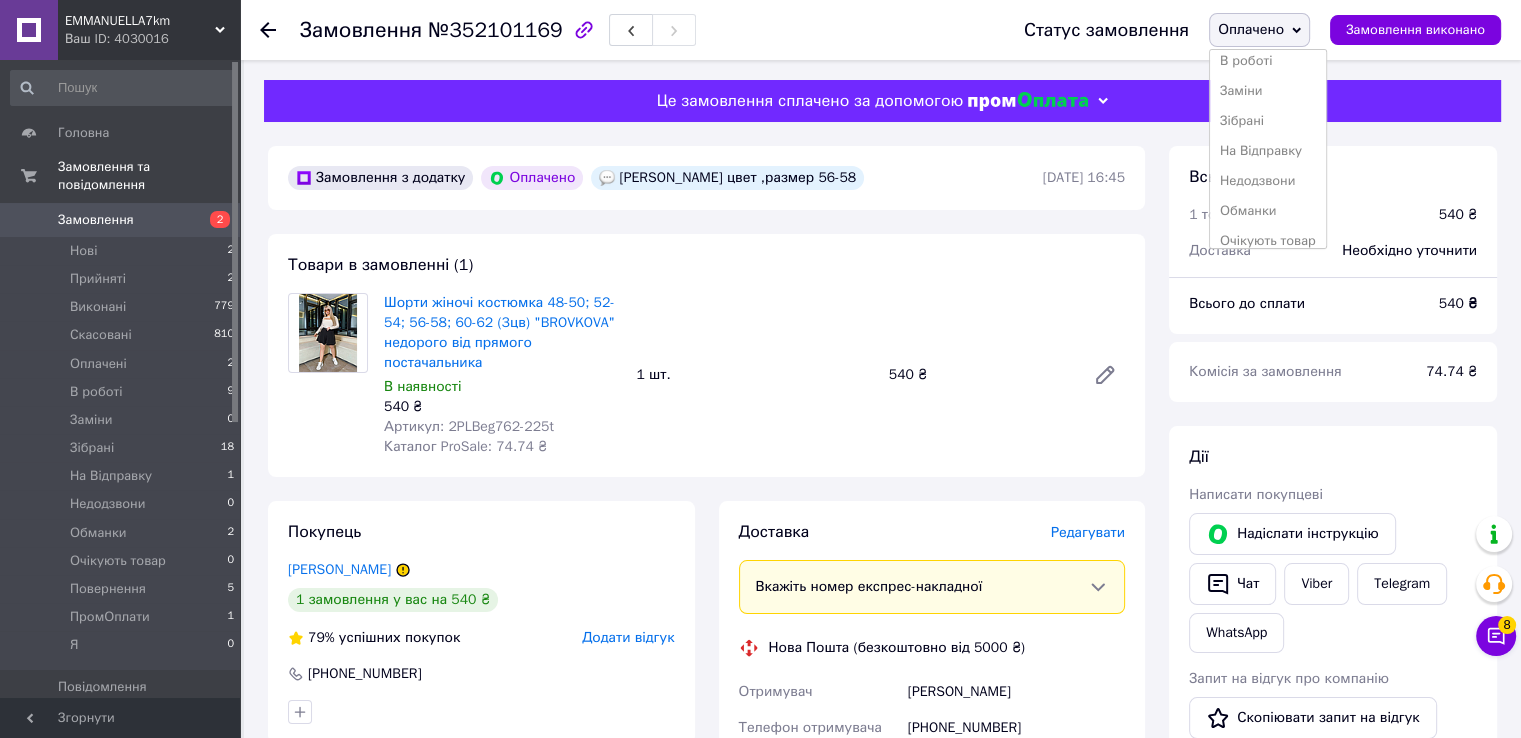 scroll, scrollTop: 100, scrollLeft: 0, axis: vertical 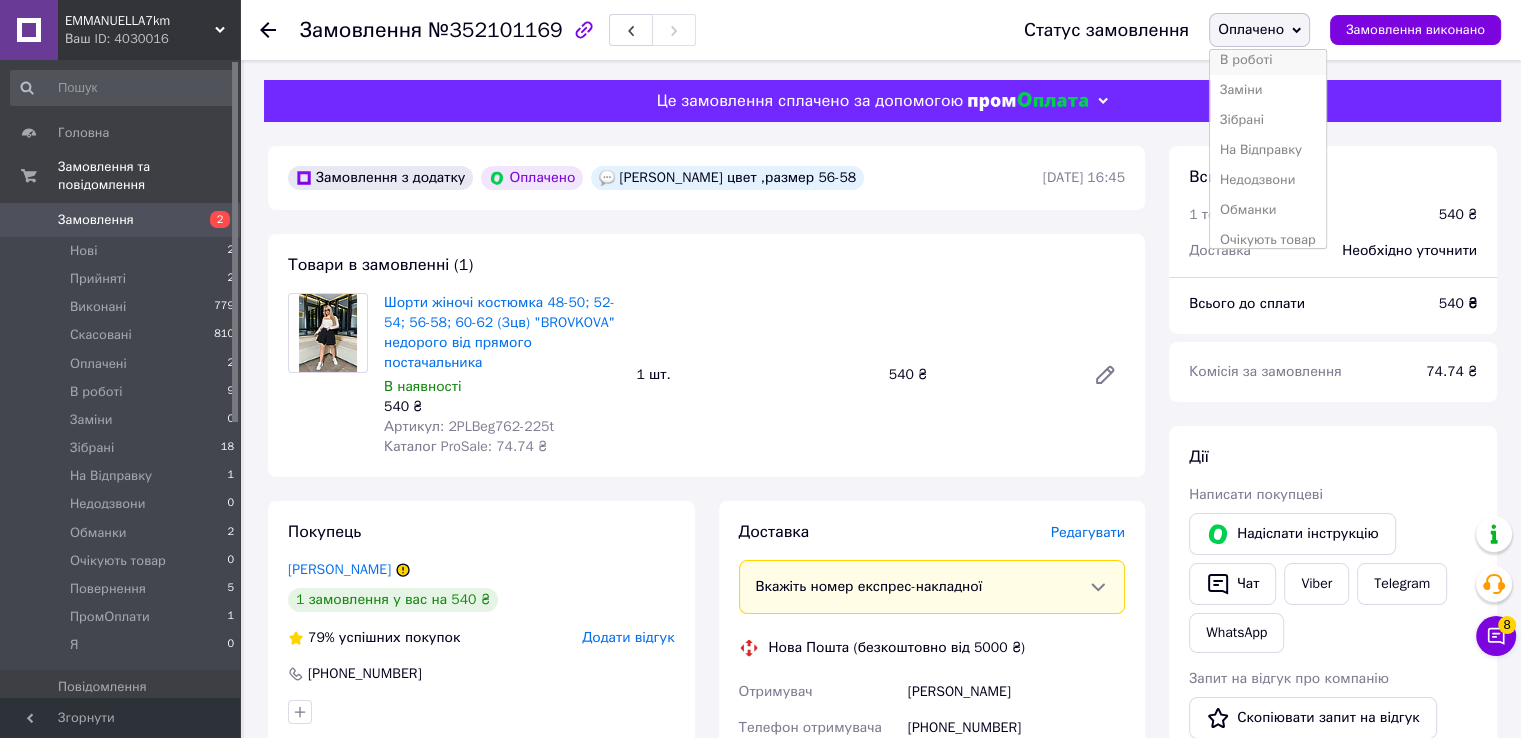 click on "В роботі" at bounding box center (1268, 60) 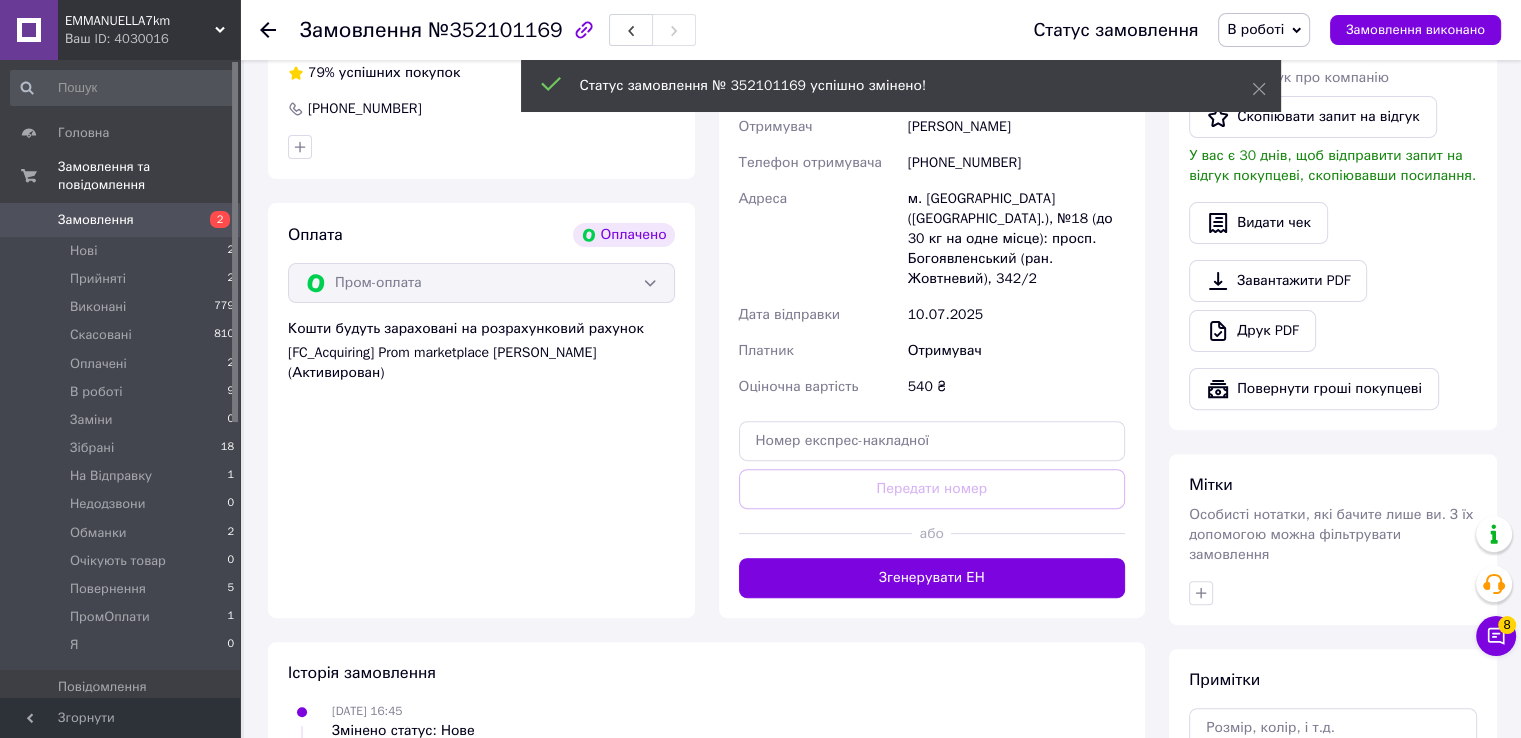 scroll, scrollTop: 600, scrollLeft: 0, axis: vertical 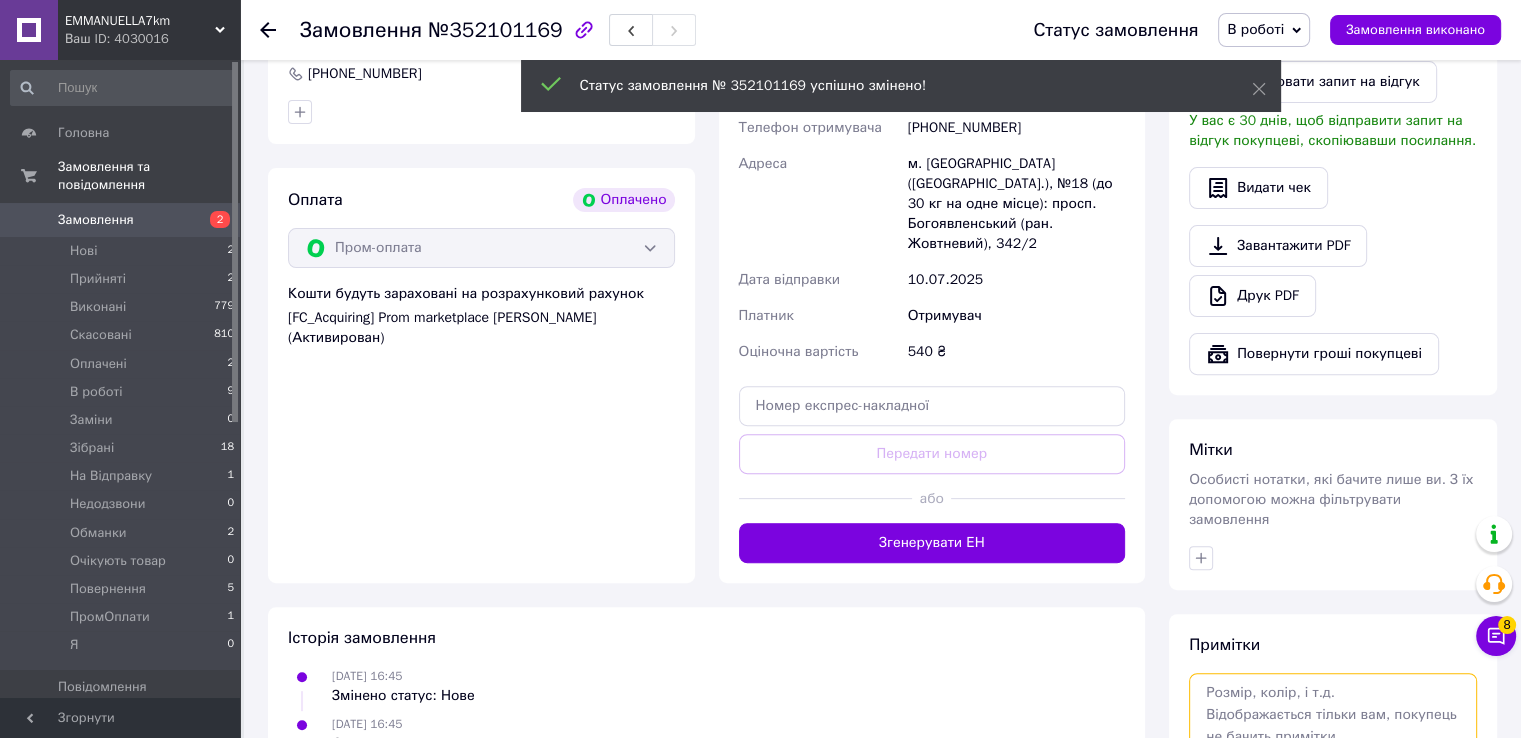 click at bounding box center [1333, 726] 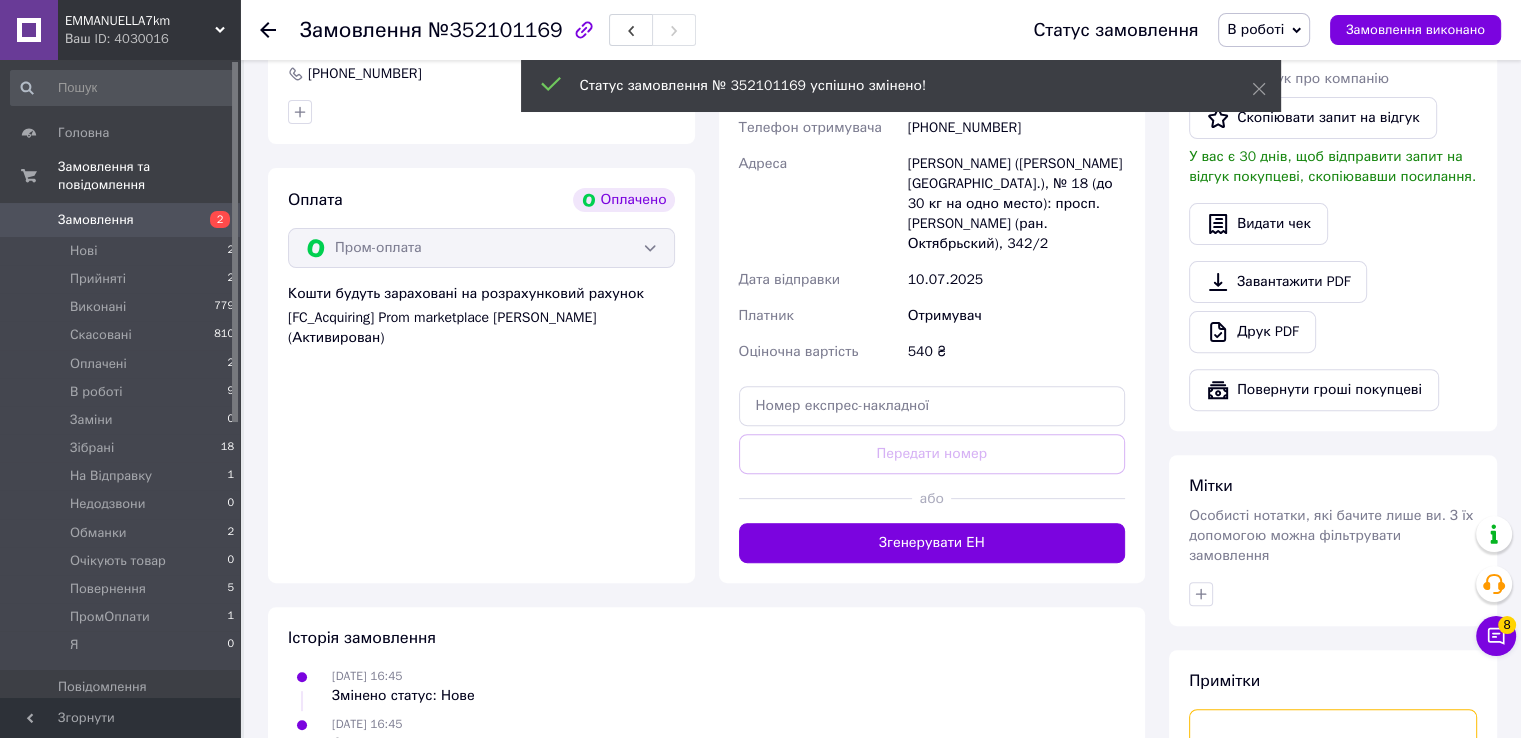 scroll, scrollTop: 600, scrollLeft: 0, axis: vertical 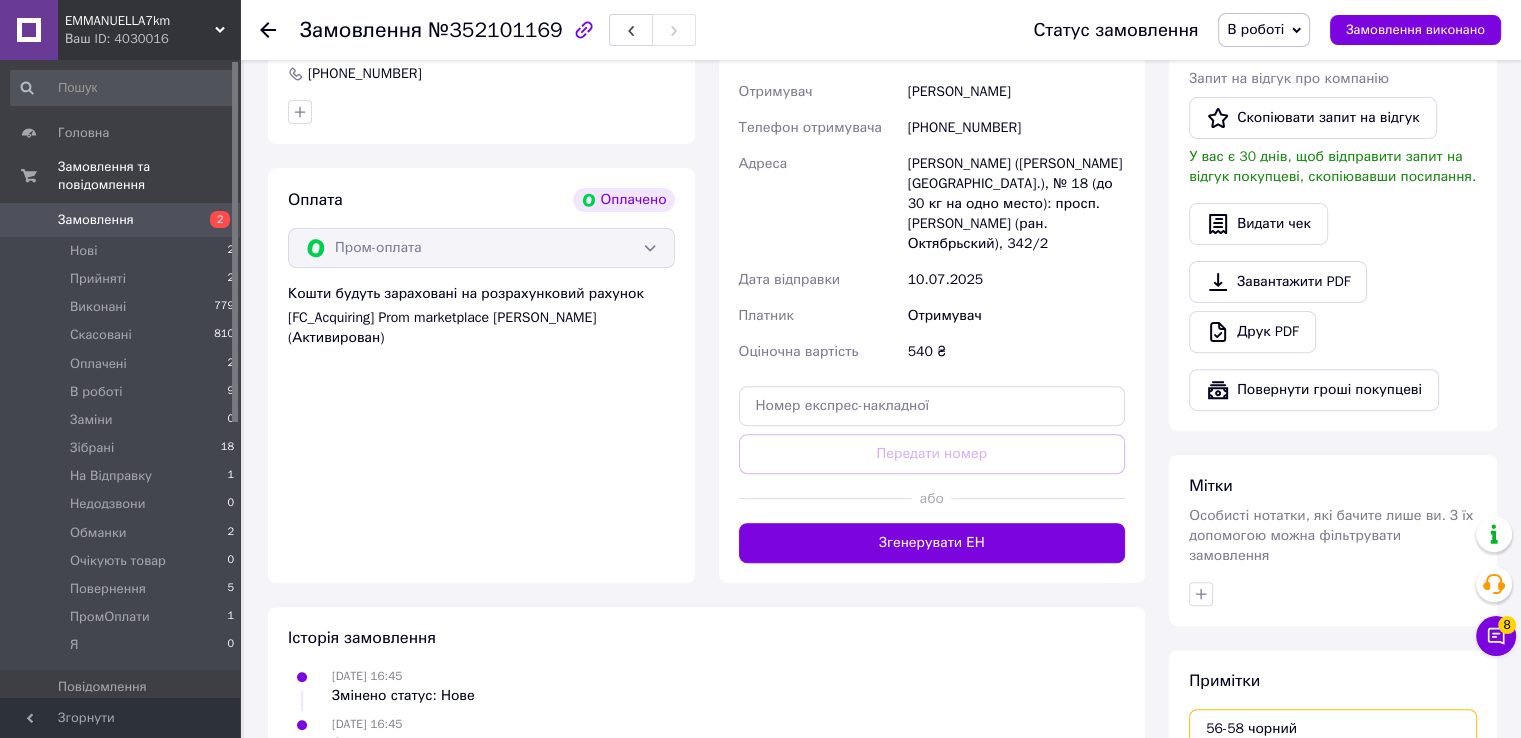 click on "56-58 чорний" at bounding box center (1333, 762) 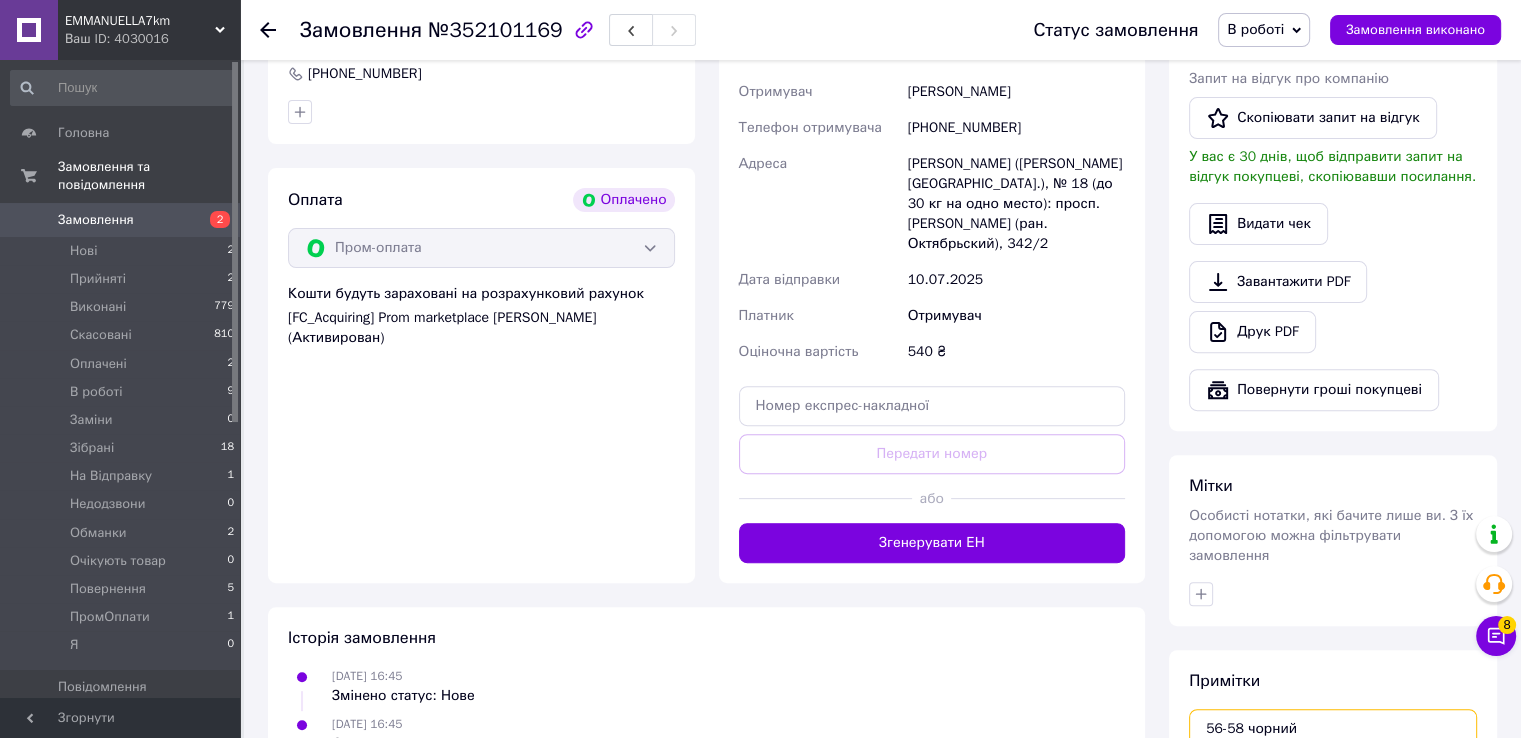 paste on "#опл ПромОплата" 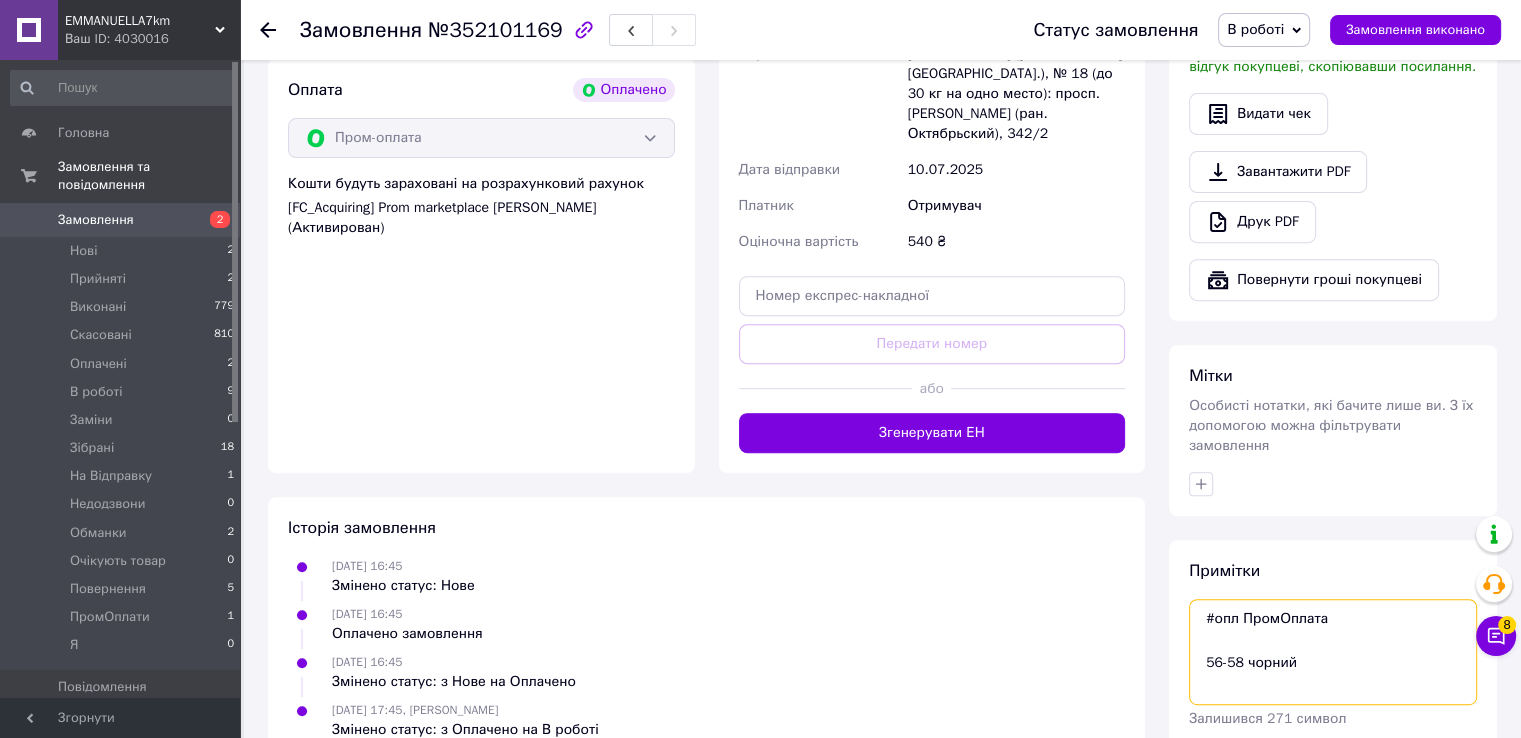 scroll, scrollTop: 780, scrollLeft: 0, axis: vertical 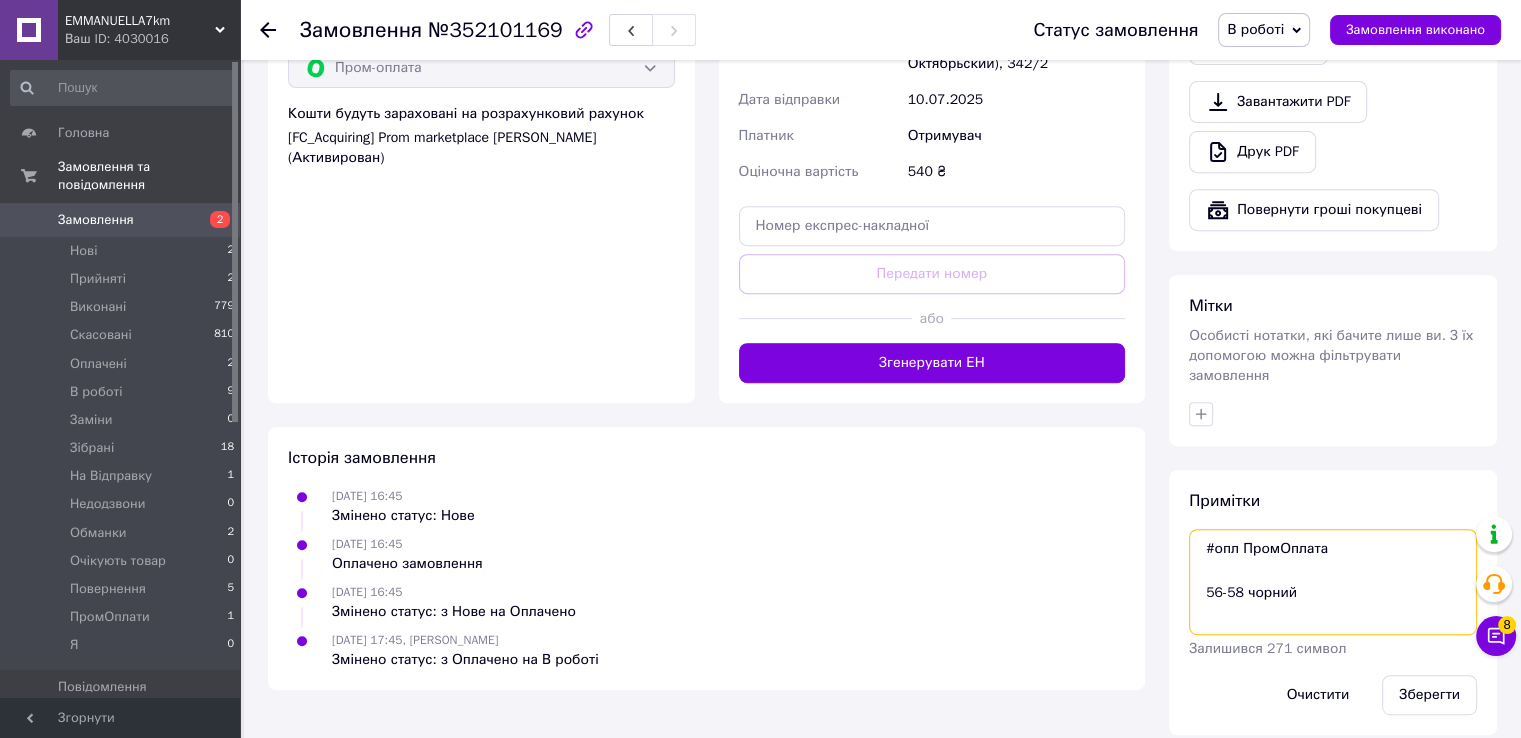 click on "#опл ПромОплата
56-58 чорний" at bounding box center [1333, 582] 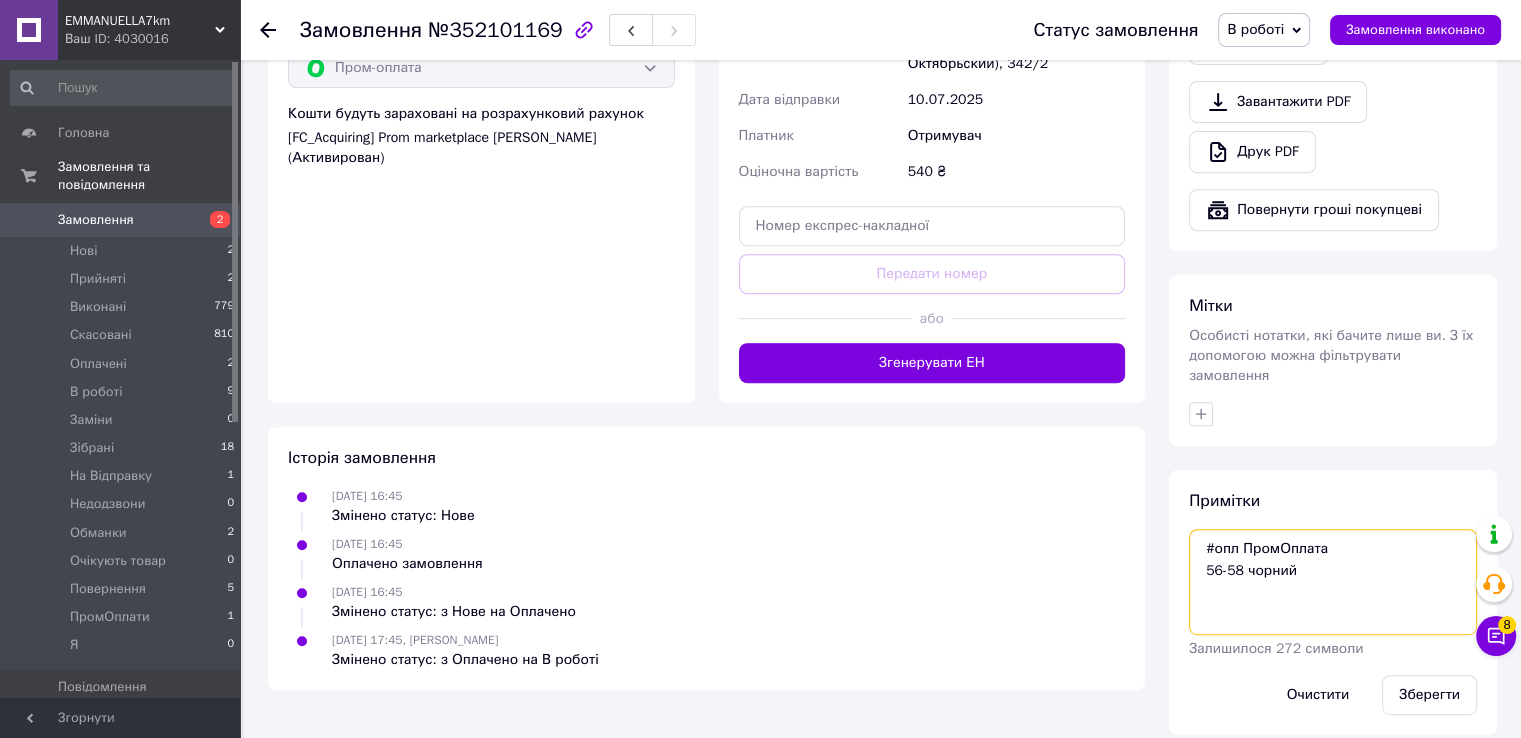 click on "#опл ПромОплата
56-58 чорний" at bounding box center [1333, 582] 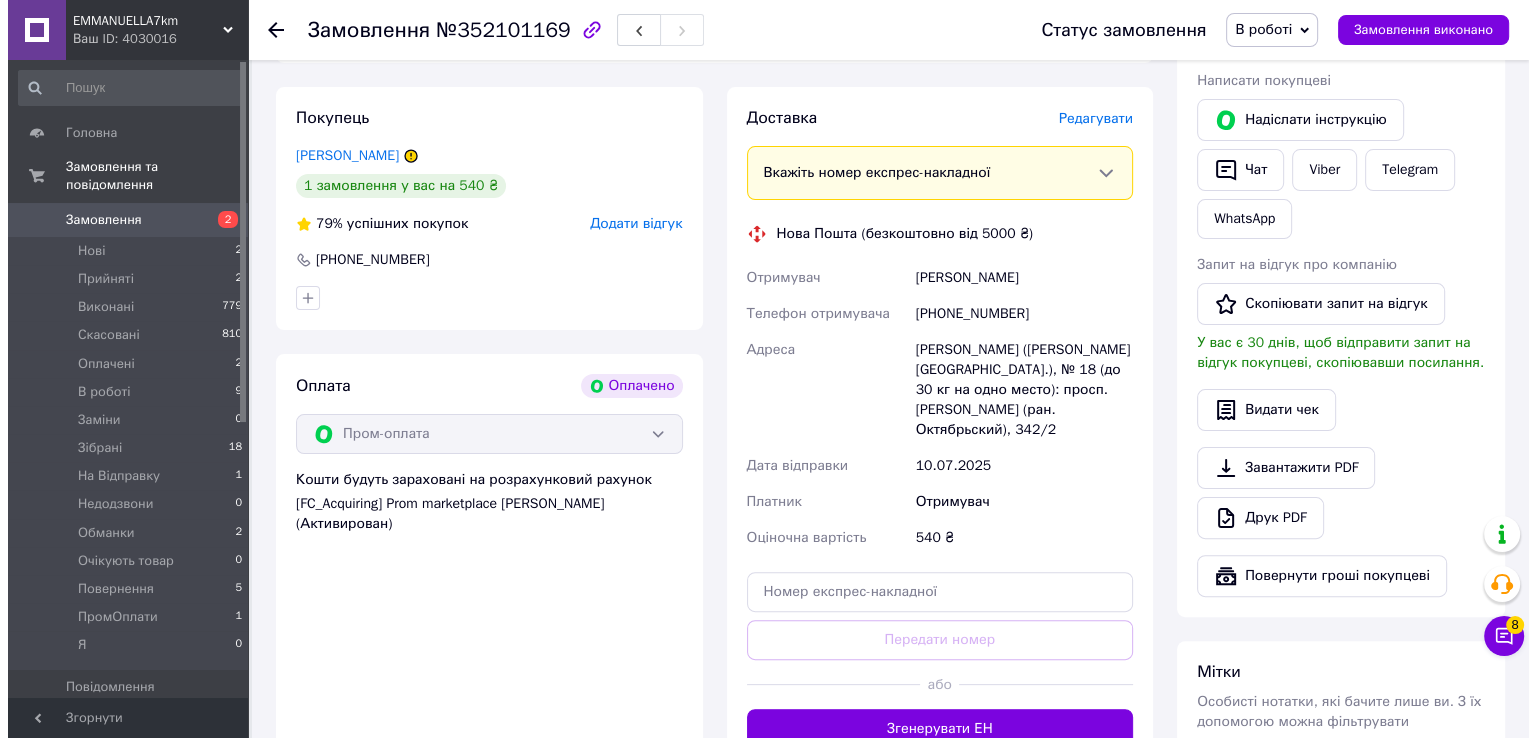 scroll, scrollTop: 380, scrollLeft: 0, axis: vertical 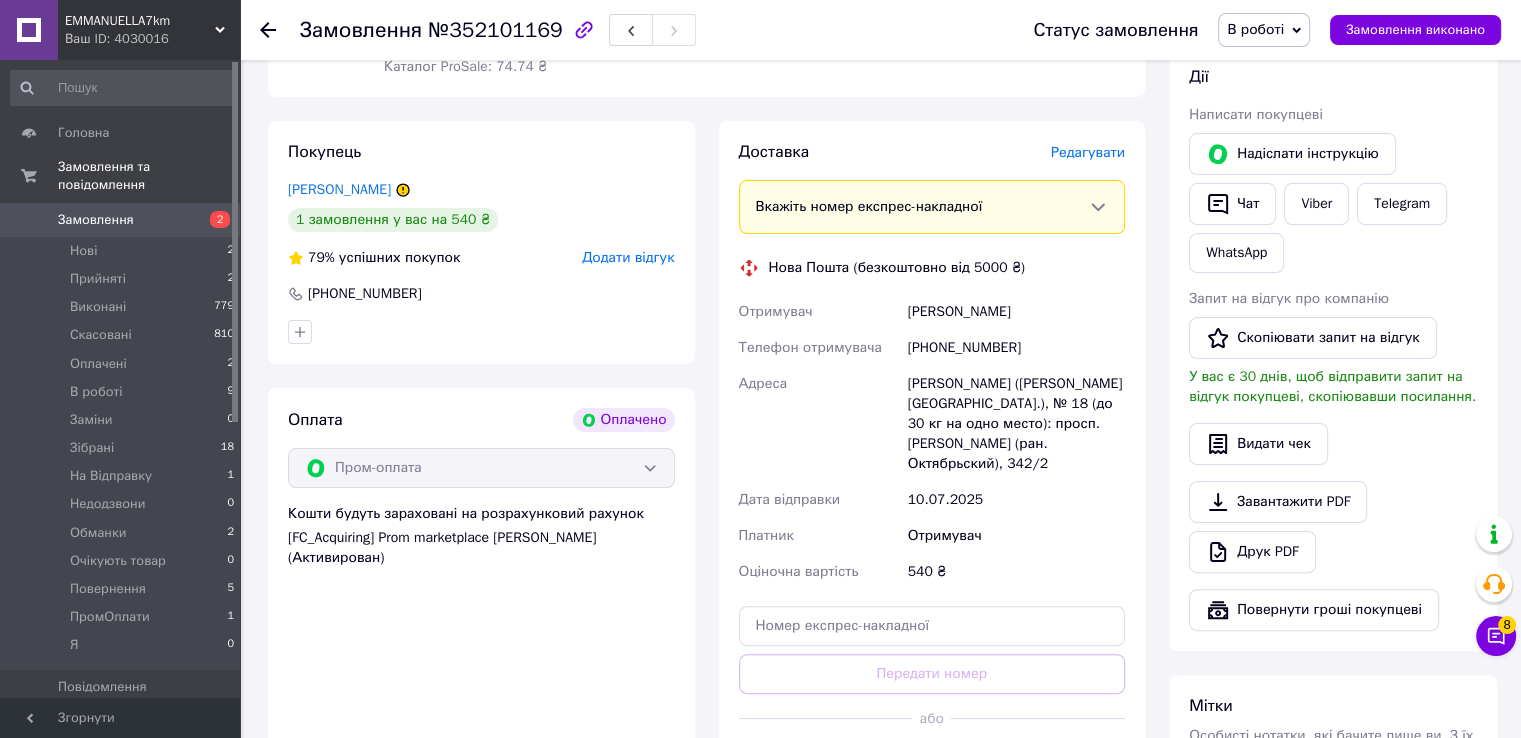 type on "#опл ПромОплата
56-58 чорний" 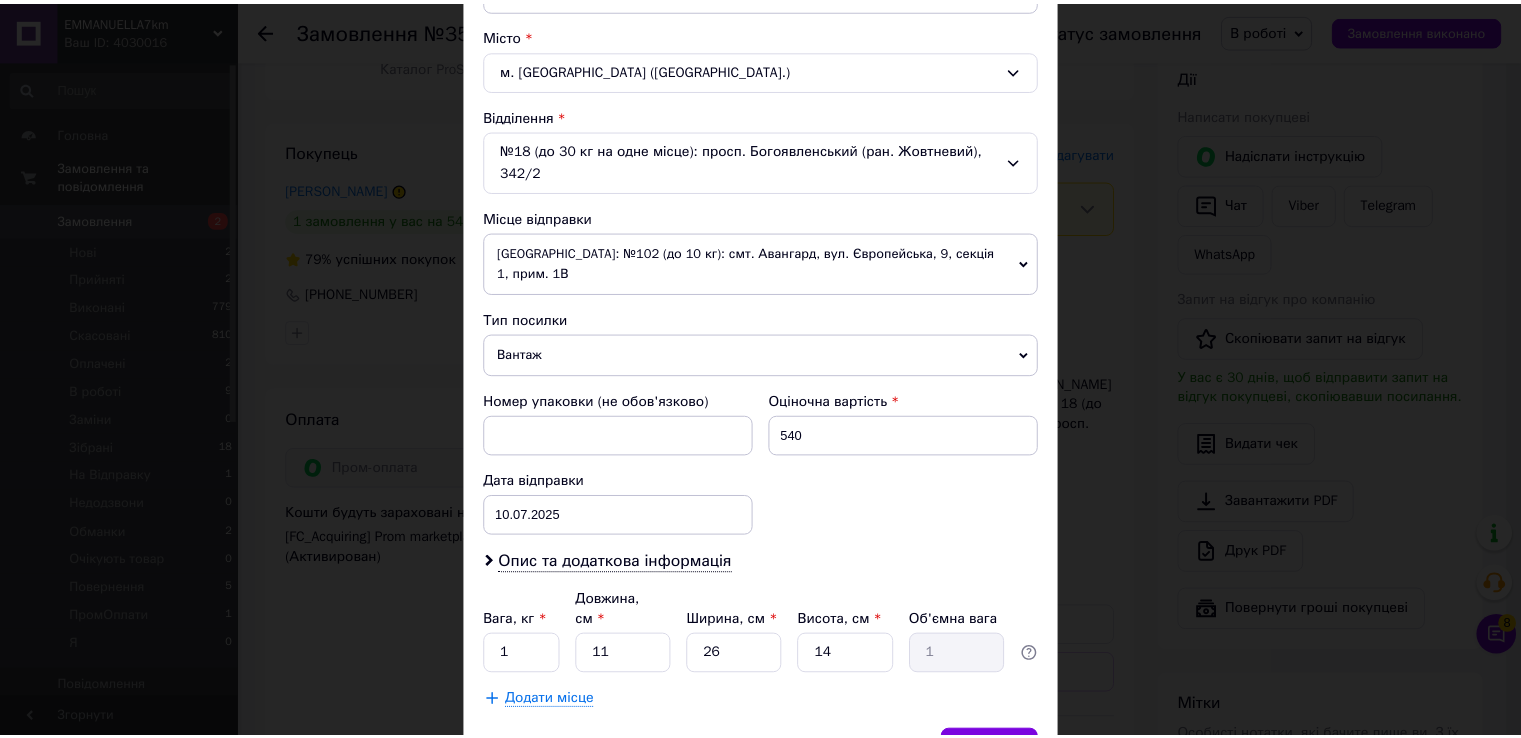 scroll, scrollTop: 584, scrollLeft: 0, axis: vertical 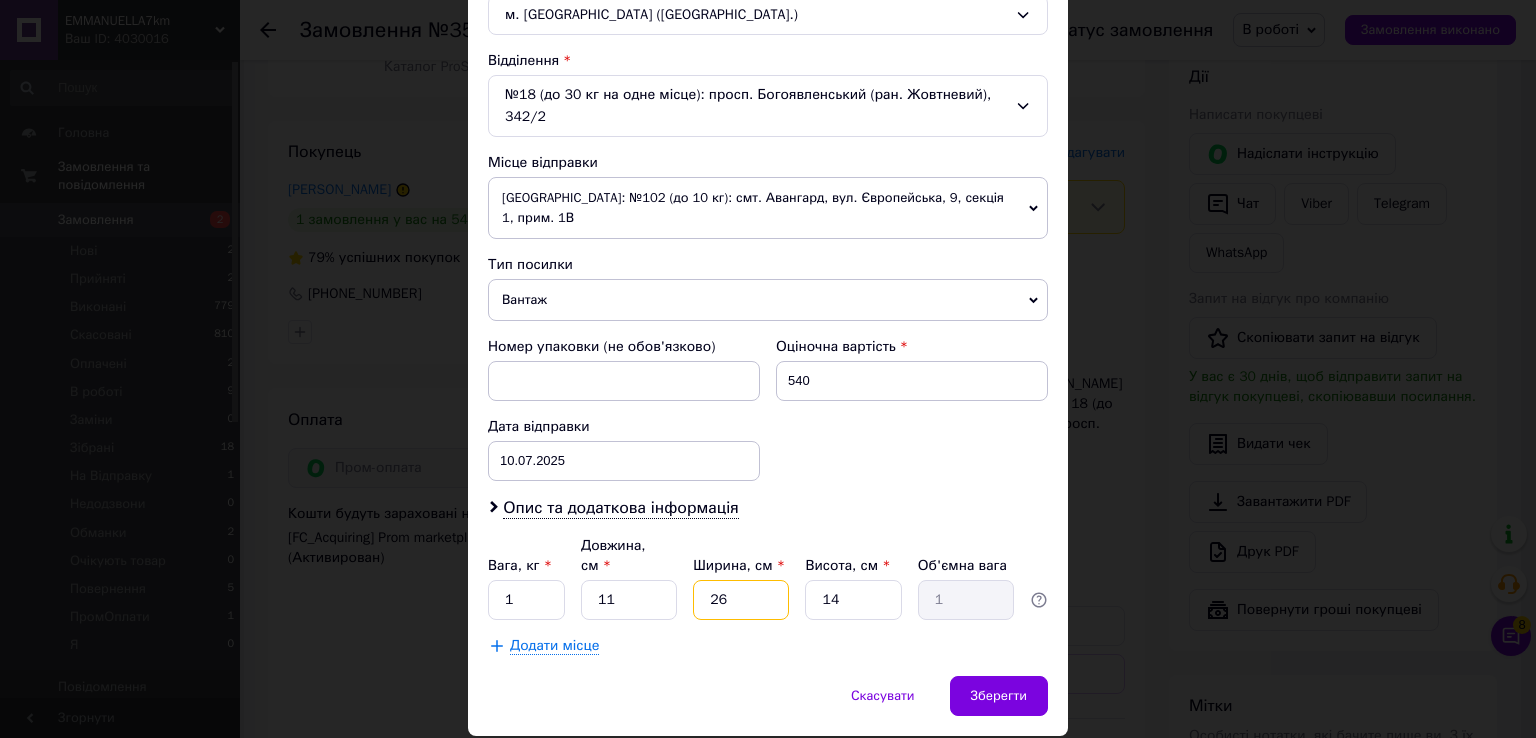 click on "26" at bounding box center [741, 600] 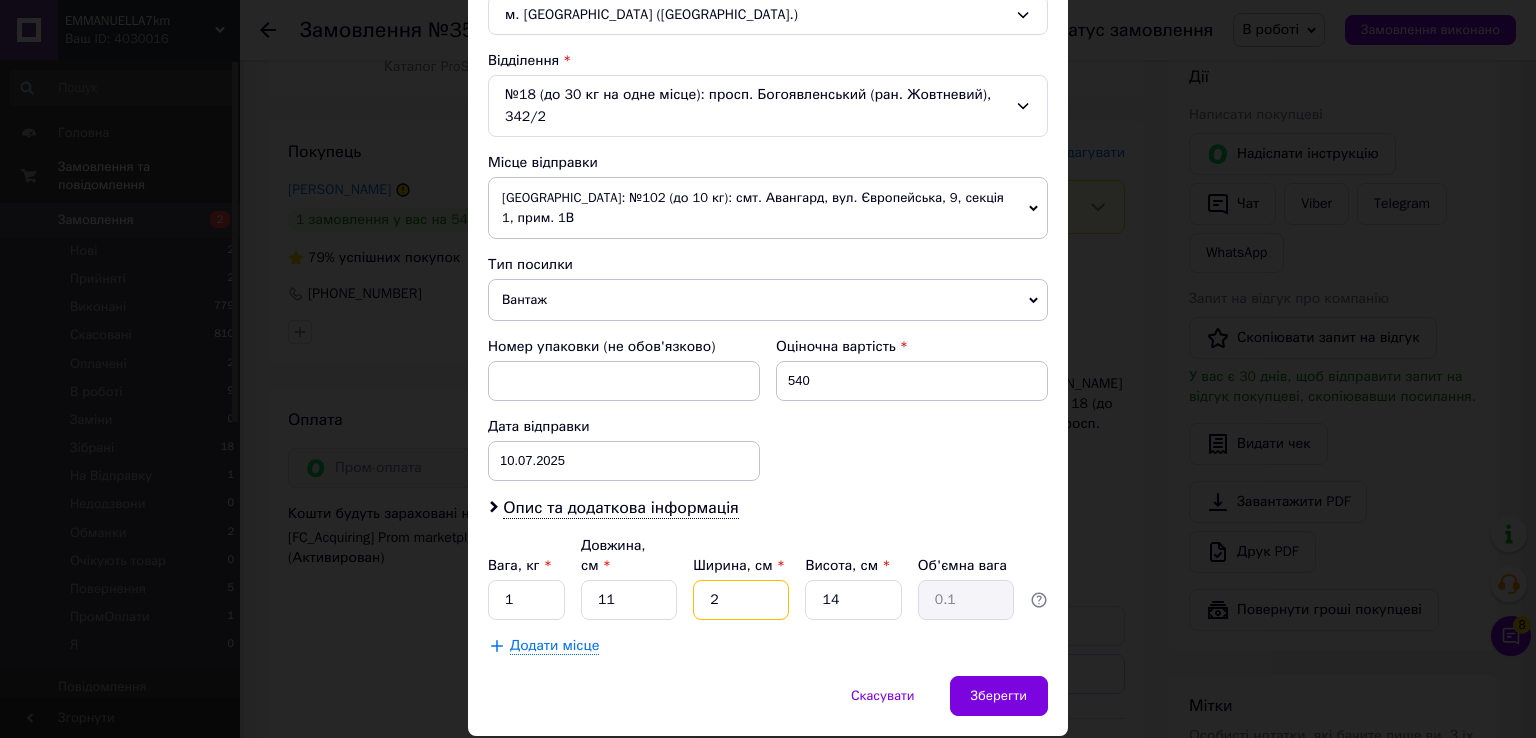 type 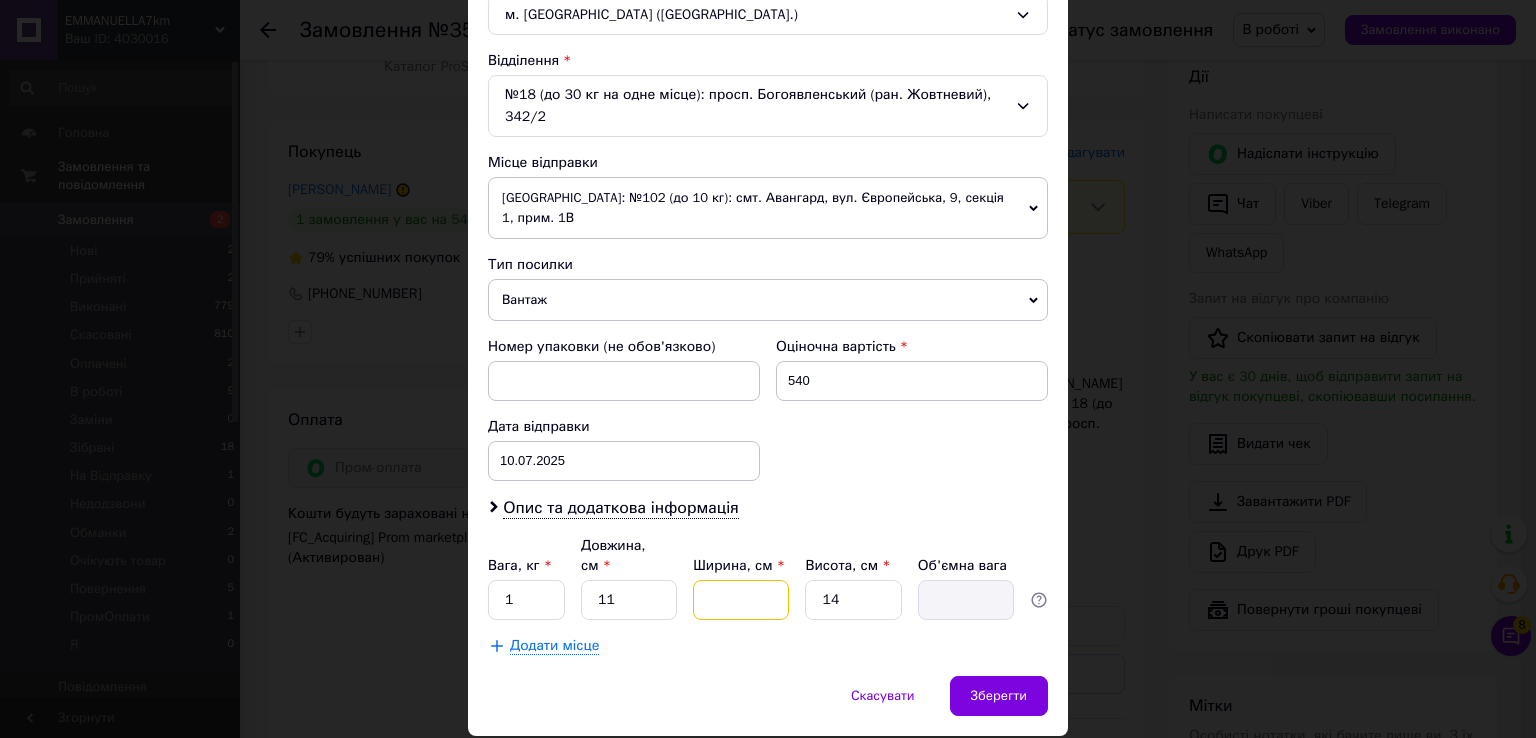 type on "1" 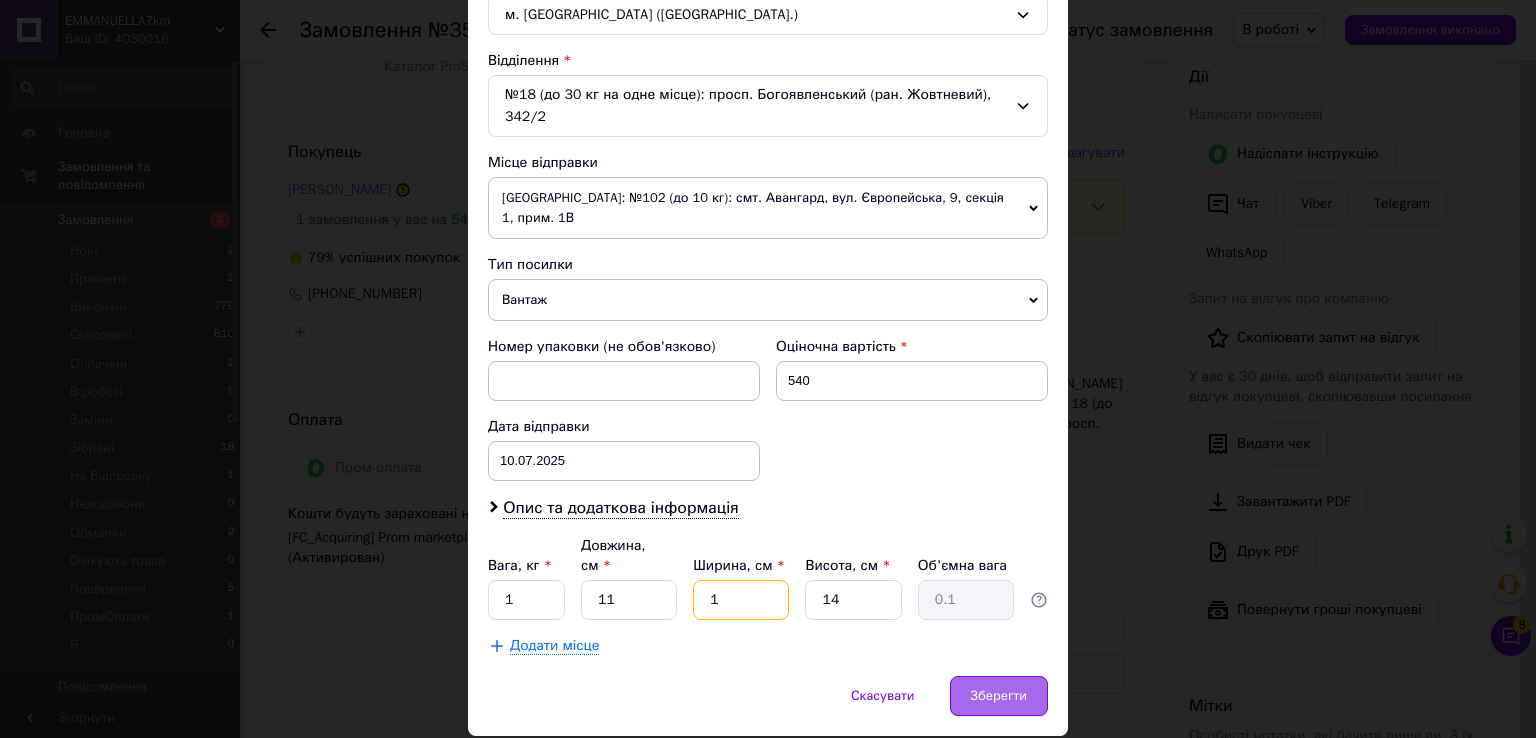 type on "1" 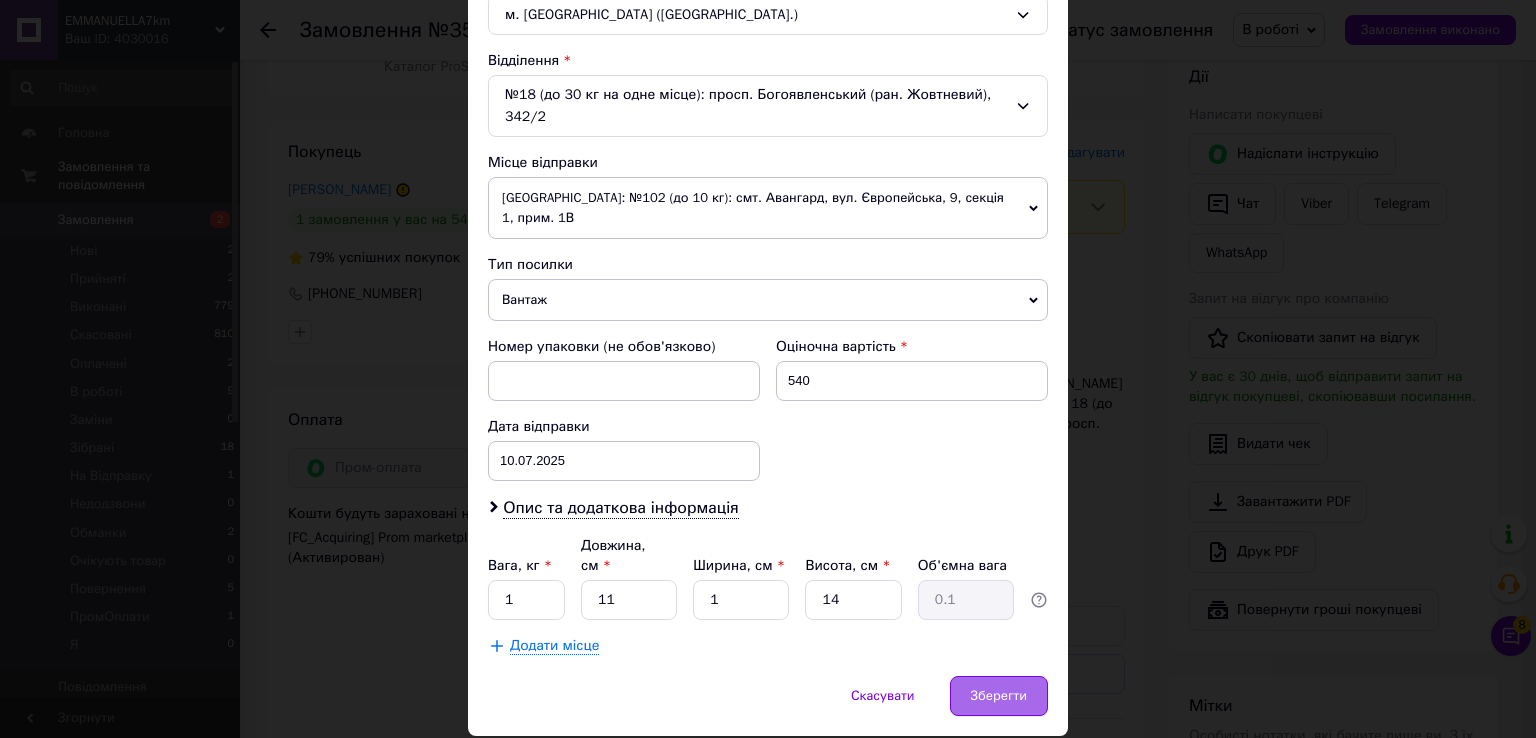 click on "Зберегти" at bounding box center [999, 696] 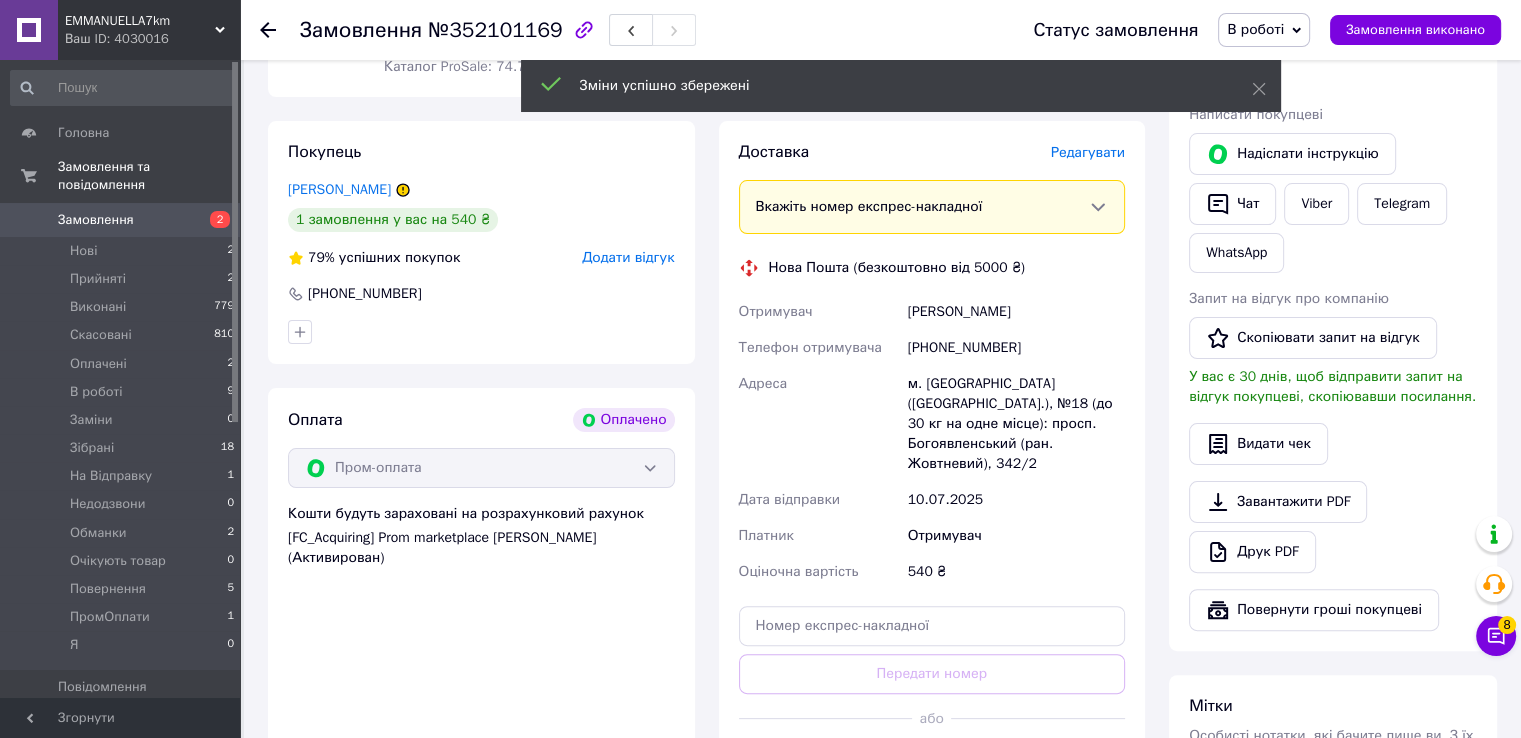 scroll, scrollTop: 580, scrollLeft: 0, axis: vertical 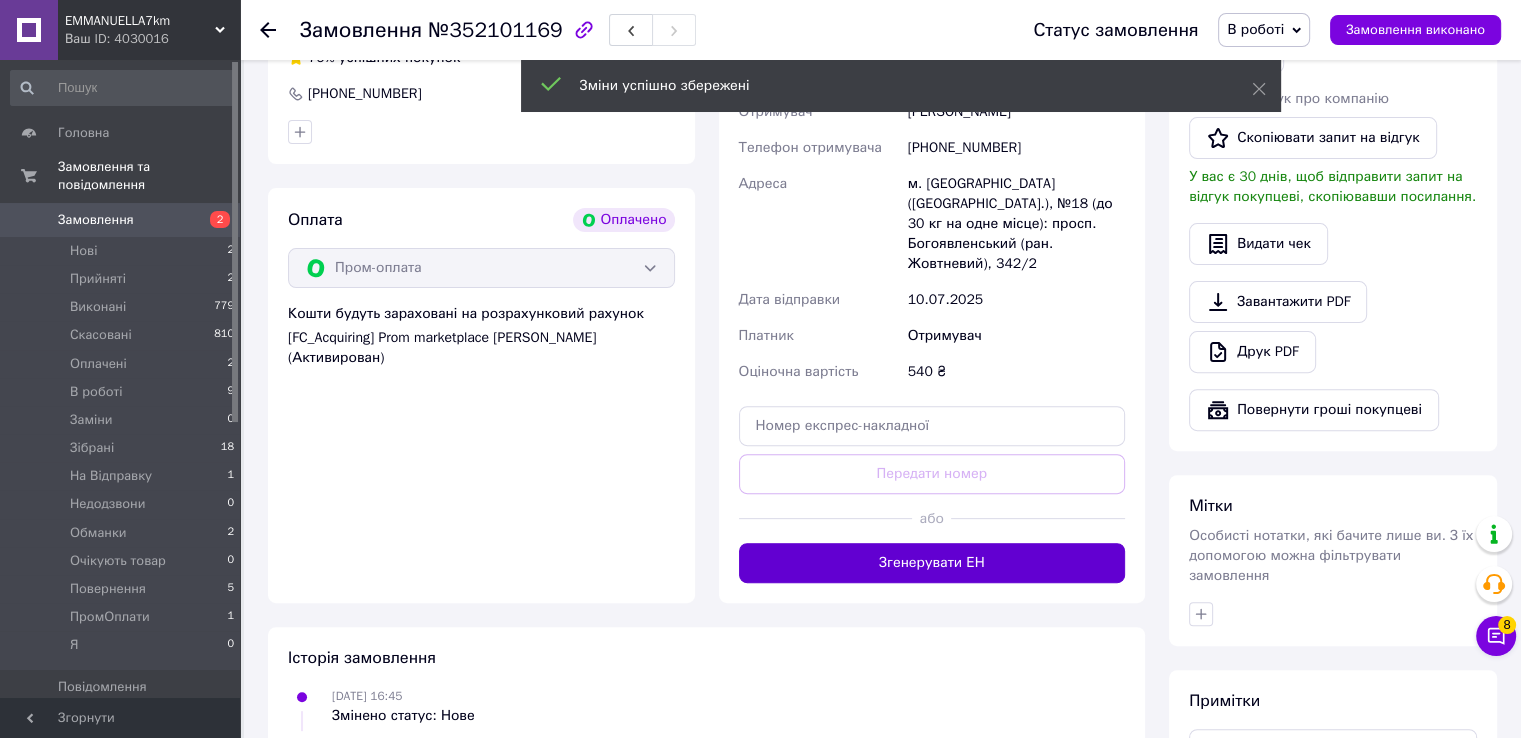 click on "Згенерувати ЕН" at bounding box center (932, 563) 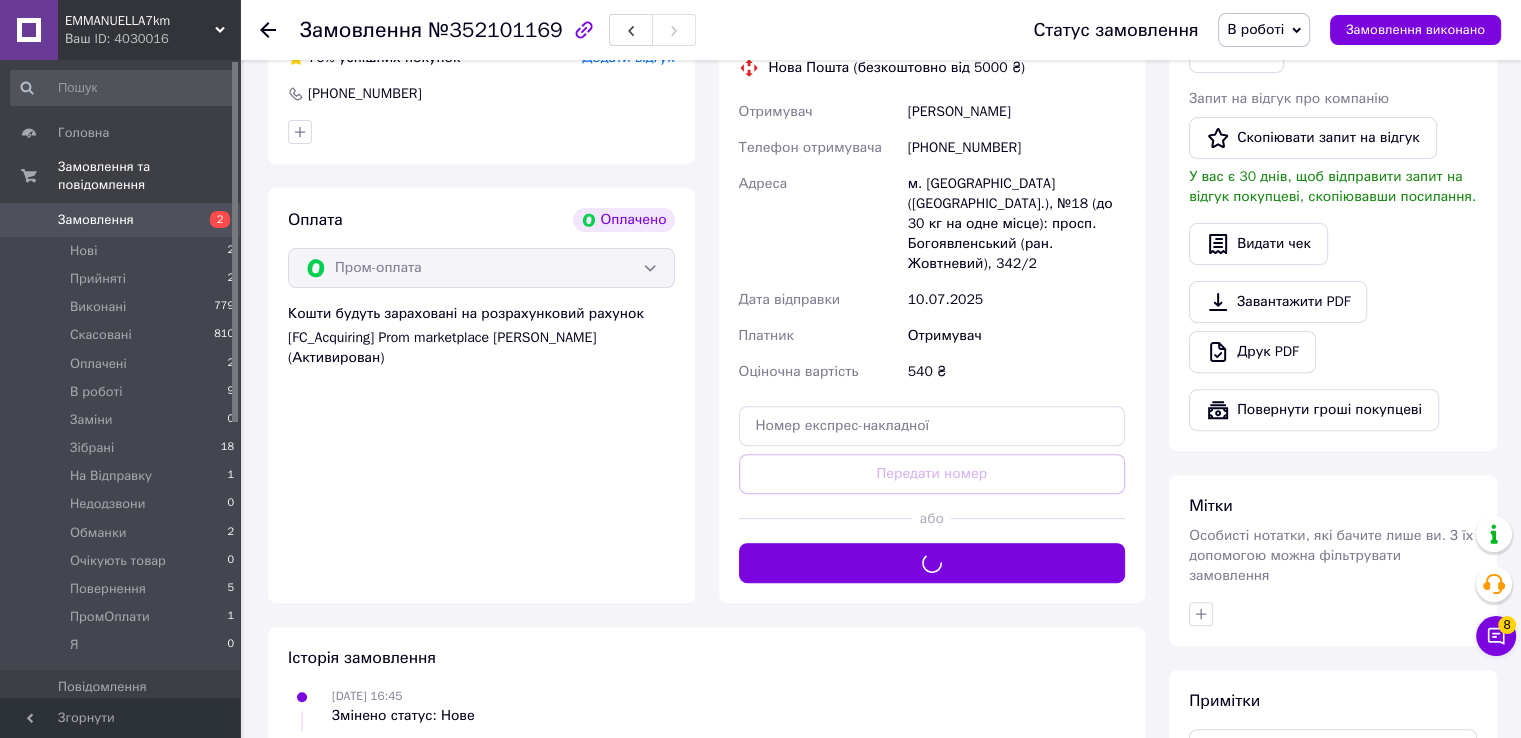 scroll, scrollTop: 380, scrollLeft: 0, axis: vertical 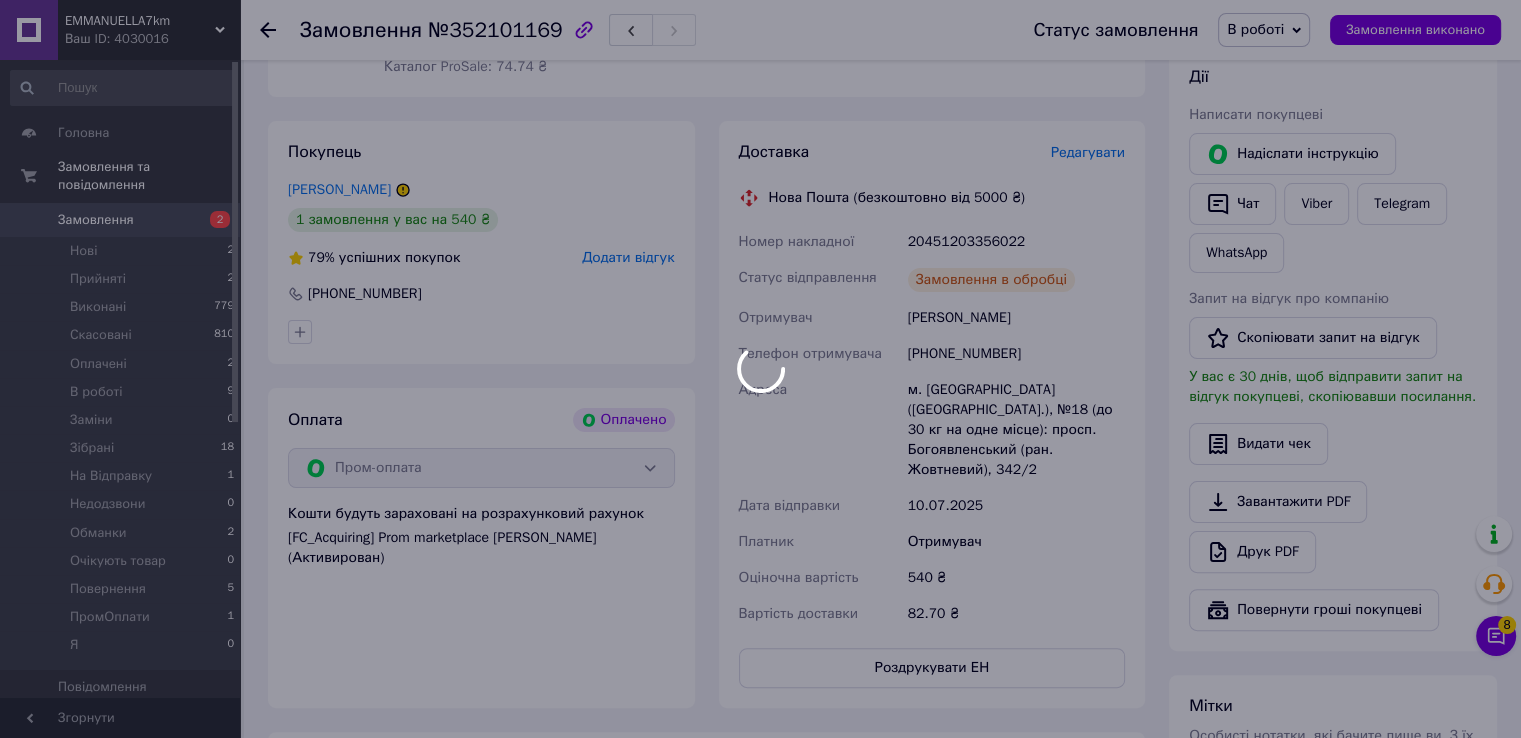click at bounding box center (760, 369) 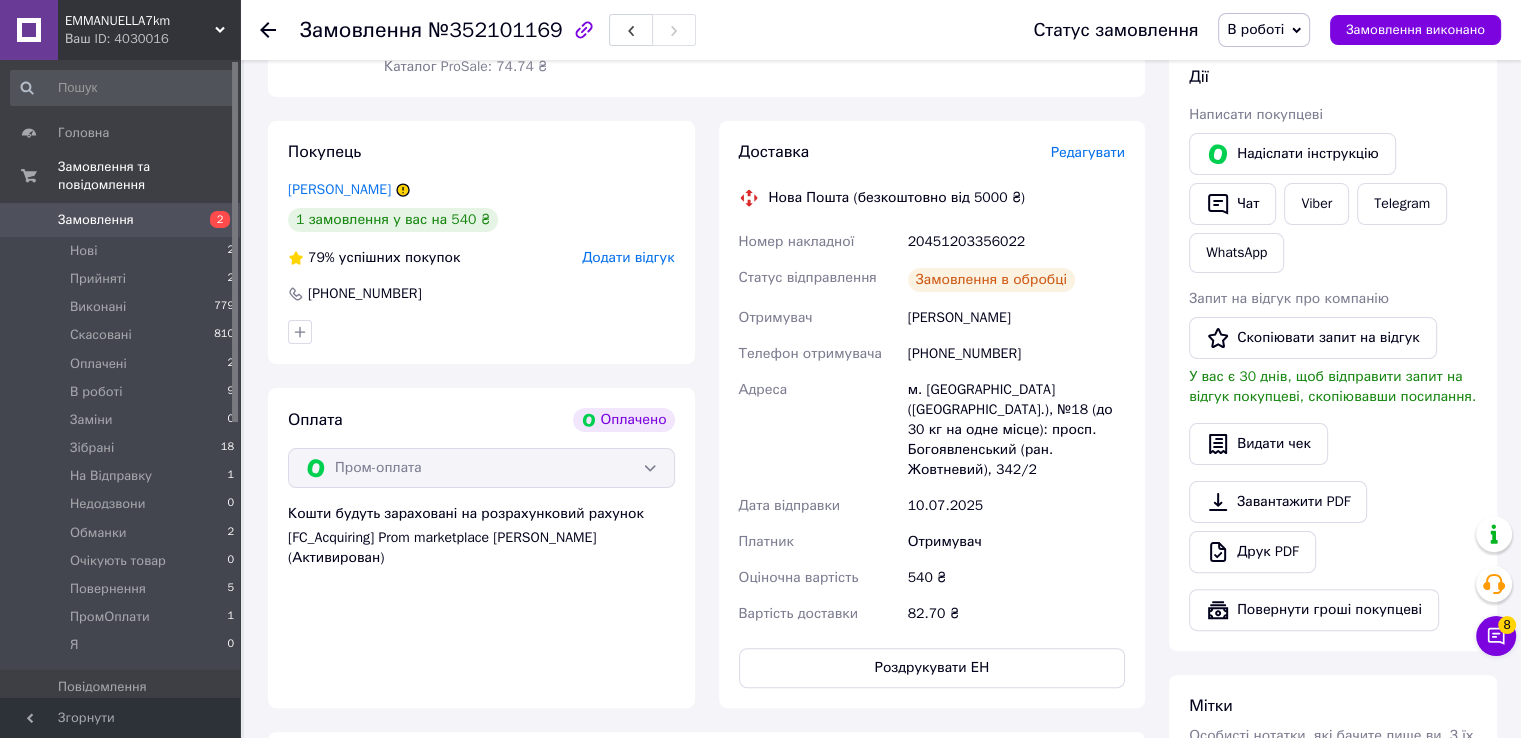 click on "20451203356022" at bounding box center (1016, 242) 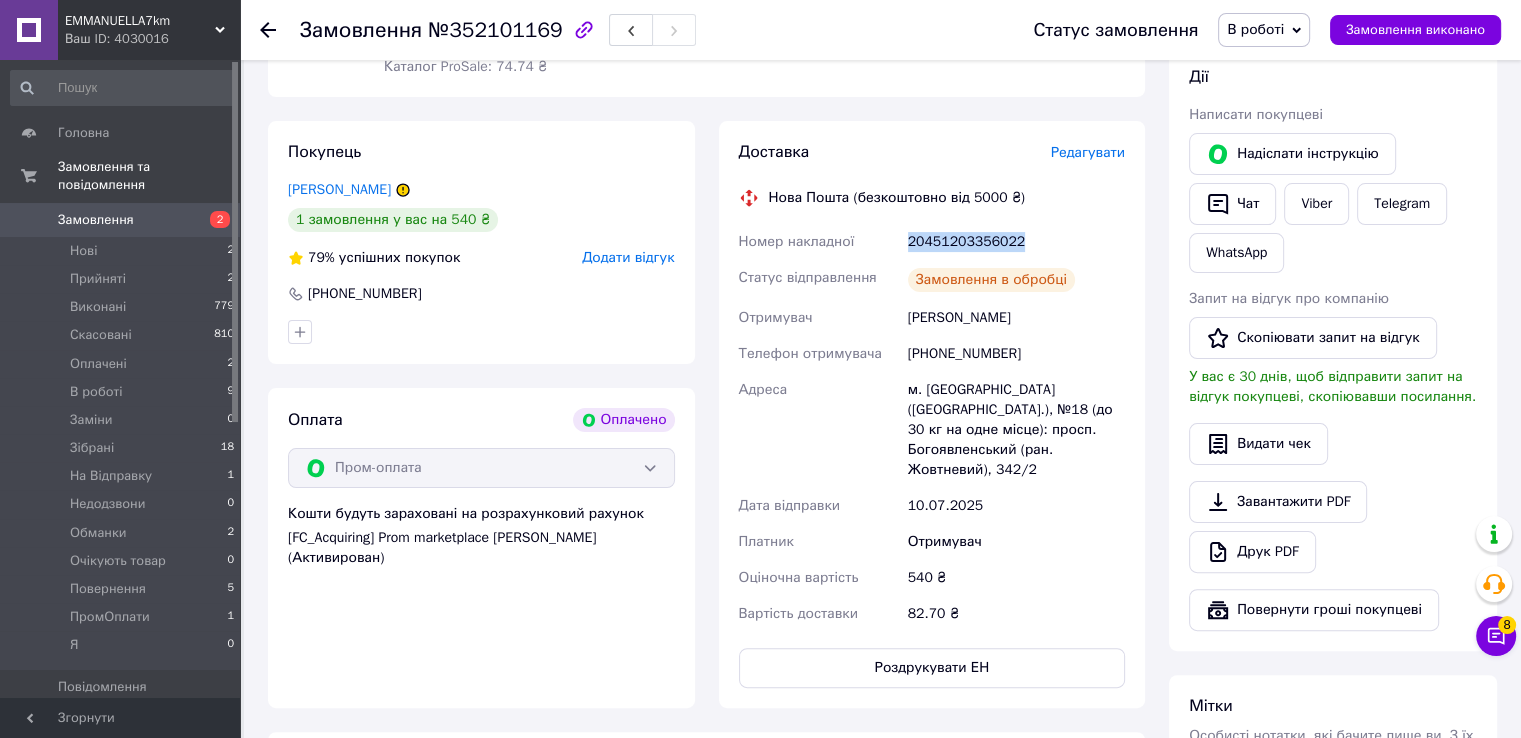 click on "20451203356022" at bounding box center [1016, 242] 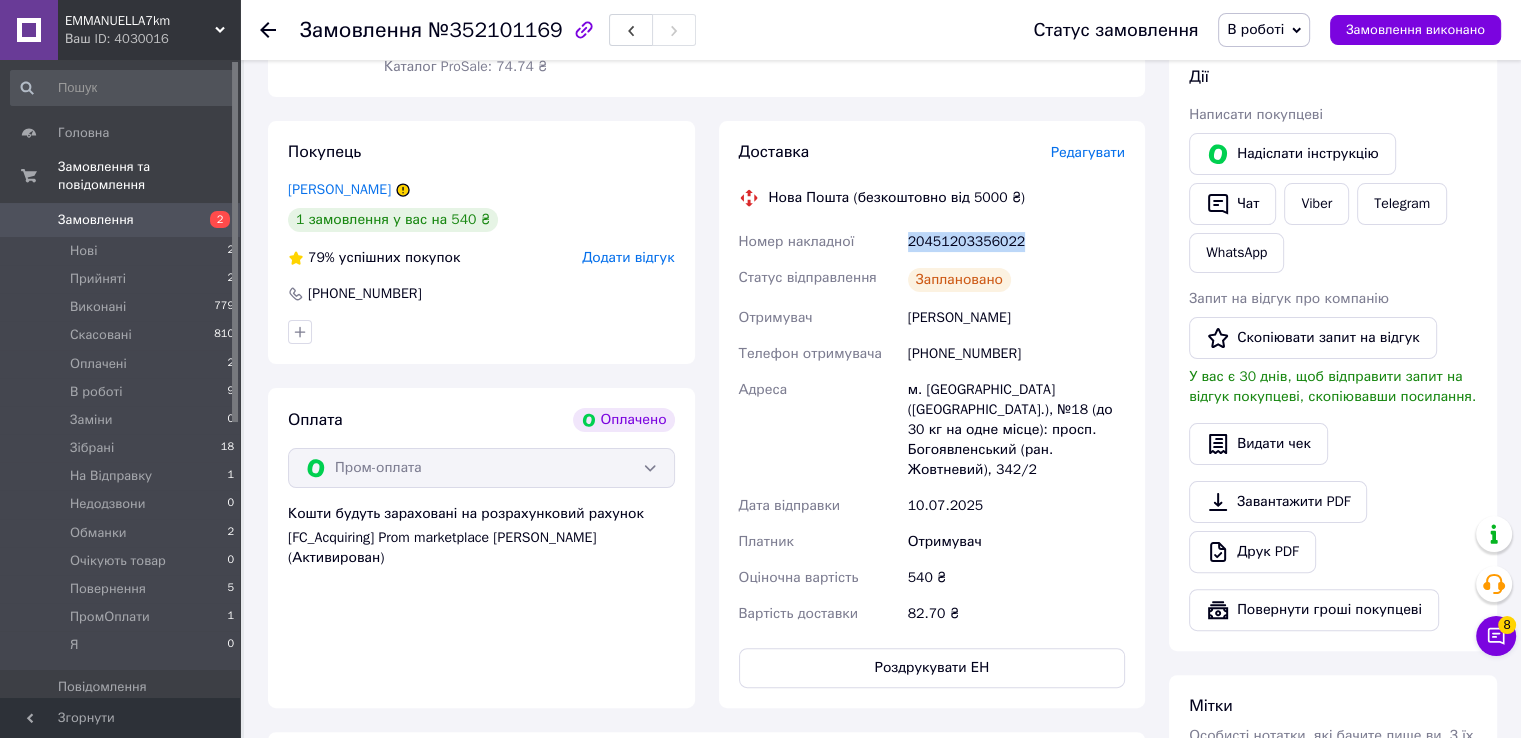 copy on "20451203356022" 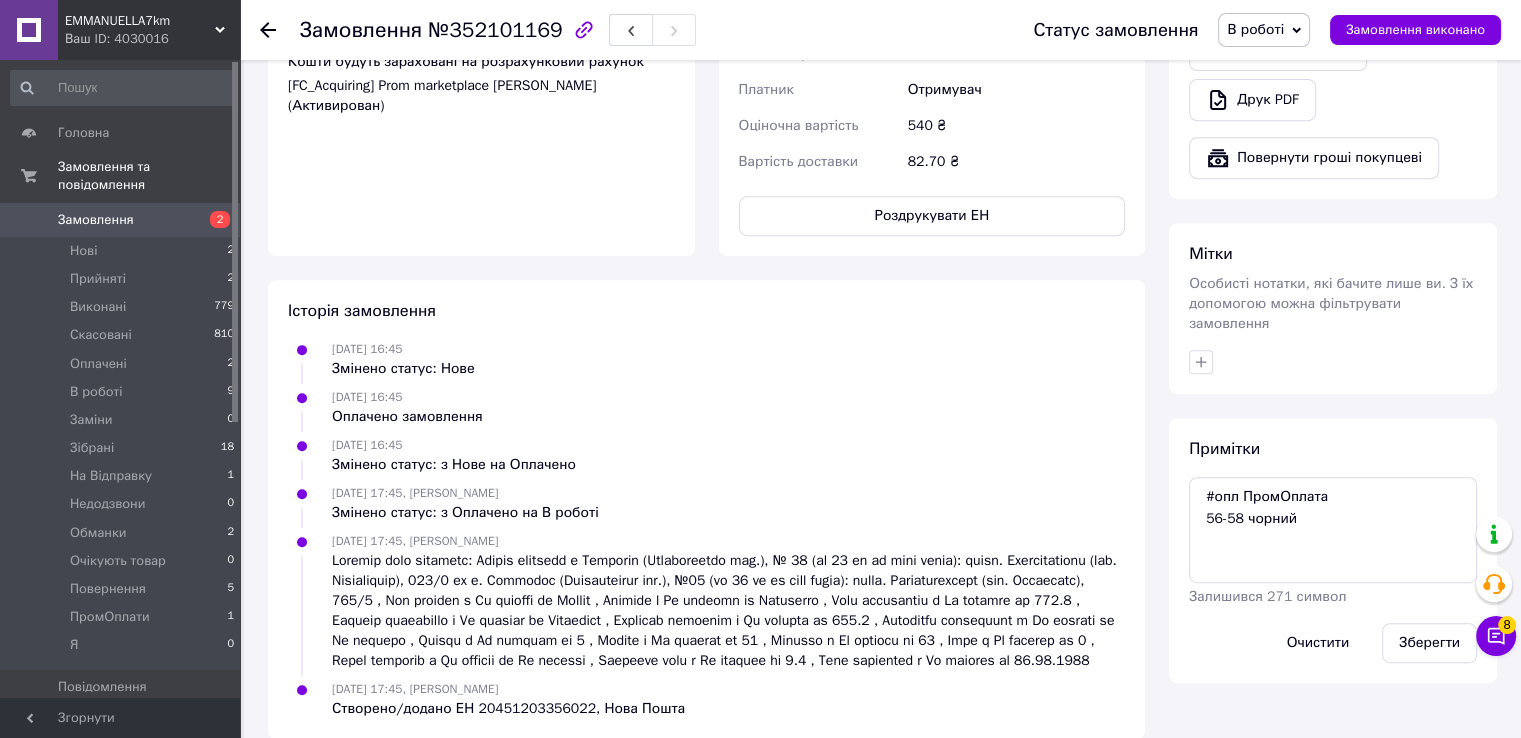 scroll, scrollTop: 861, scrollLeft: 0, axis: vertical 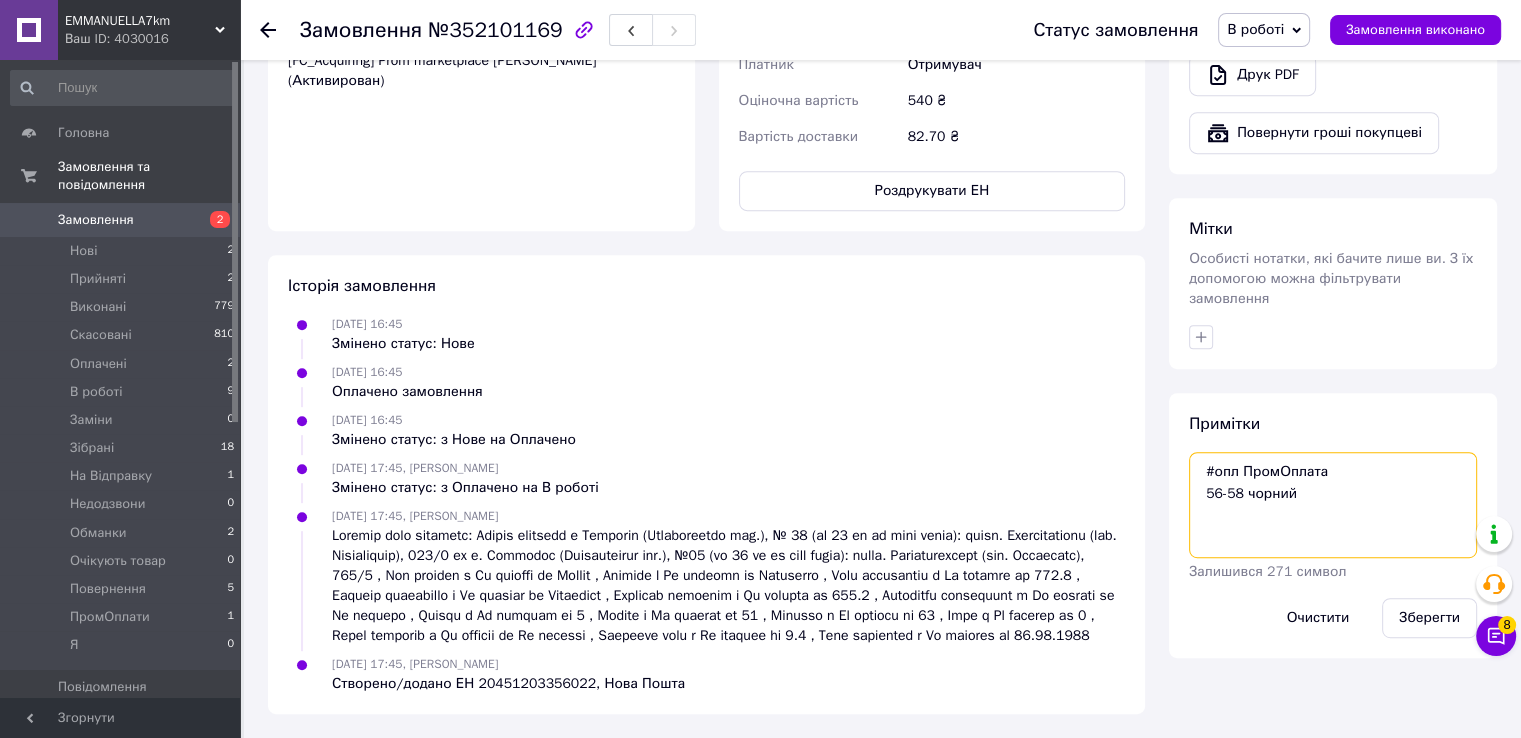 click on "#опл ПромОплата
56-58 чорний" at bounding box center (1333, 505) 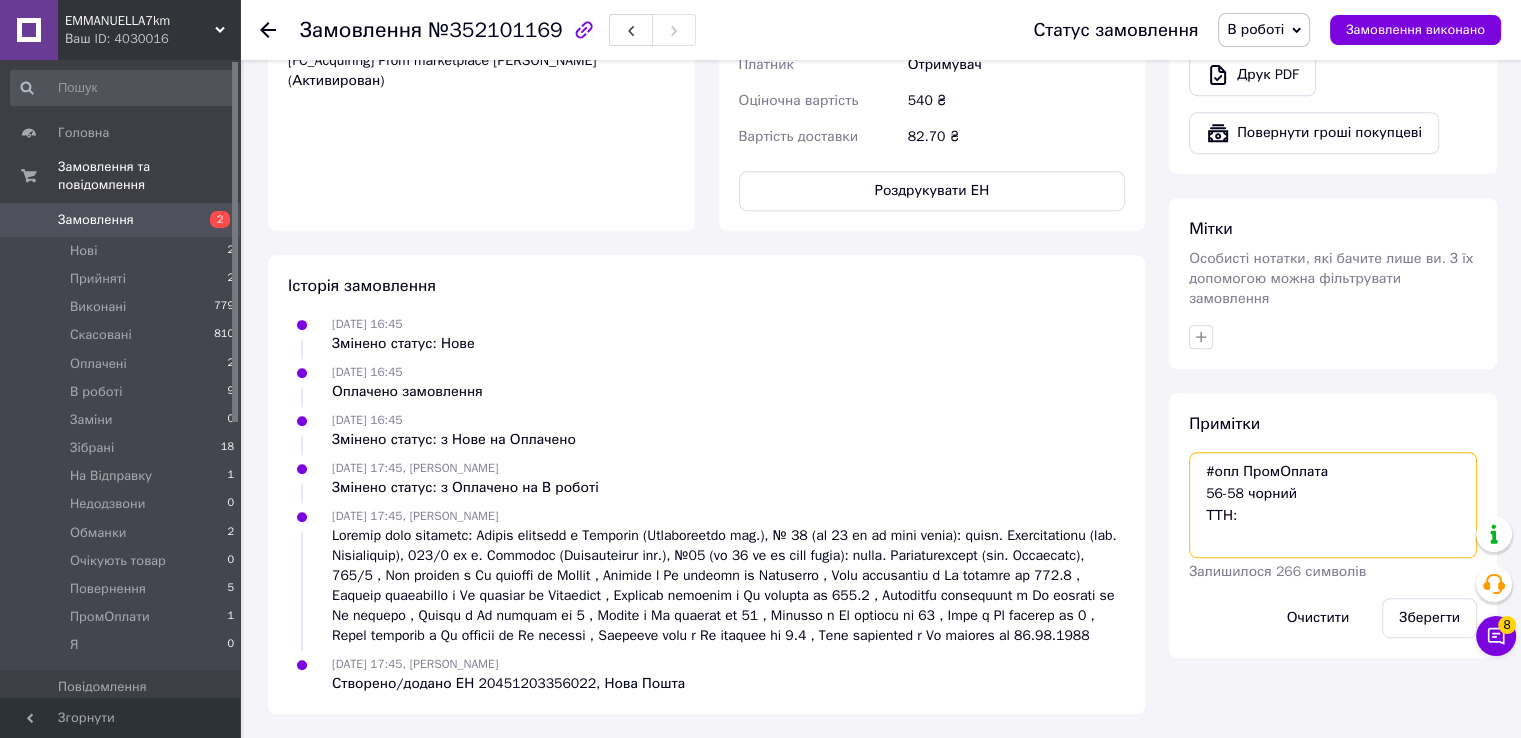 paste on "20451203356022" 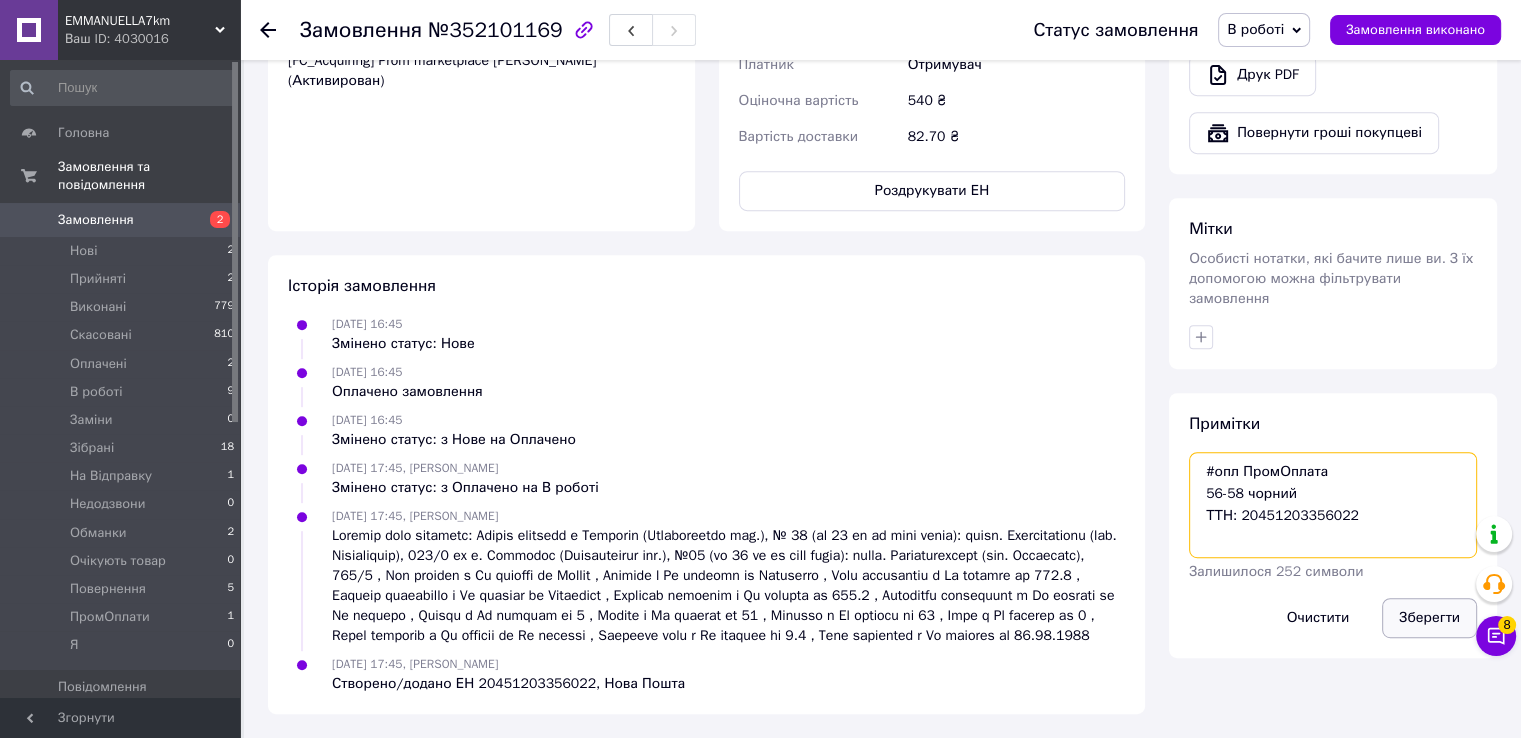 type on "#опл ПромОплата
56-58 чорний
ТТН: 20451203356022" 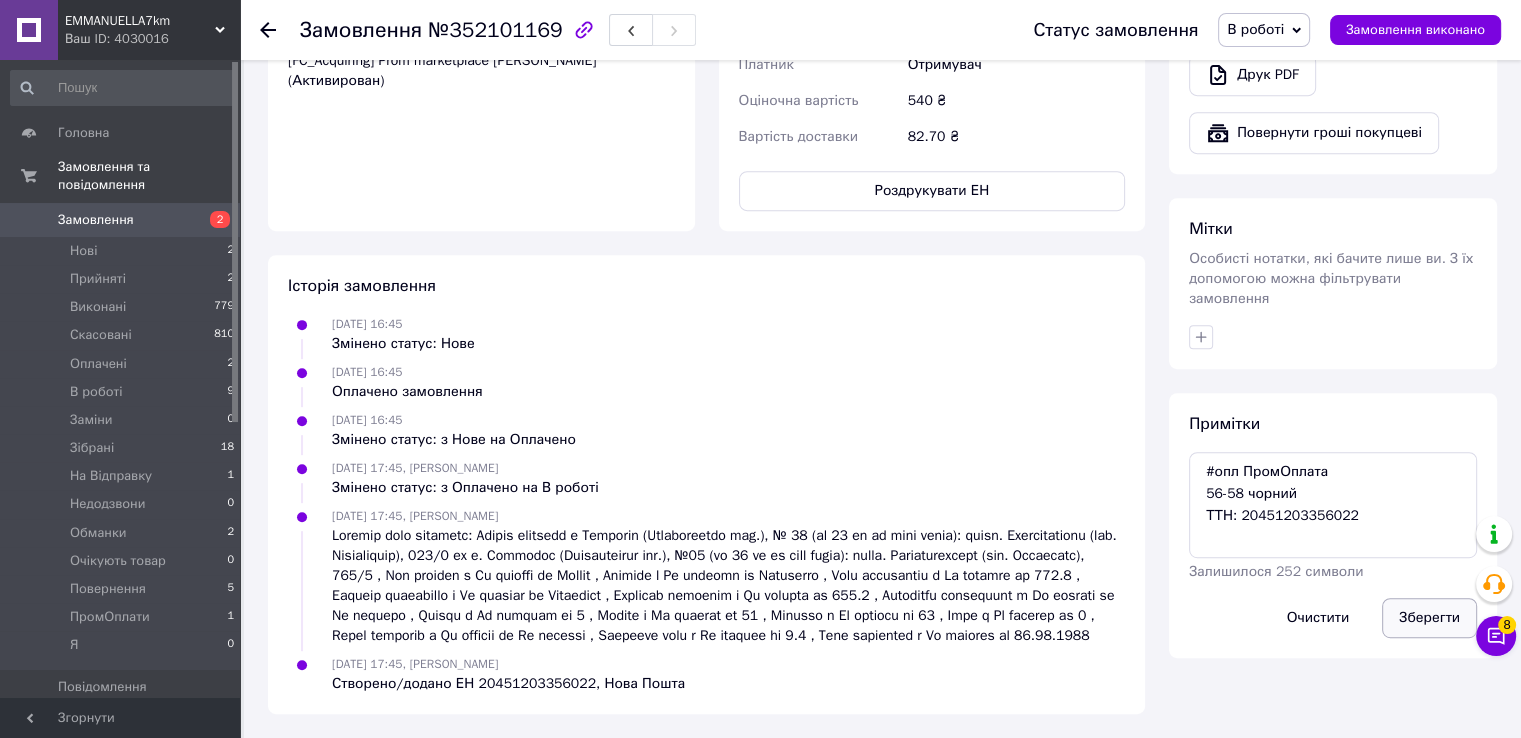 click on "Зберегти" at bounding box center (1429, 618) 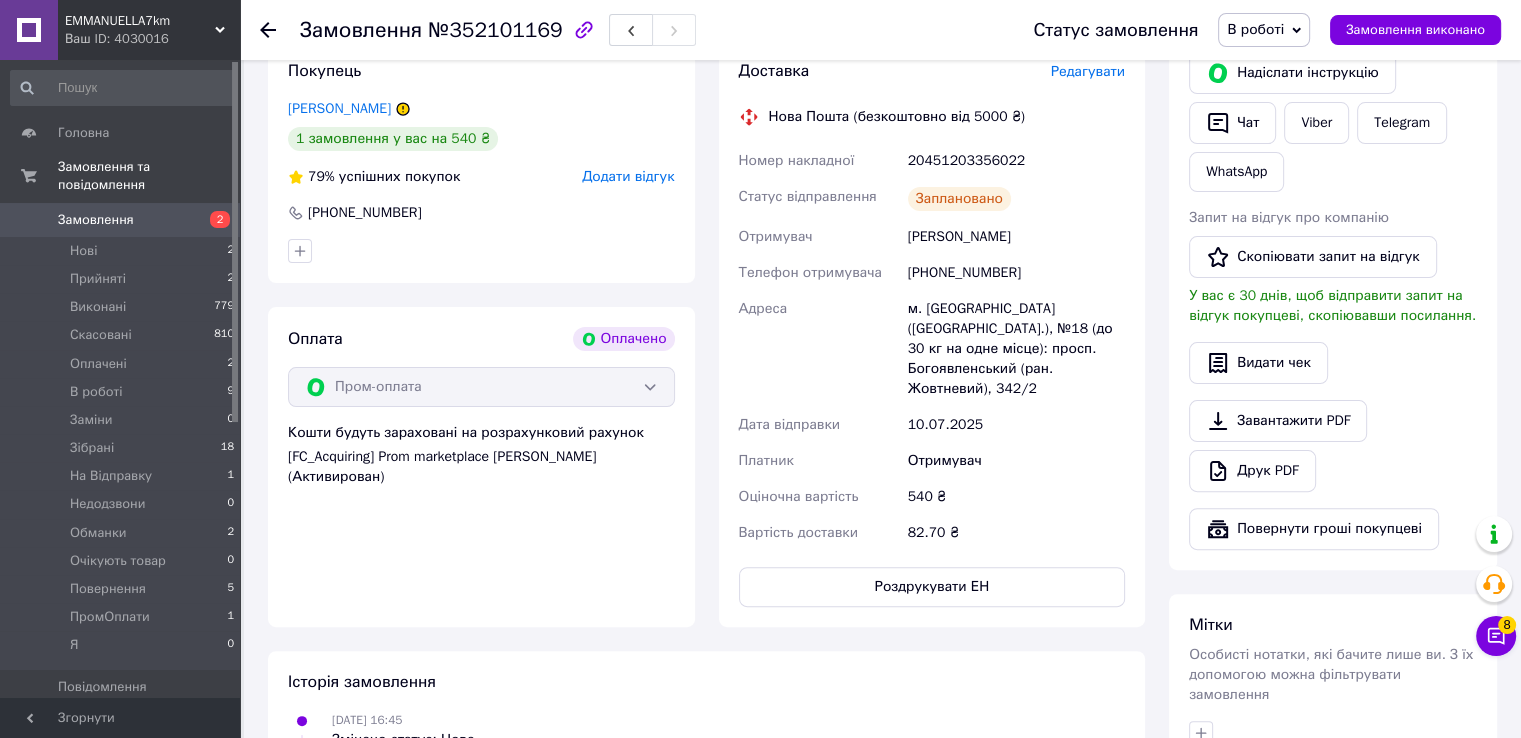 scroll, scrollTop: 61, scrollLeft: 0, axis: vertical 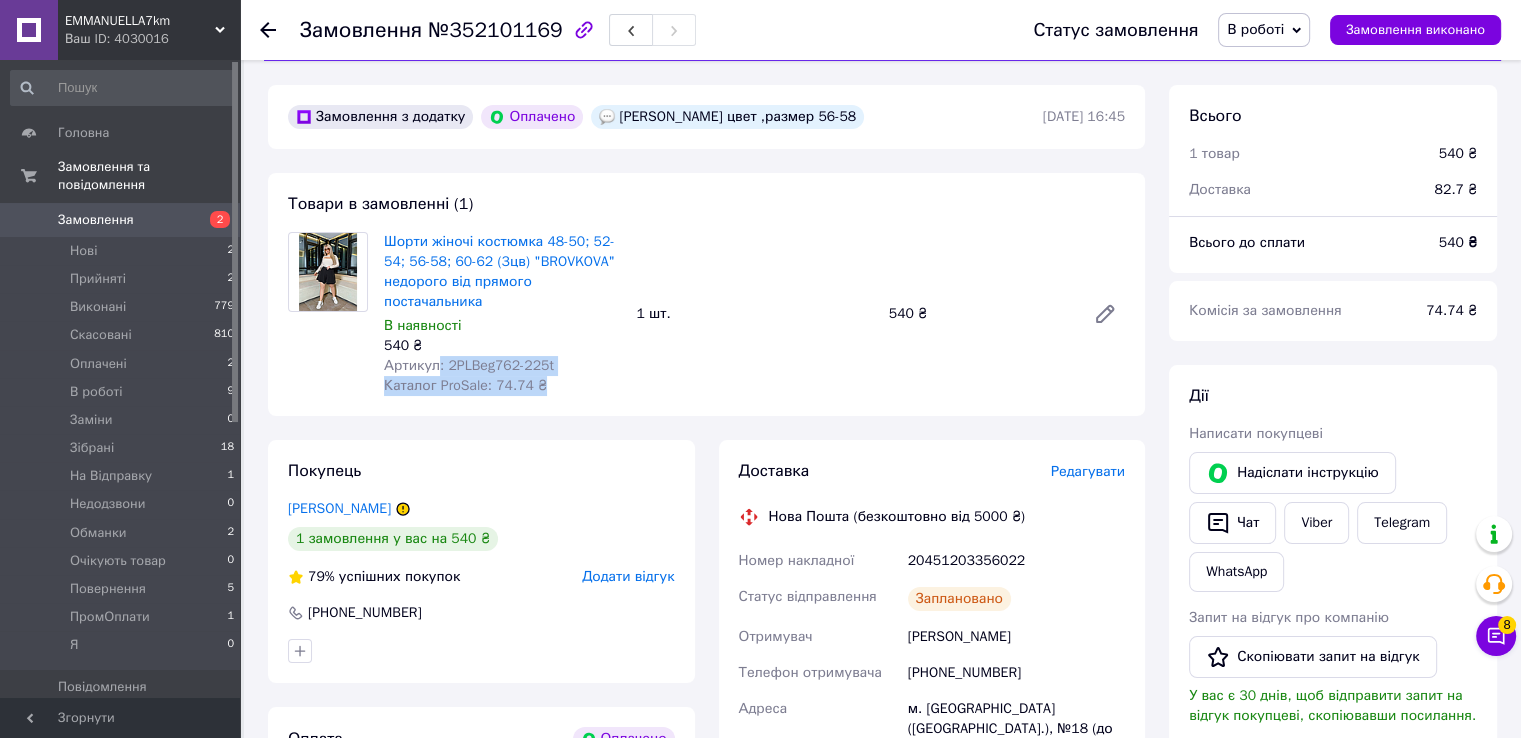 drag, startPoint x: 437, startPoint y: 364, endPoint x: 565, endPoint y: 380, distance: 128.99612 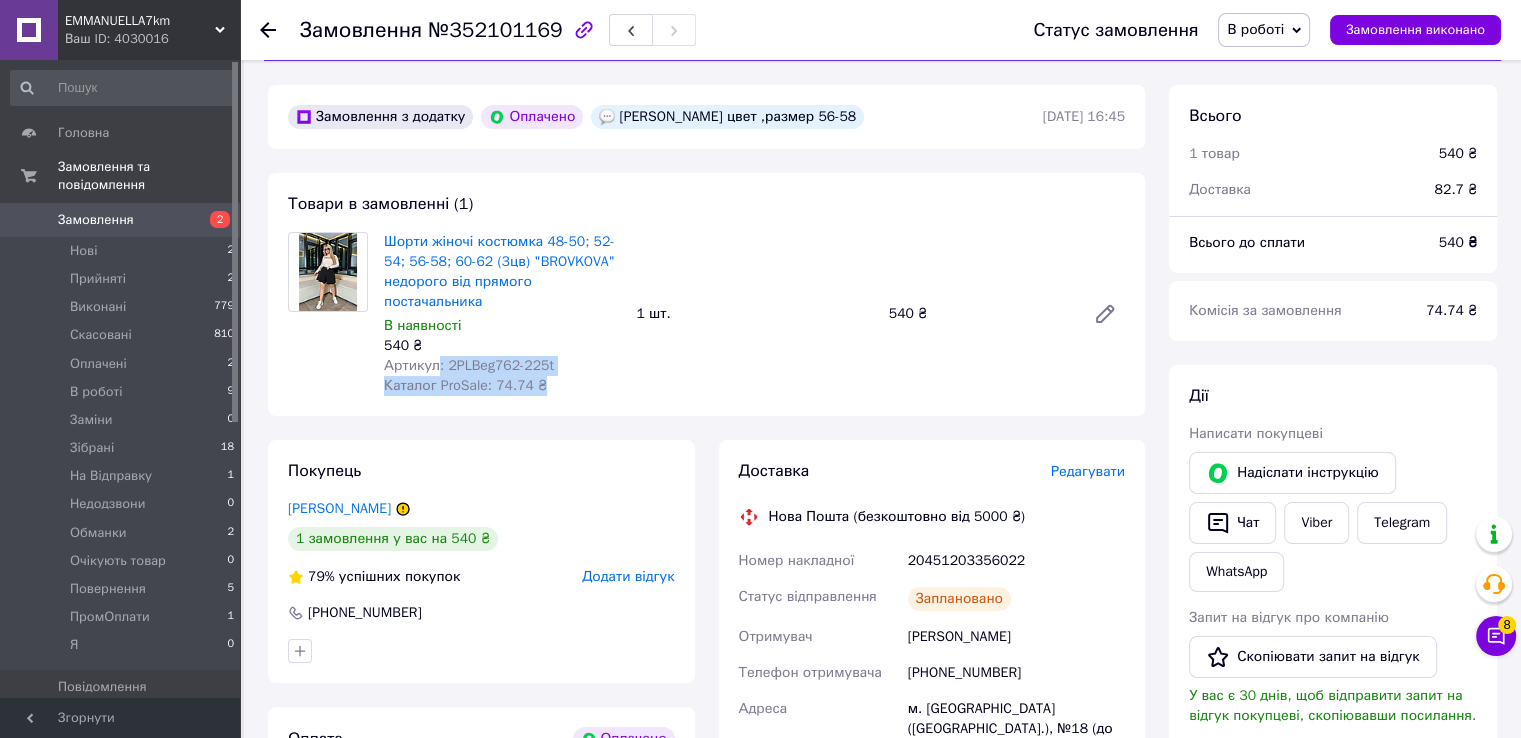 click on "Шорти жіночі костюмка 48-50; 52-54; 56-58; 60-62 (3цв) "BROVKOVA" недорого від прямого постачальника В наявності 540 ₴ Артикул: 2PLBeg762-225t Каталог ProSale: 74.74 ₴" at bounding box center [502, 314] 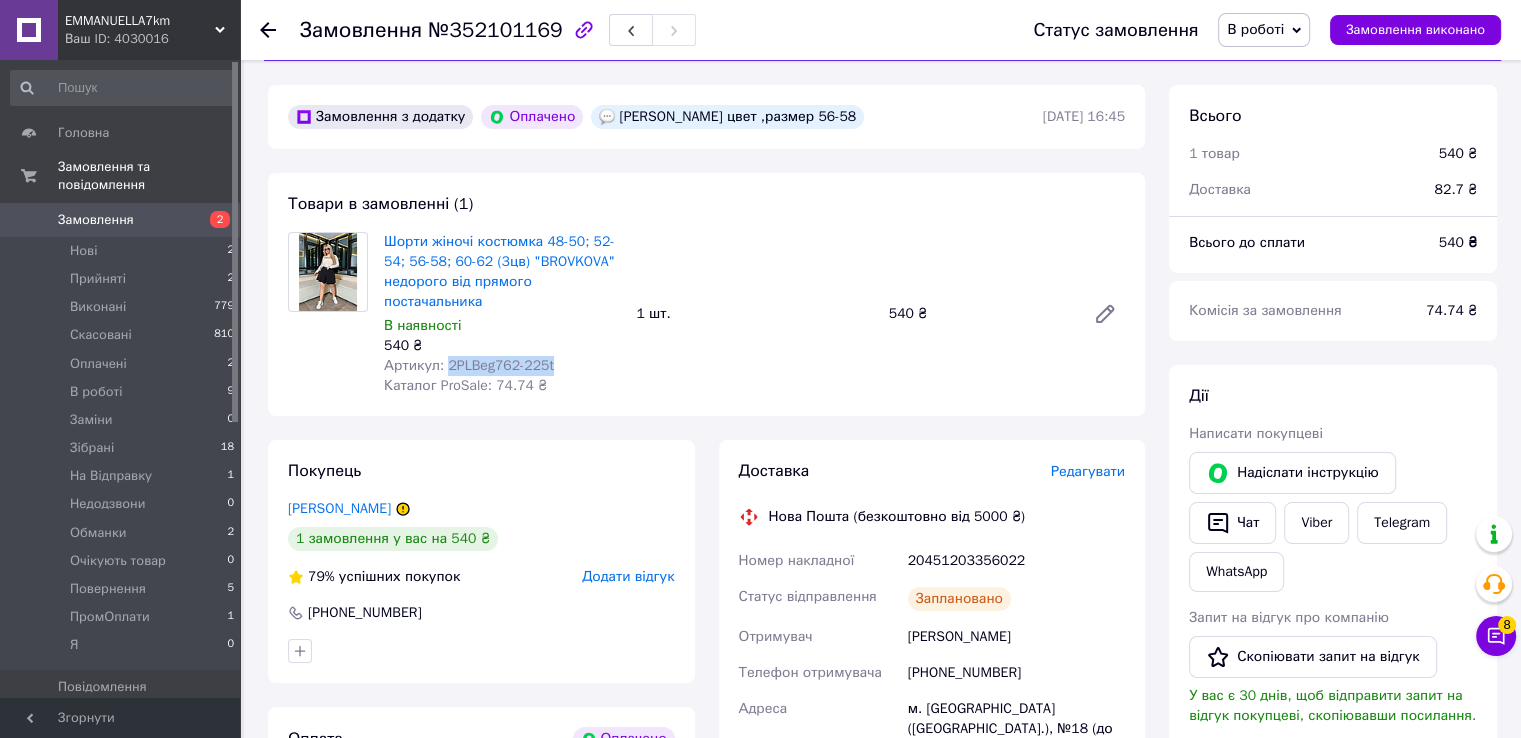drag, startPoint x: 441, startPoint y: 369, endPoint x: 569, endPoint y: 377, distance: 128.24976 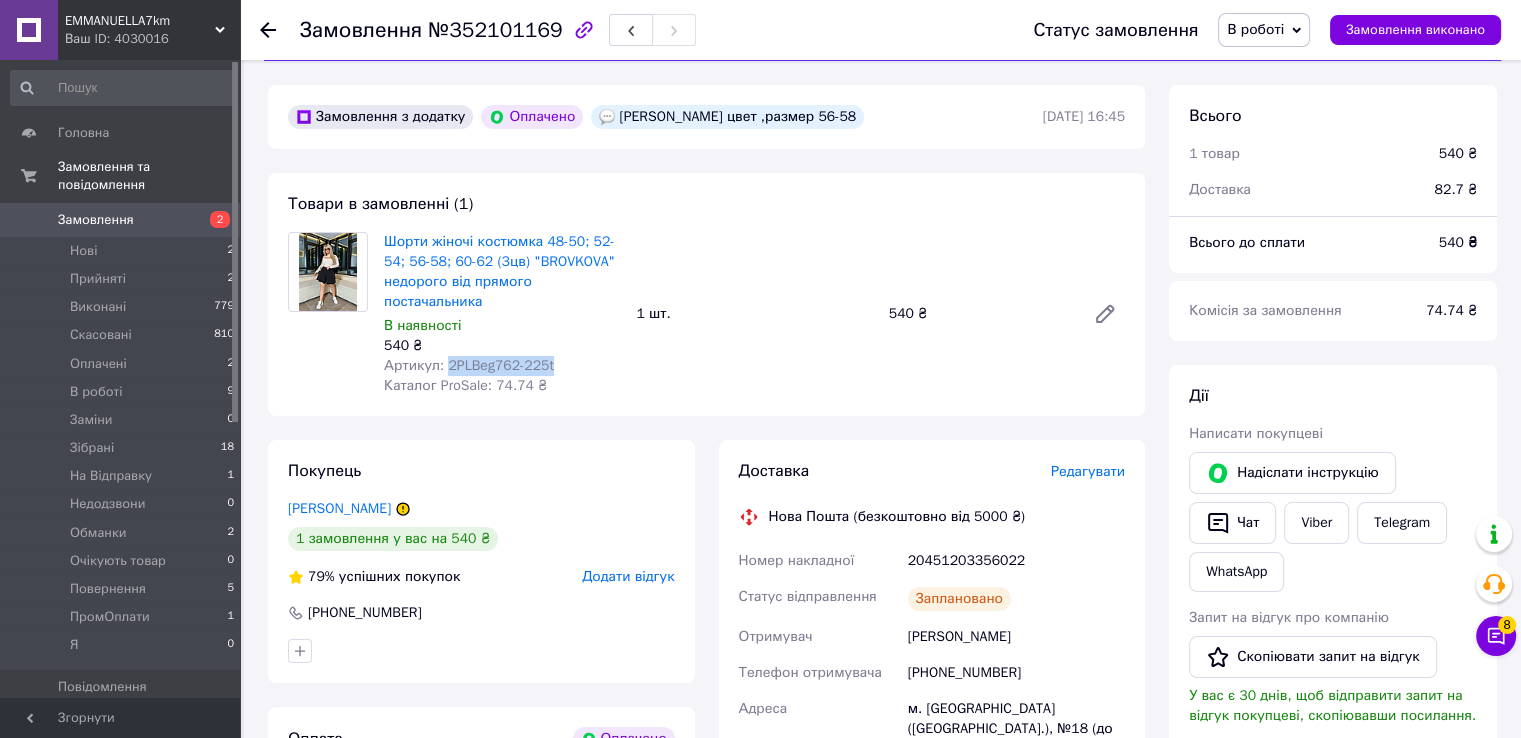 click on "Шорти жіночі костюмка 48-50; 52-54; 56-58; 60-62 (3цв) "BROVKOVA" недорого від прямого постачальника В наявності 540 ₴ Артикул: 2PLBeg762-225t Каталог ProSale: 74.74 ₴" at bounding box center (502, 314) 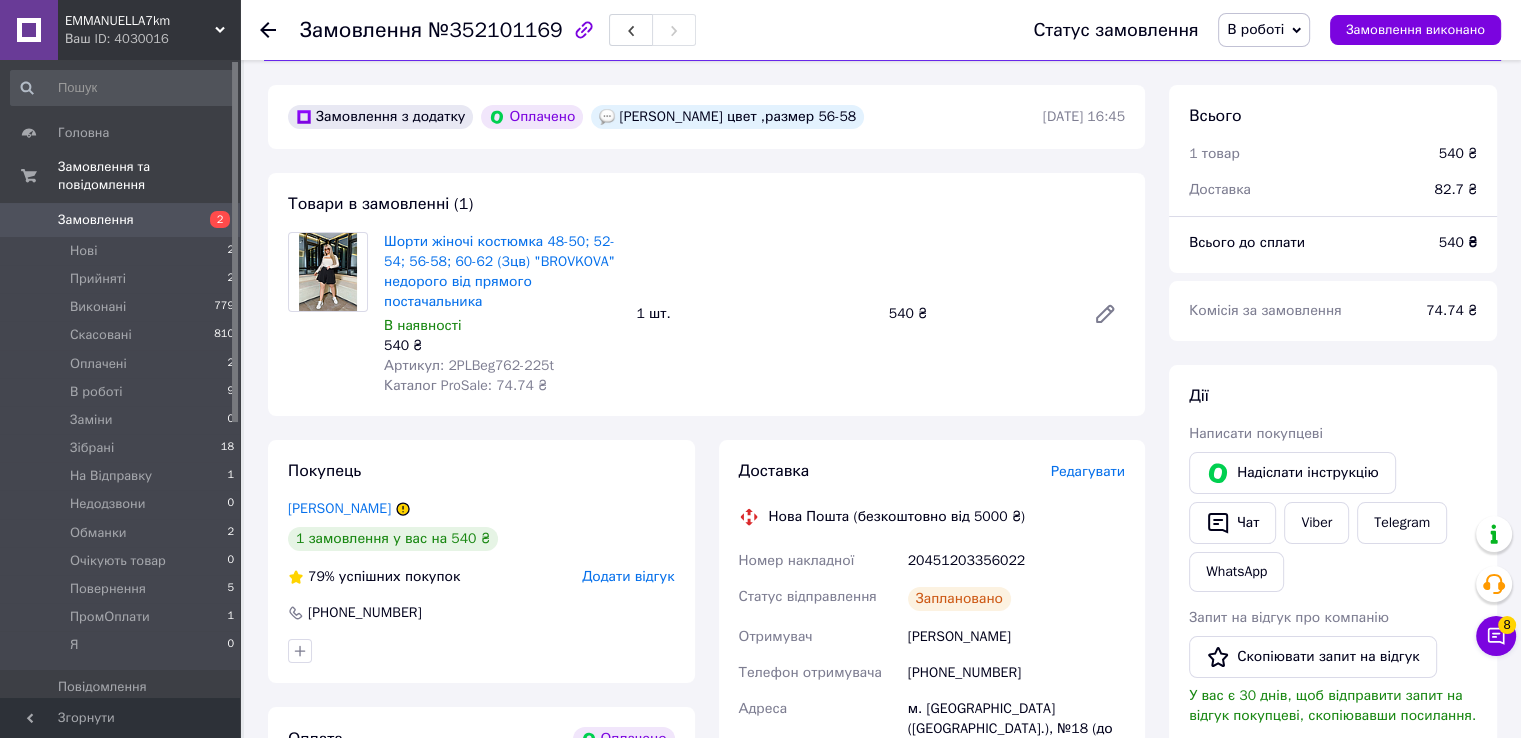click on "[PERSON_NAME]" at bounding box center [1016, 637] 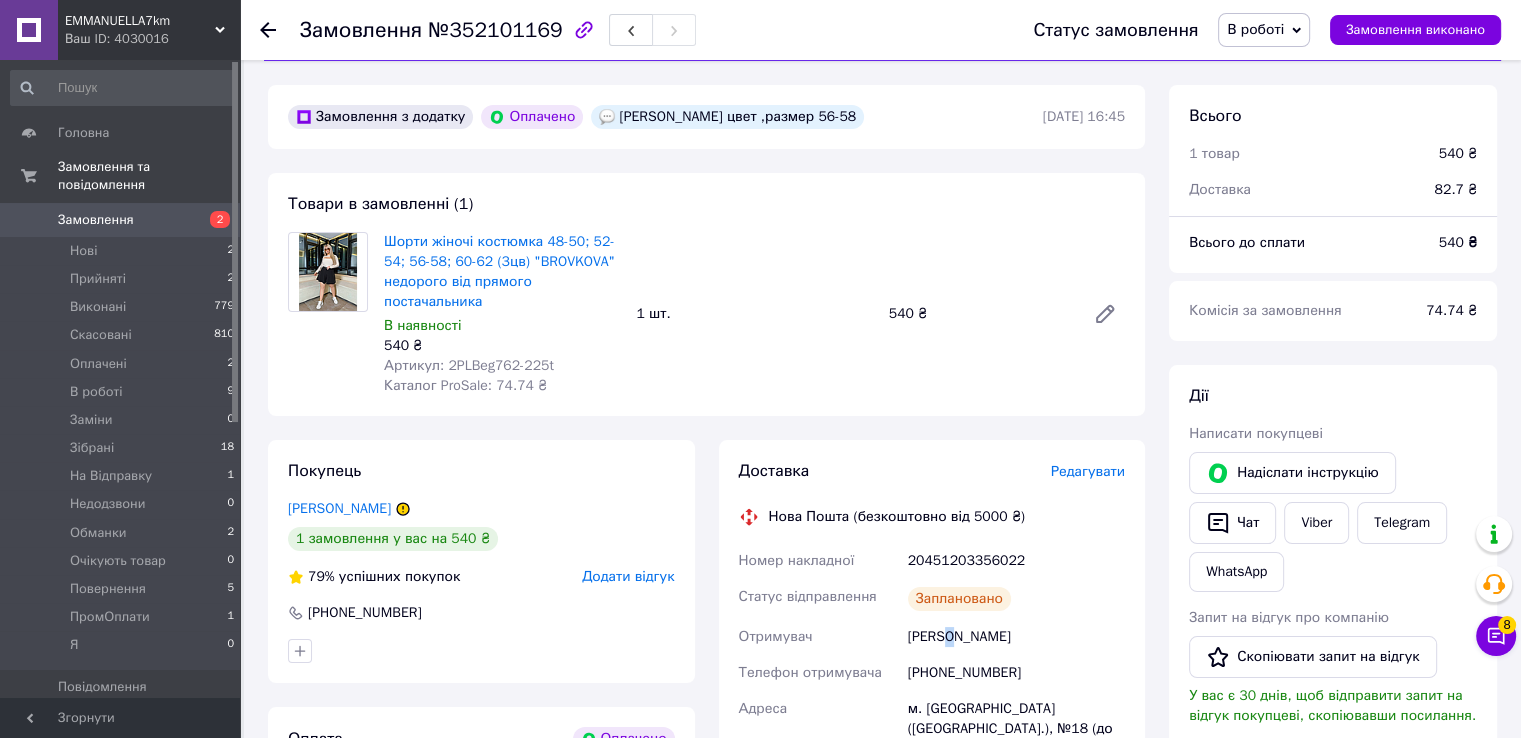 click on "[PERSON_NAME]" at bounding box center [1016, 637] 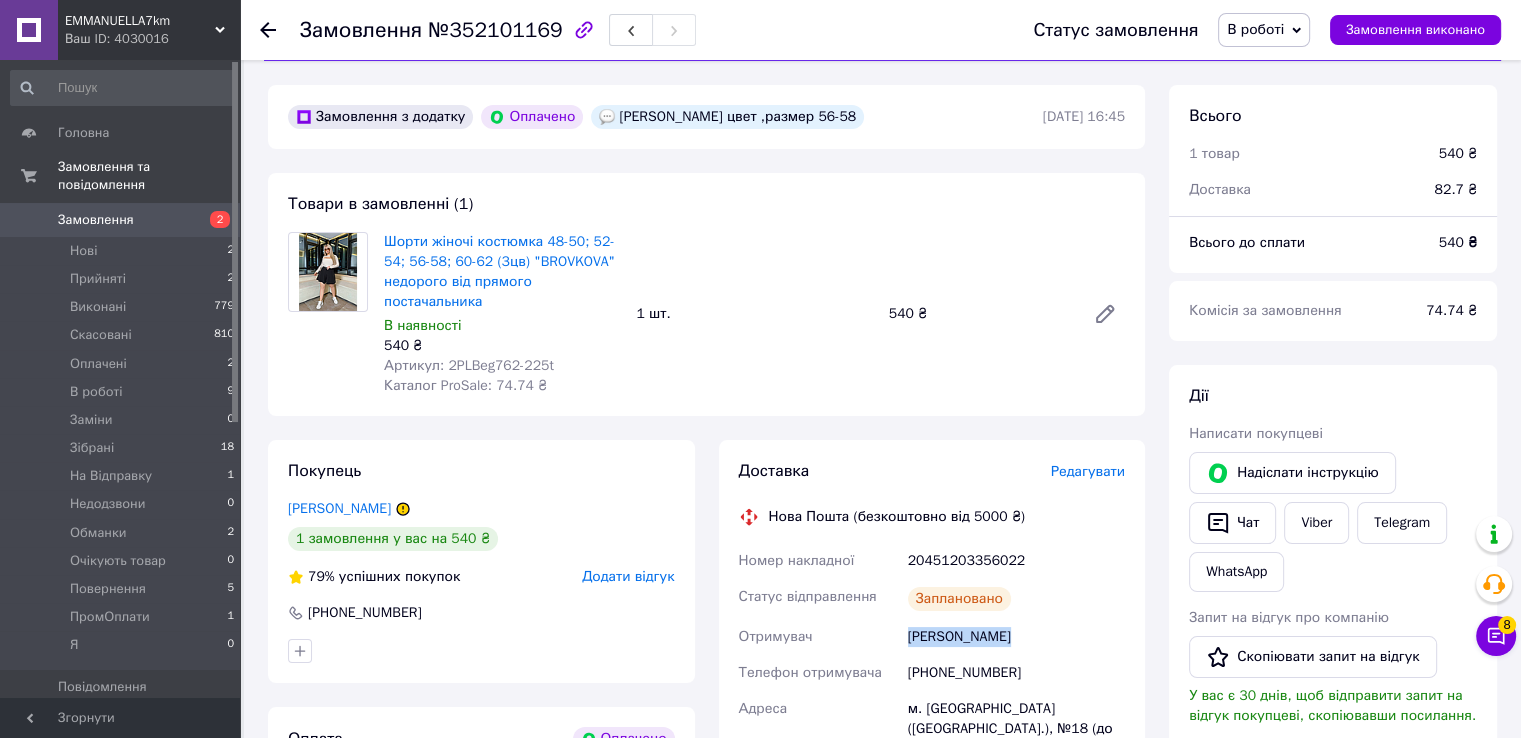click on "[PERSON_NAME]" at bounding box center (1016, 637) 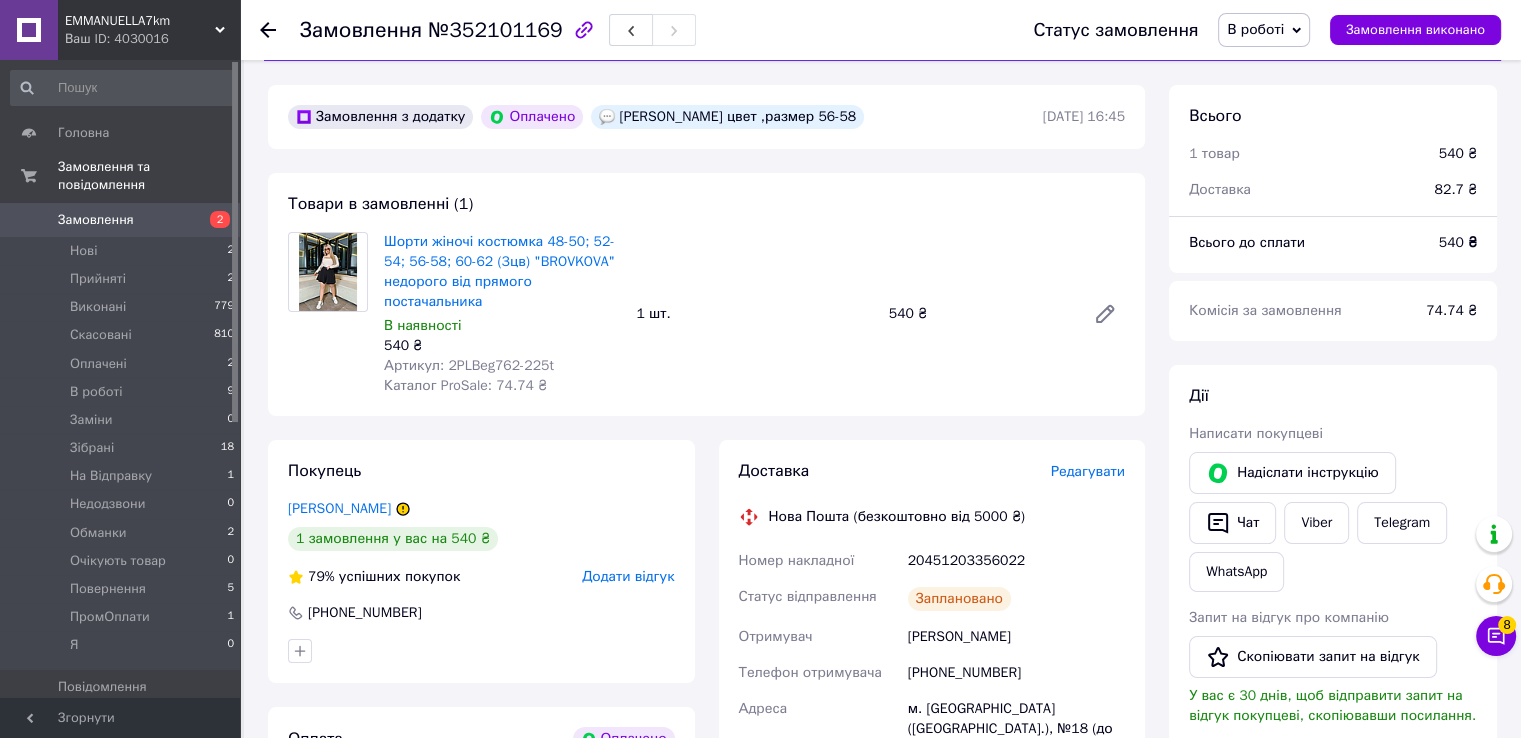 click on "[PHONE_NUMBER]" at bounding box center (1016, 673) 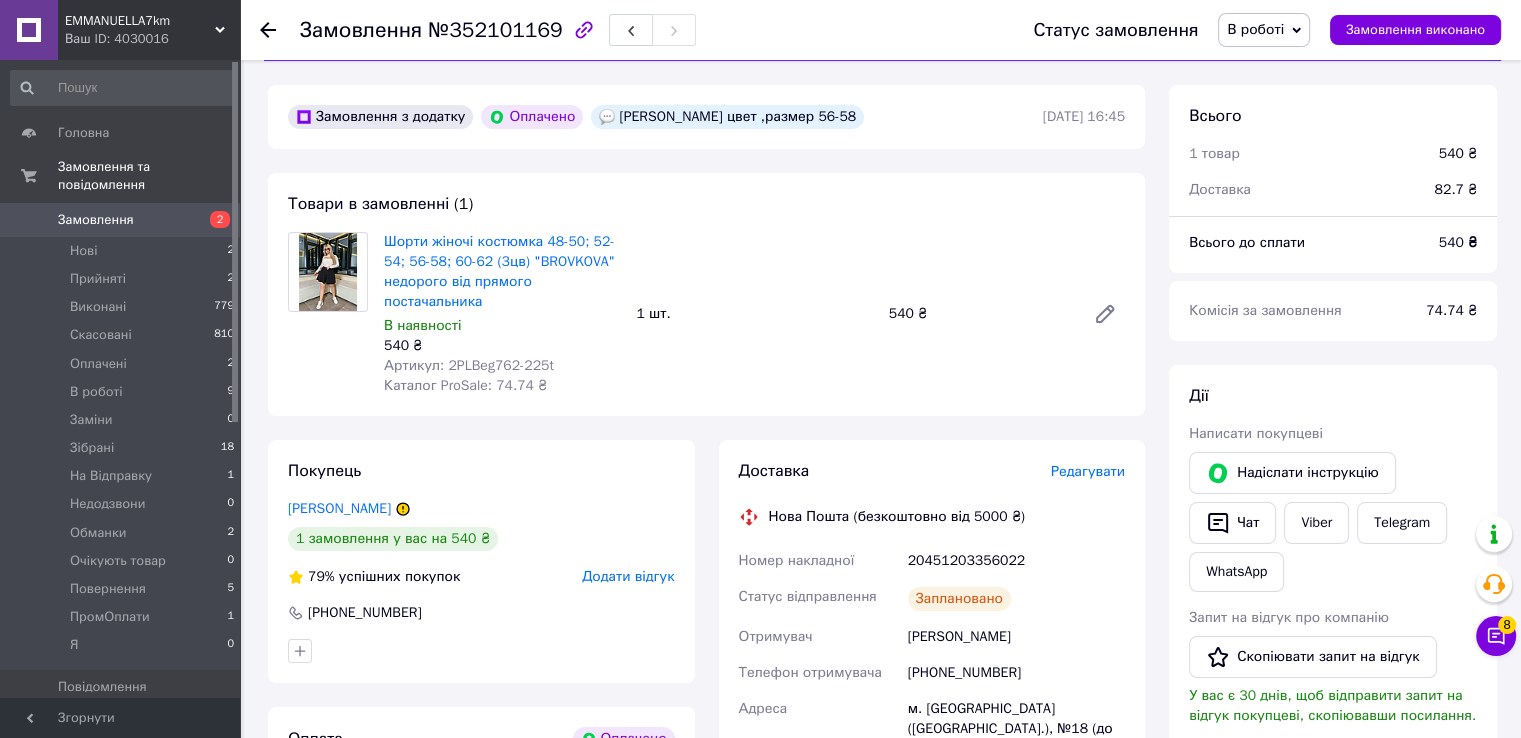 click on "[PHONE_NUMBER]" at bounding box center (1016, 673) 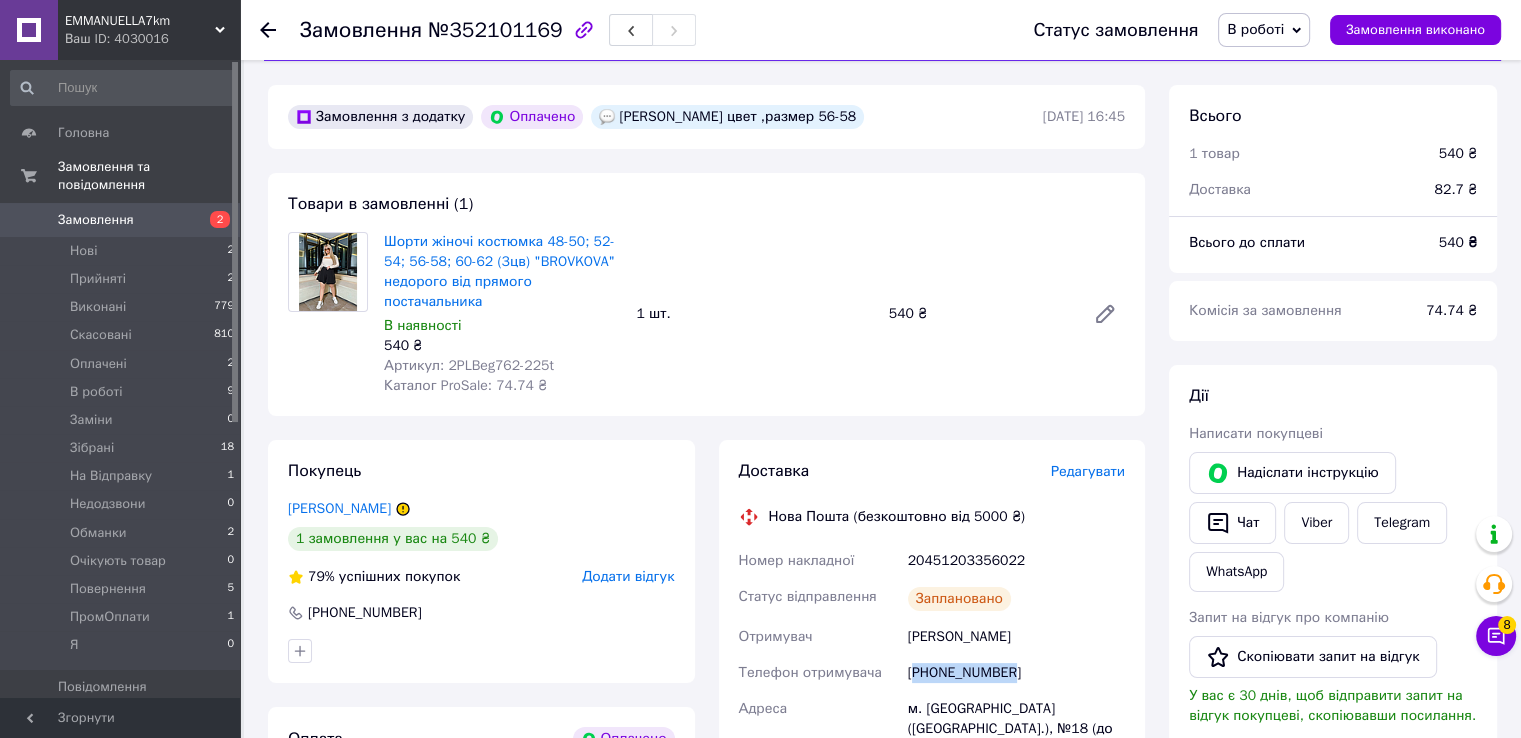 click on "[PHONE_NUMBER]" at bounding box center (1016, 673) 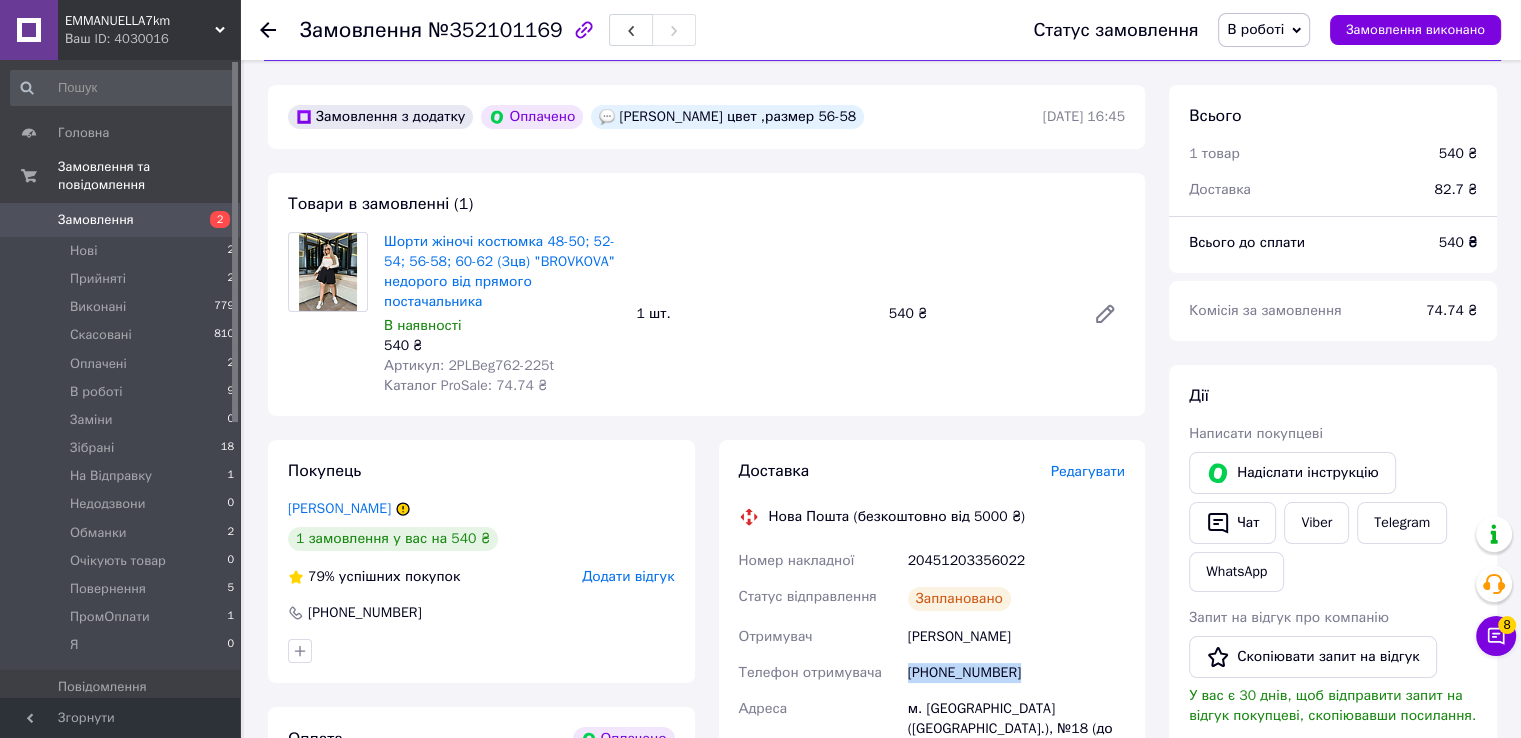 click on "[PHONE_NUMBER]" at bounding box center [1016, 673] 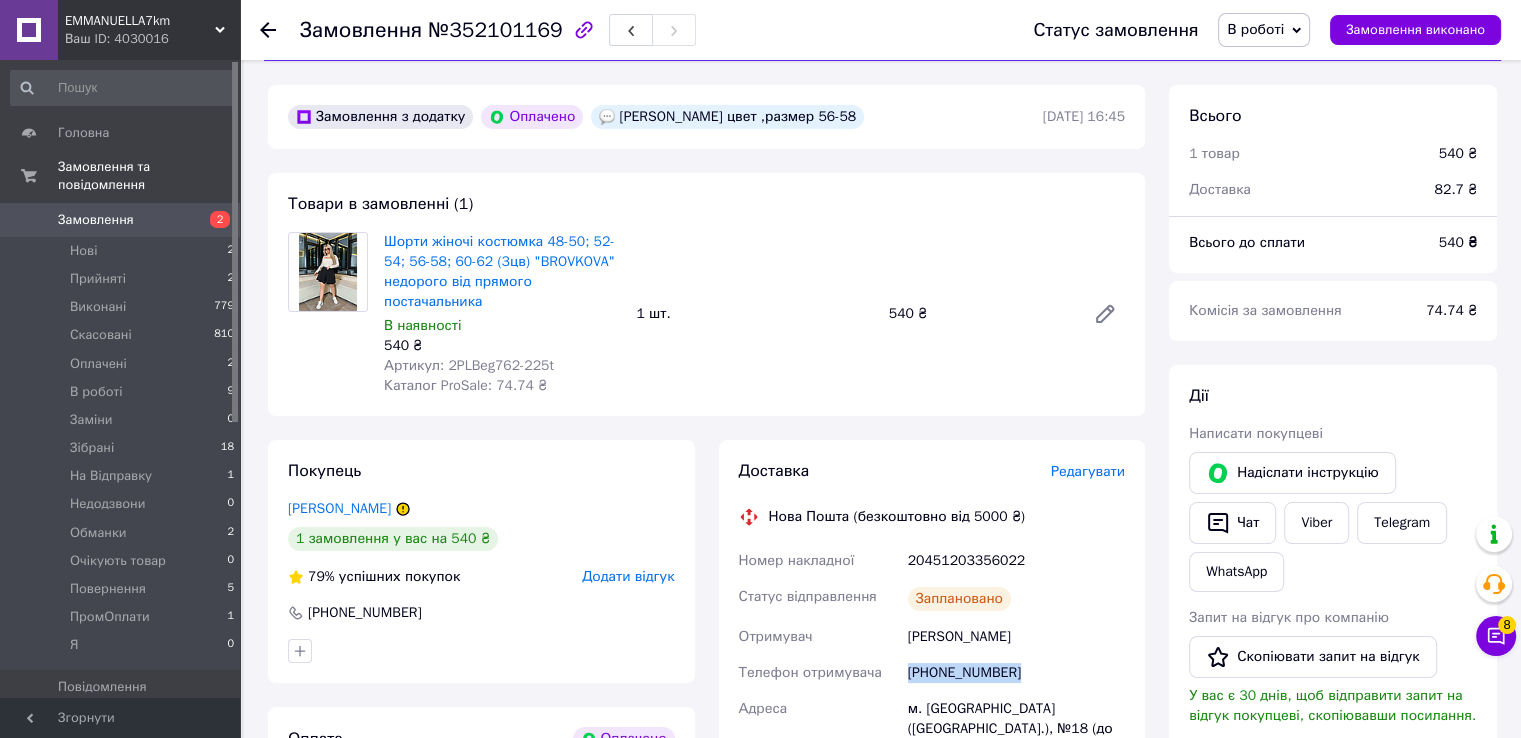 copy on "[PHONE_NUMBER]" 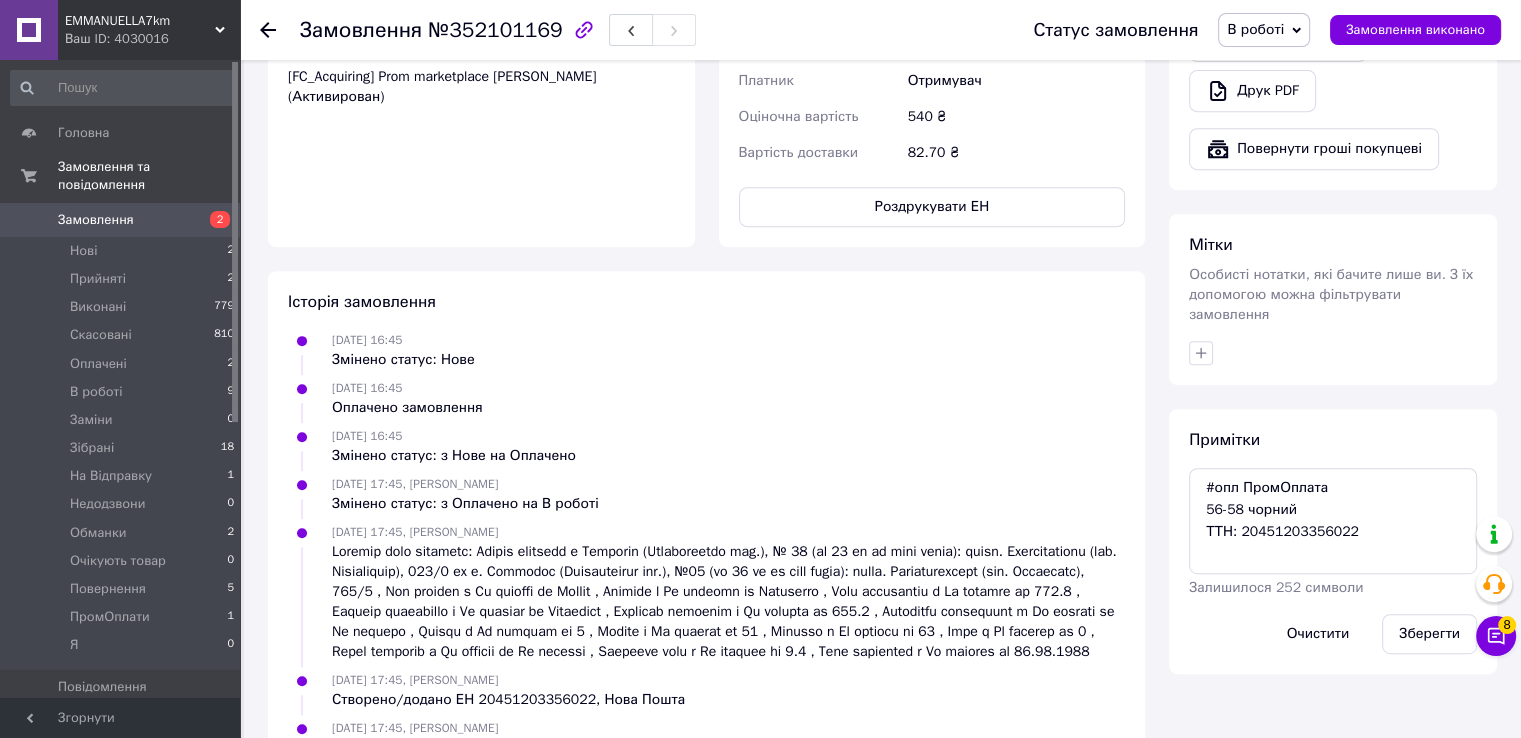 scroll, scrollTop: 909, scrollLeft: 0, axis: vertical 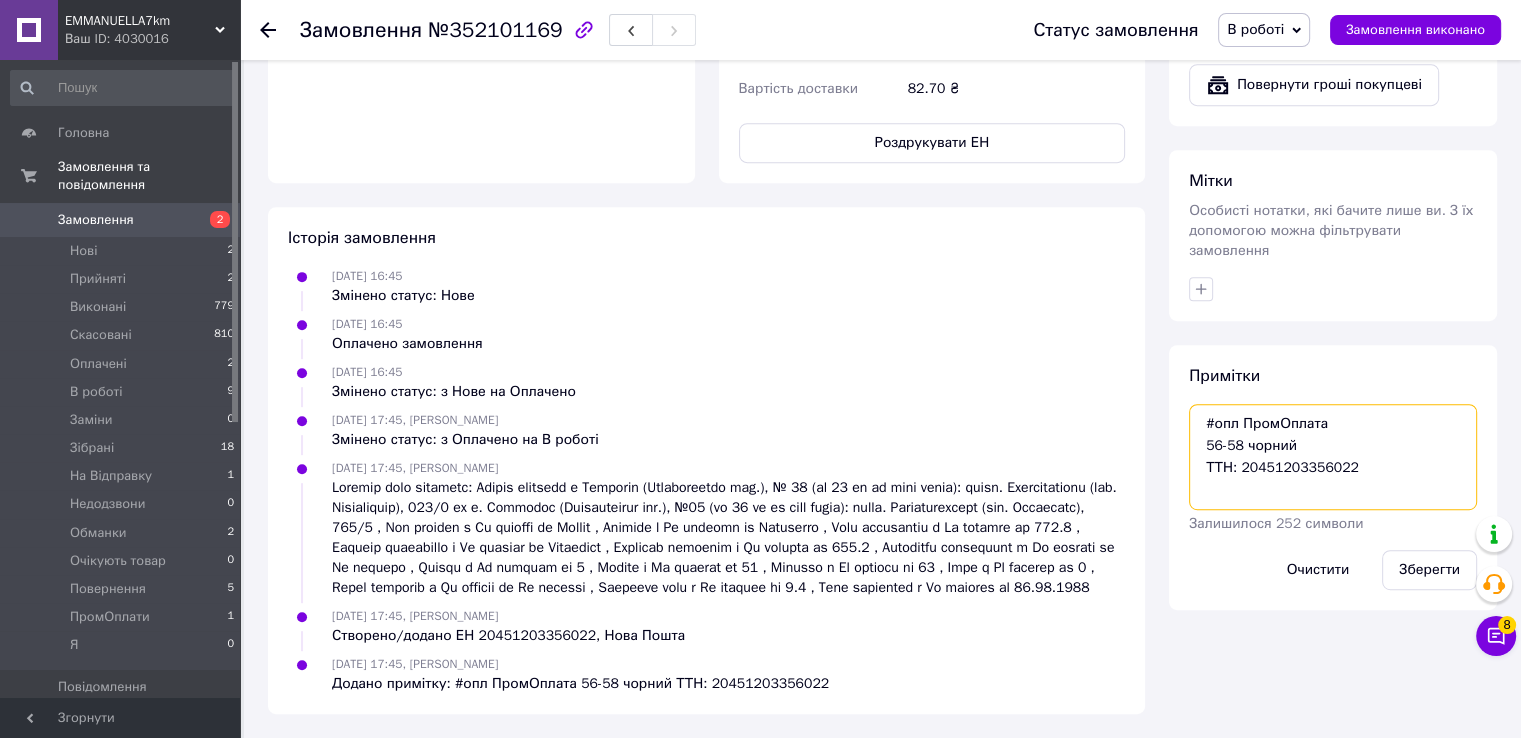 drag, startPoint x: 1200, startPoint y: 397, endPoint x: 1345, endPoint y: 445, distance: 152.73834 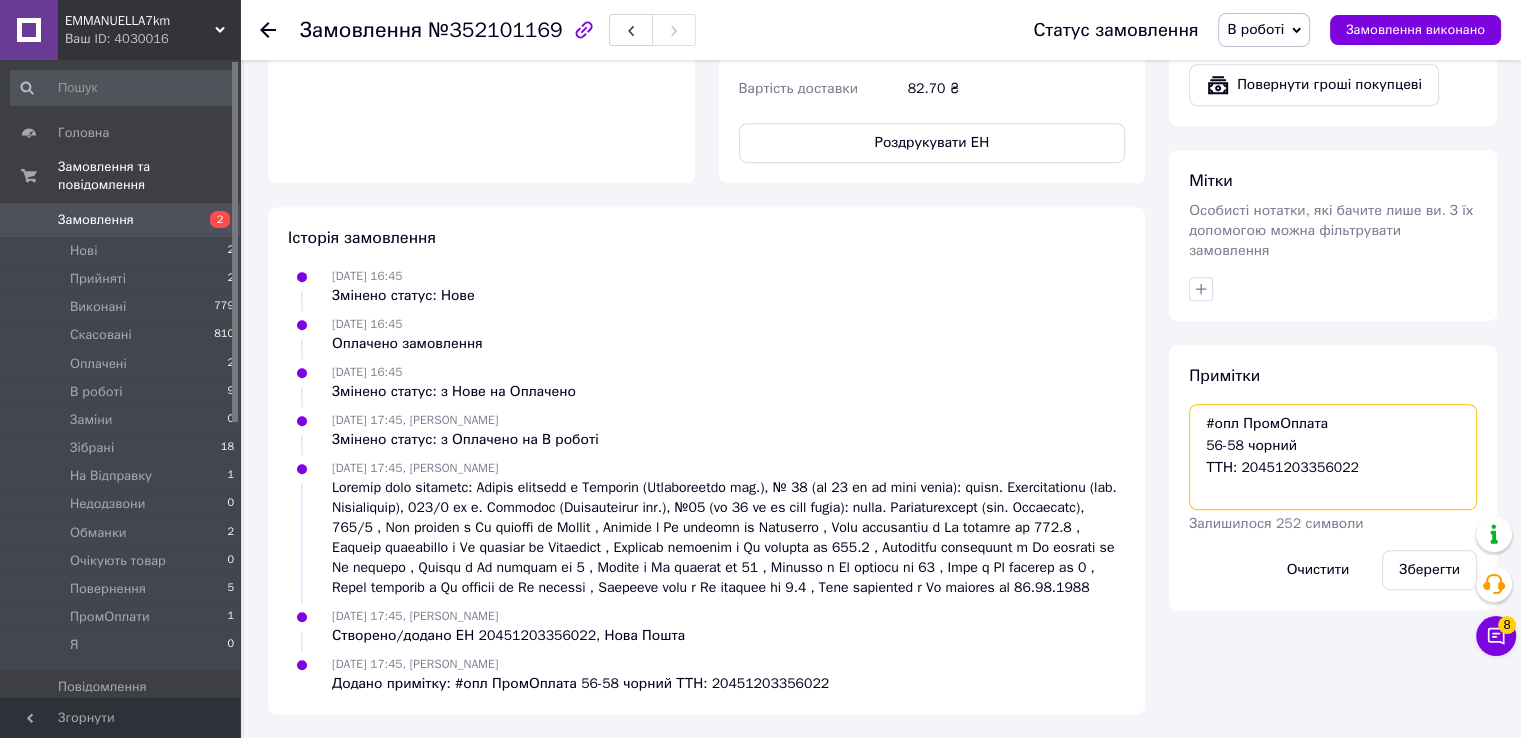 click on "#опл ПромОплата
56-58 чорний
ТТН: 20451203356022" at bounding box center (1333, 457) 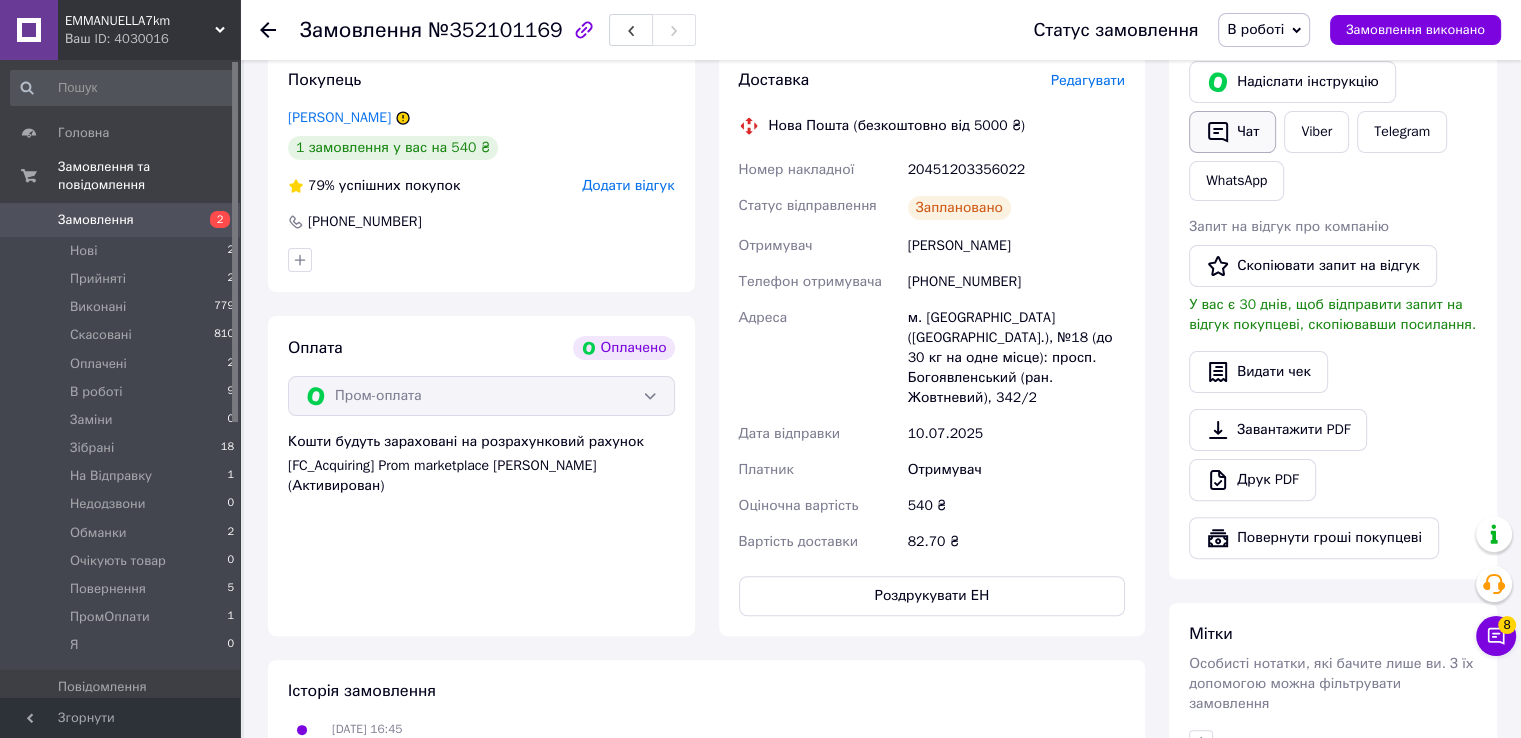 scroll, scrollTop: 309, scrollLeft: 0, axis: vertical 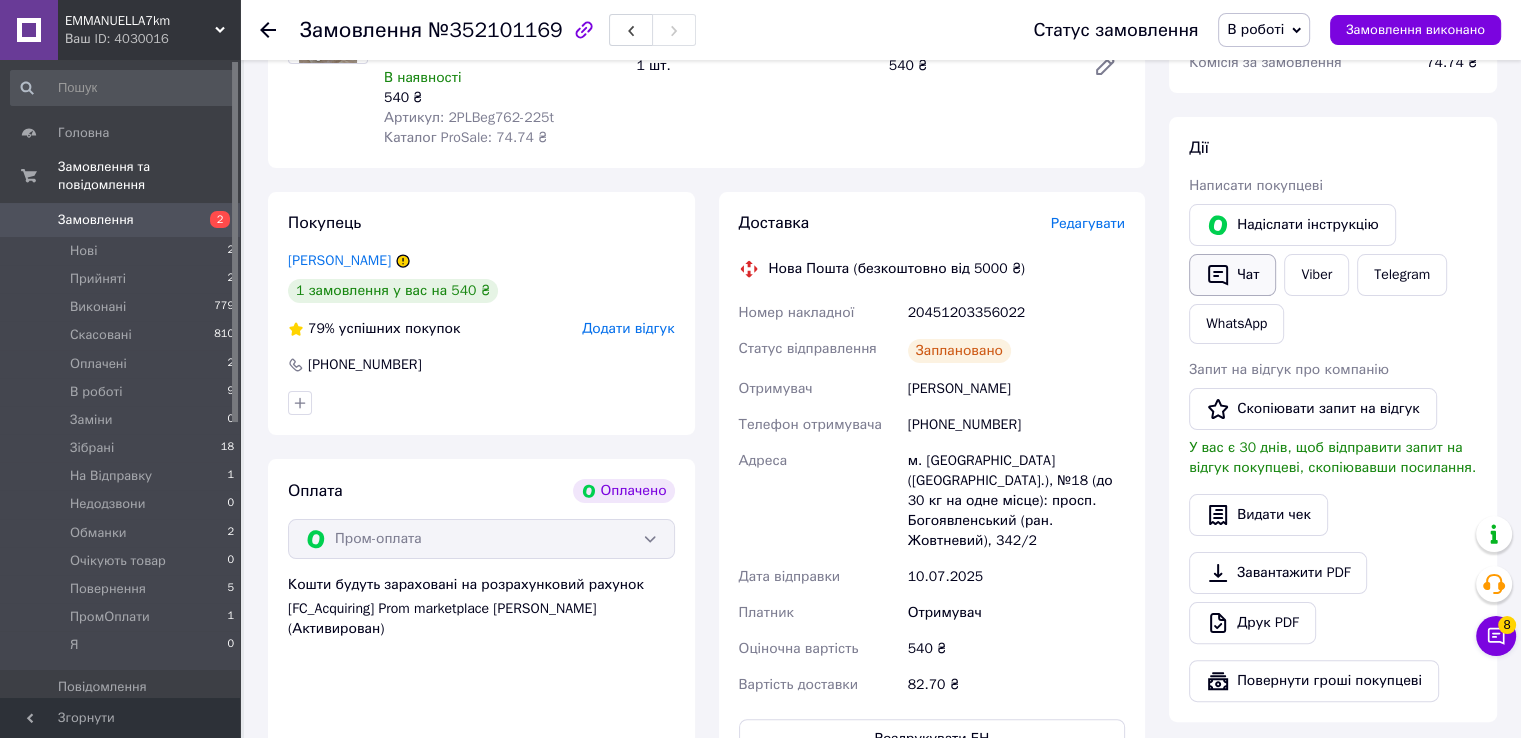 click on "Чат" at bounding box center [1232, 275] 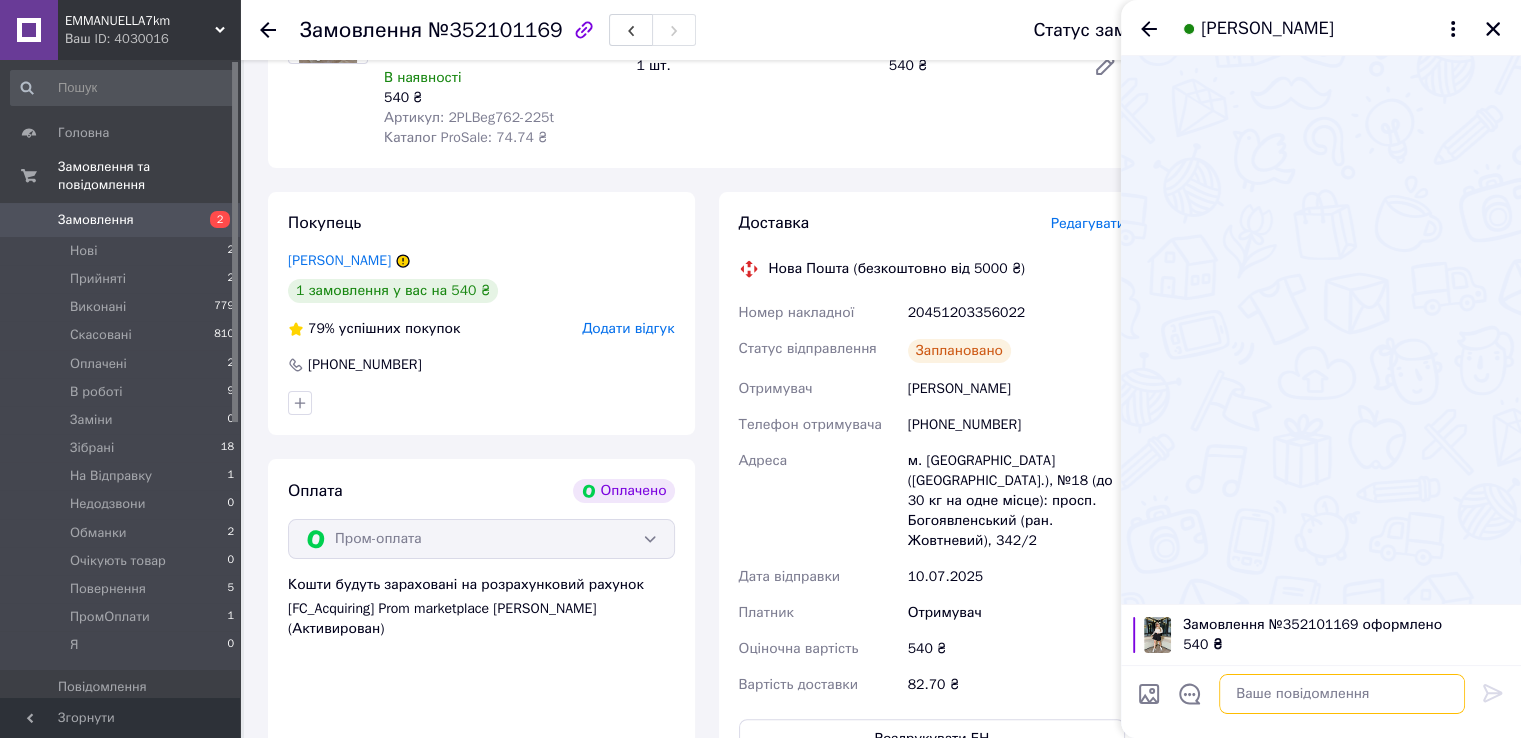 click at bounding box center [1342, 694] 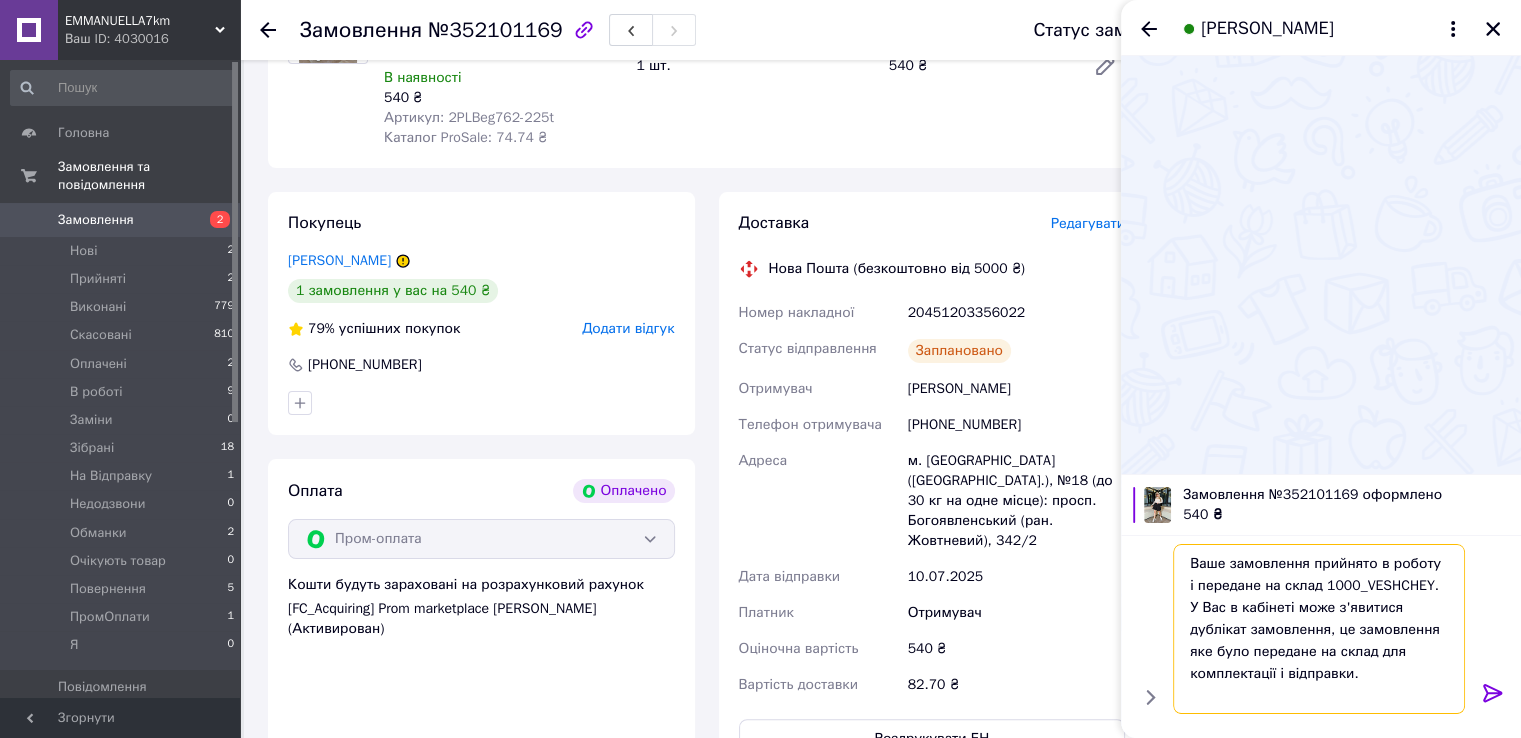 scroll, scrollTop: 1, scrollLeft: 0, axis: vertical 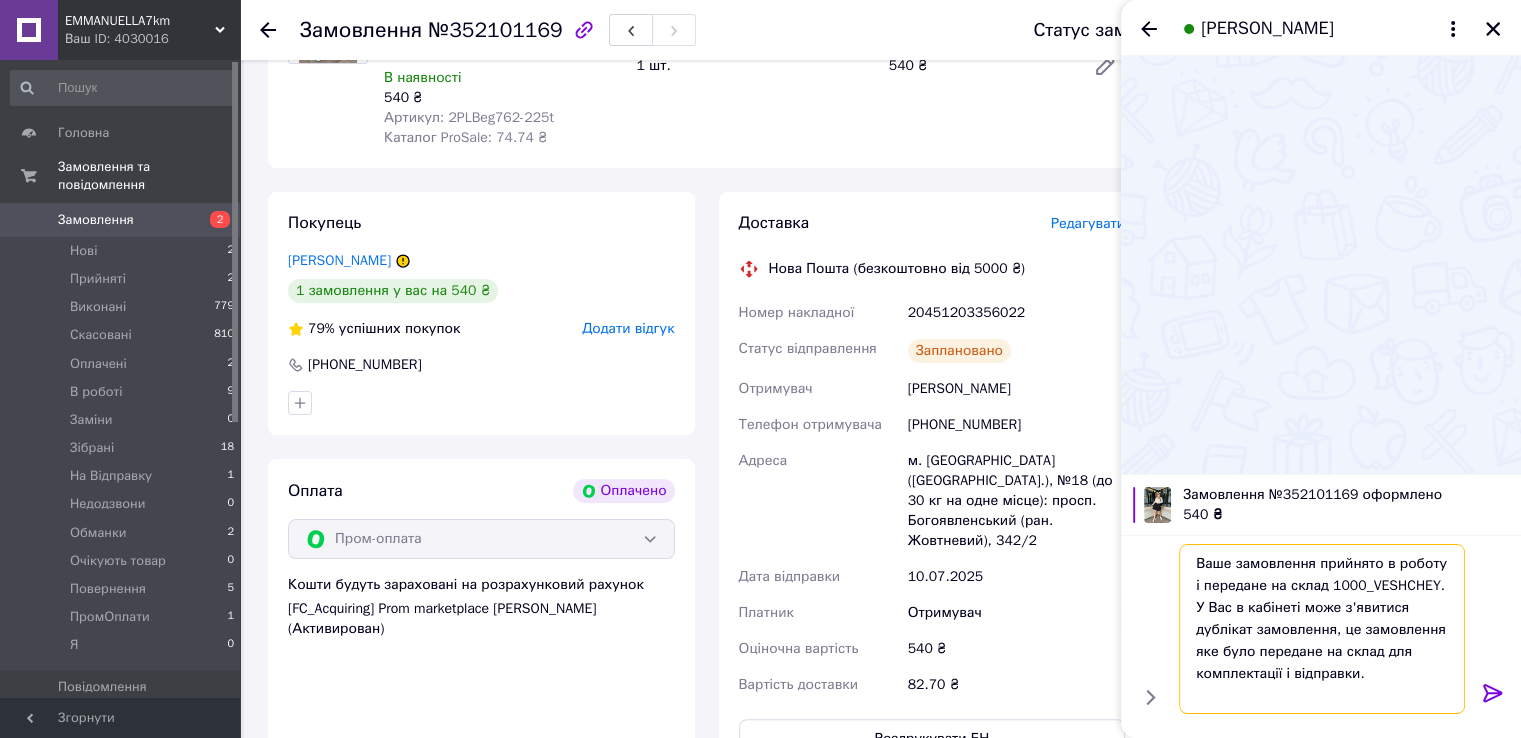 type 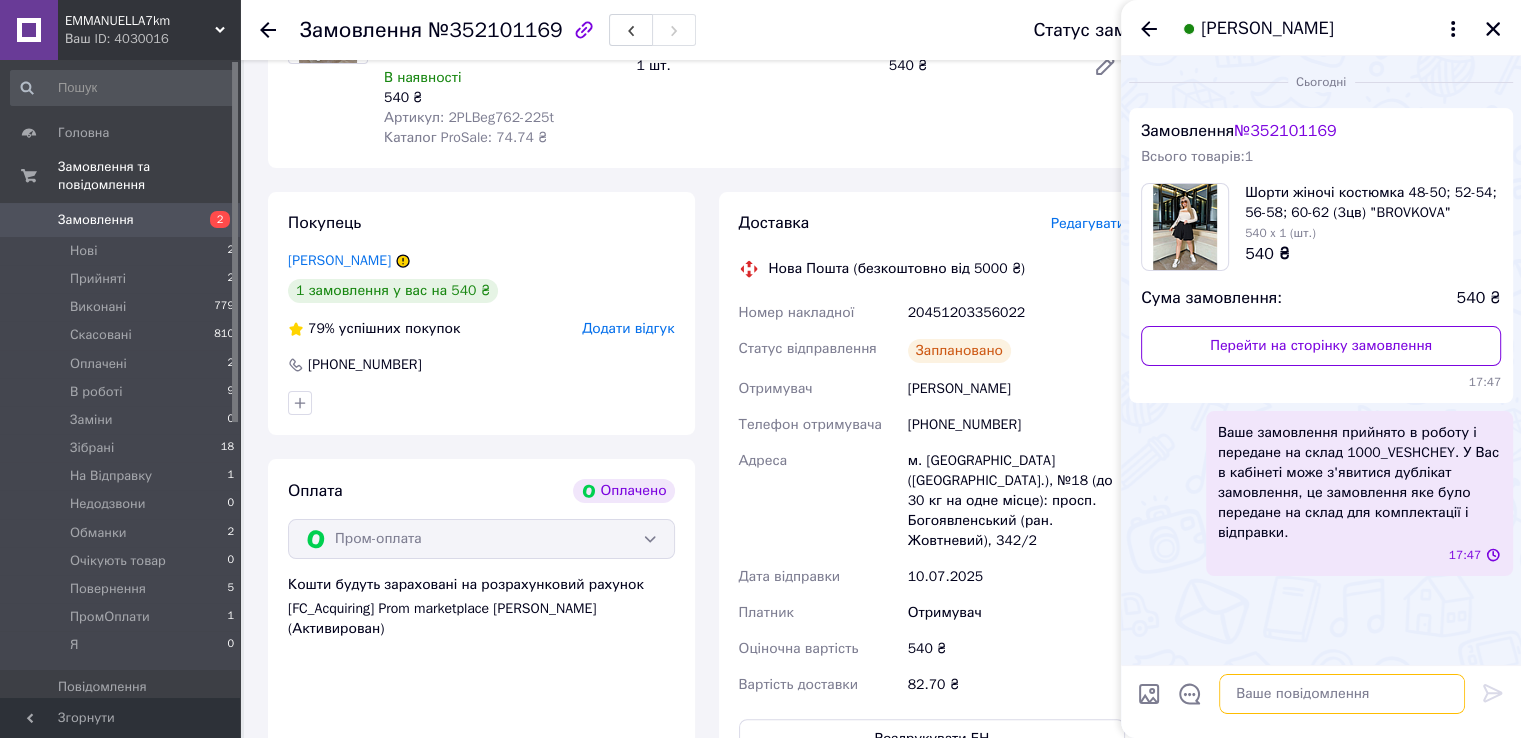 scroll, scrollTop: 0, scrollLeft: 0, axis: both 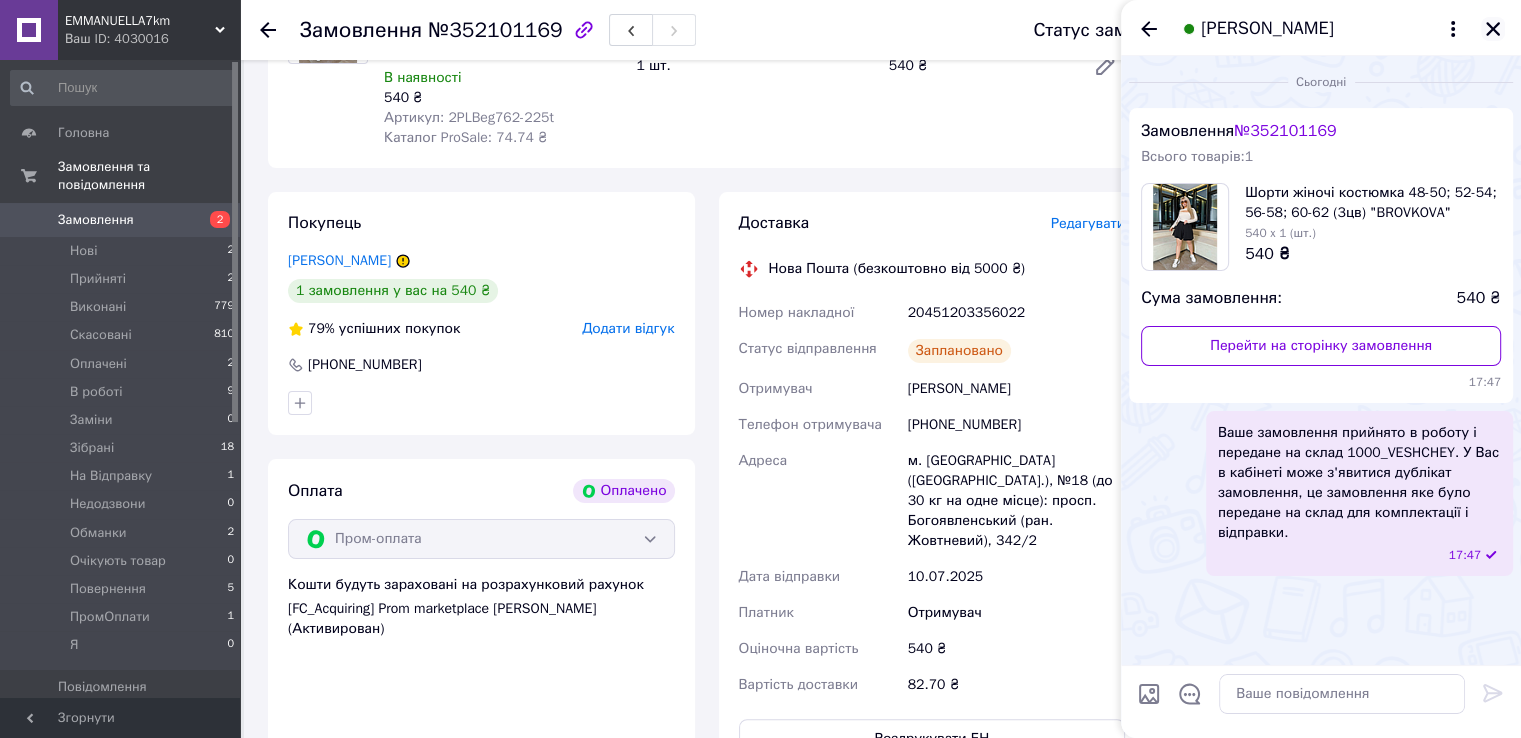 click 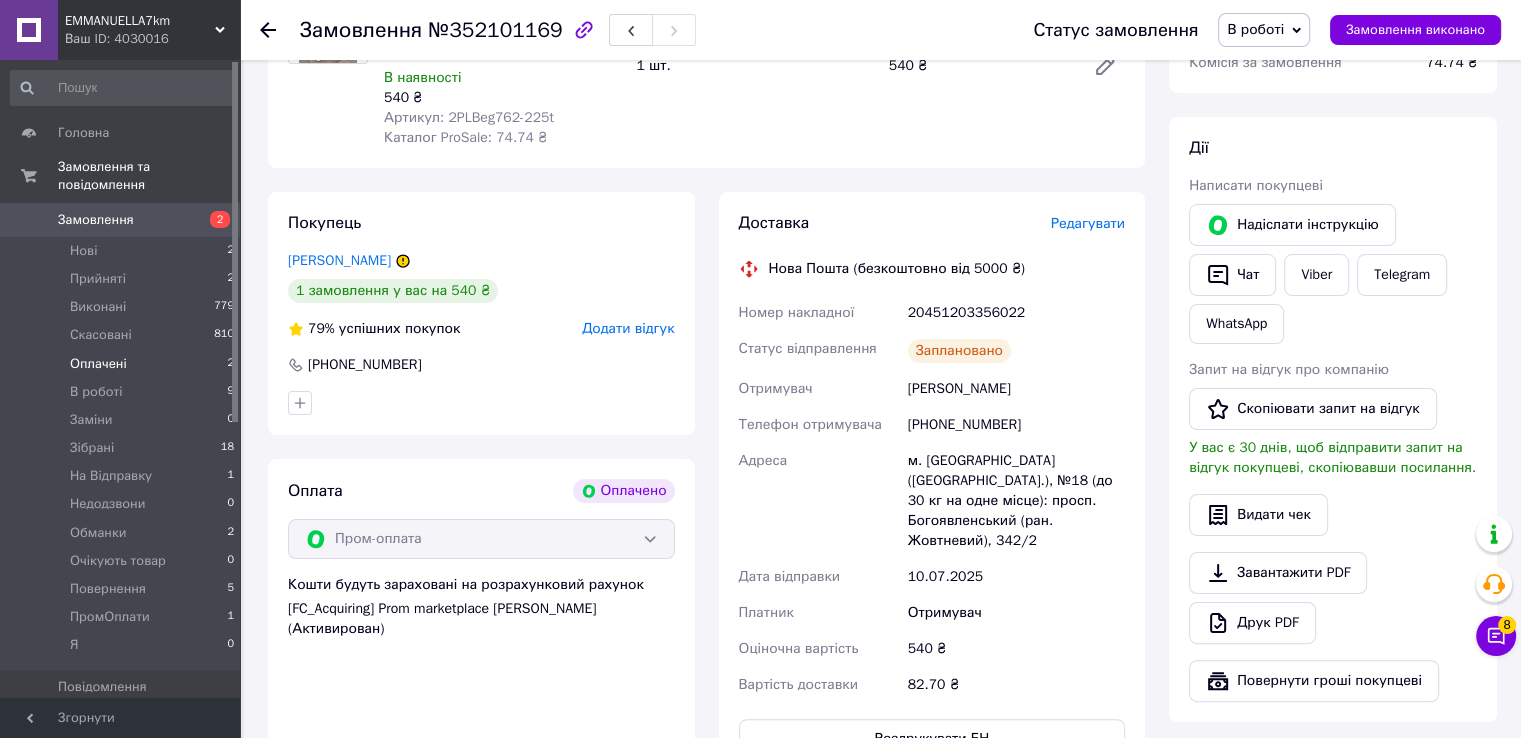 click on "Оплачені 2" at bounding box center (123, 364) 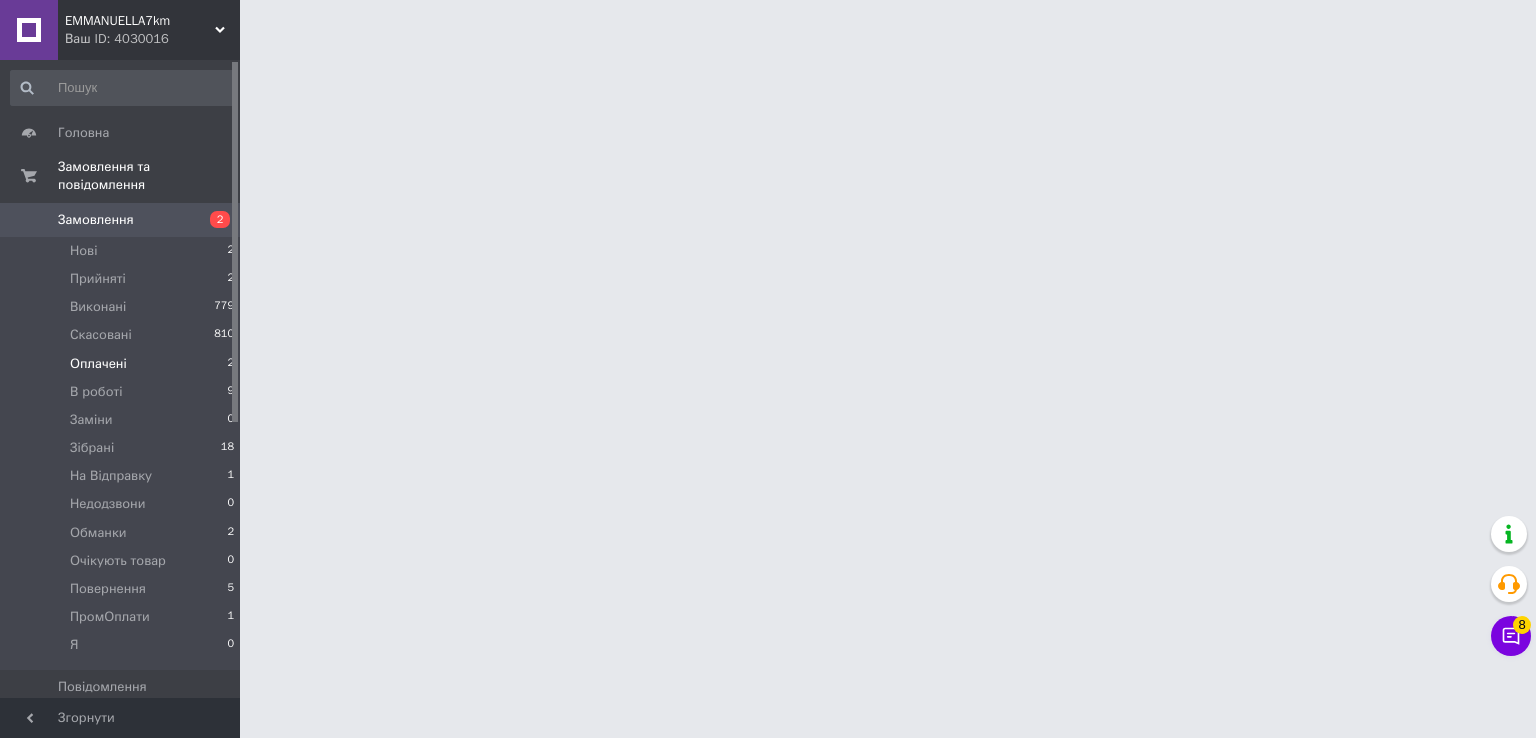 click on "Оплачені 2" at bounding box center (123, 364) 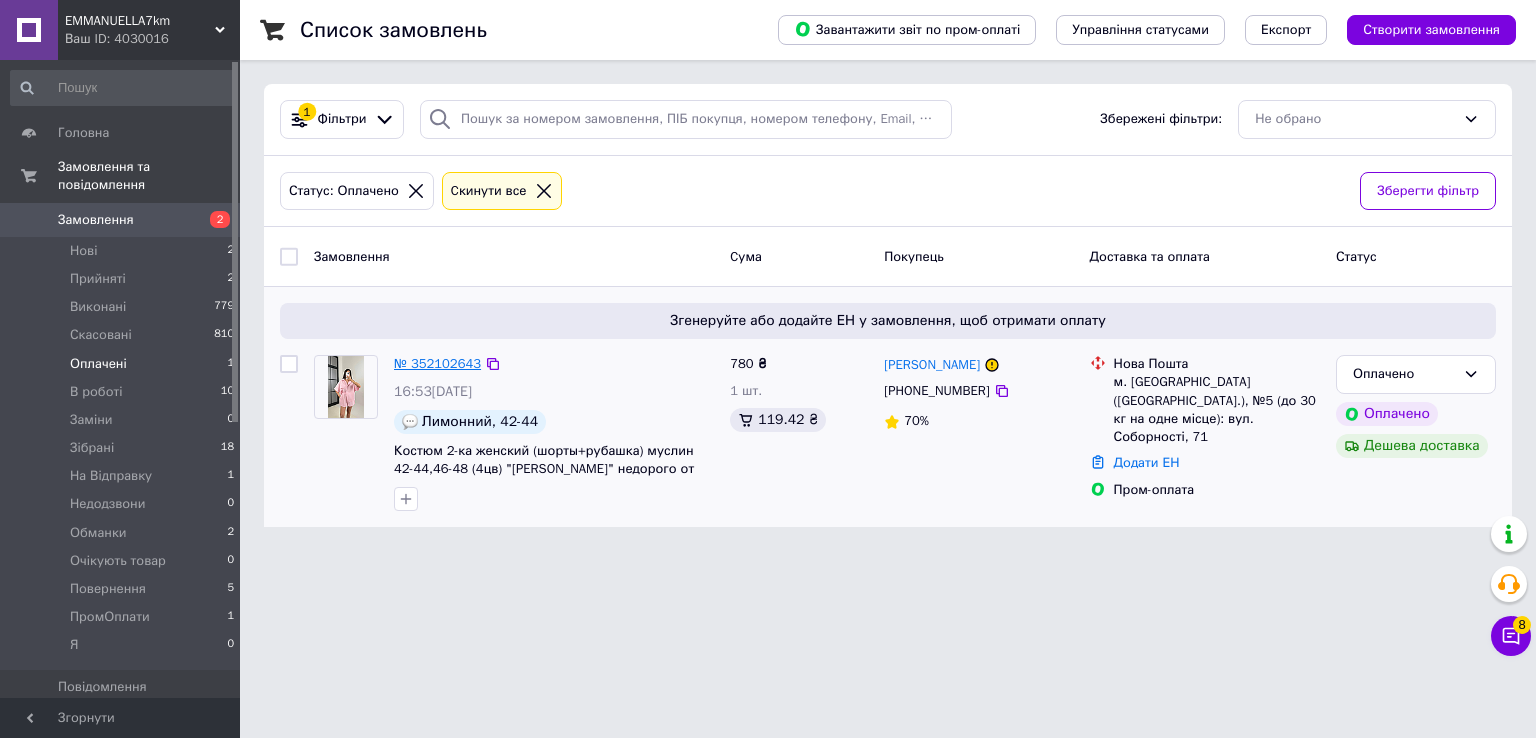 click on "№ 352102643" at bounding box center (437, 363) 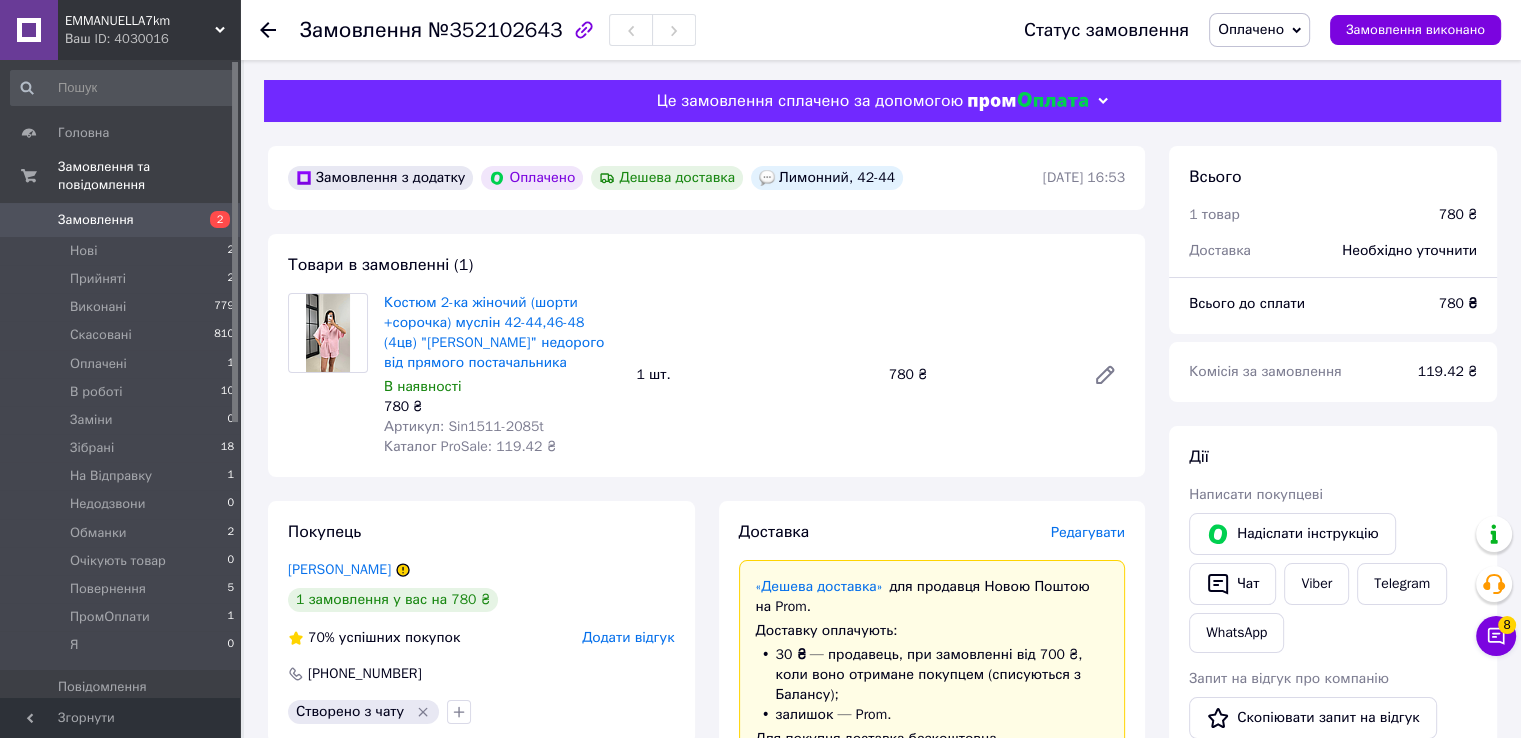 scroll, scrollTop: 100, scrollLeft: 0, axis: vertical 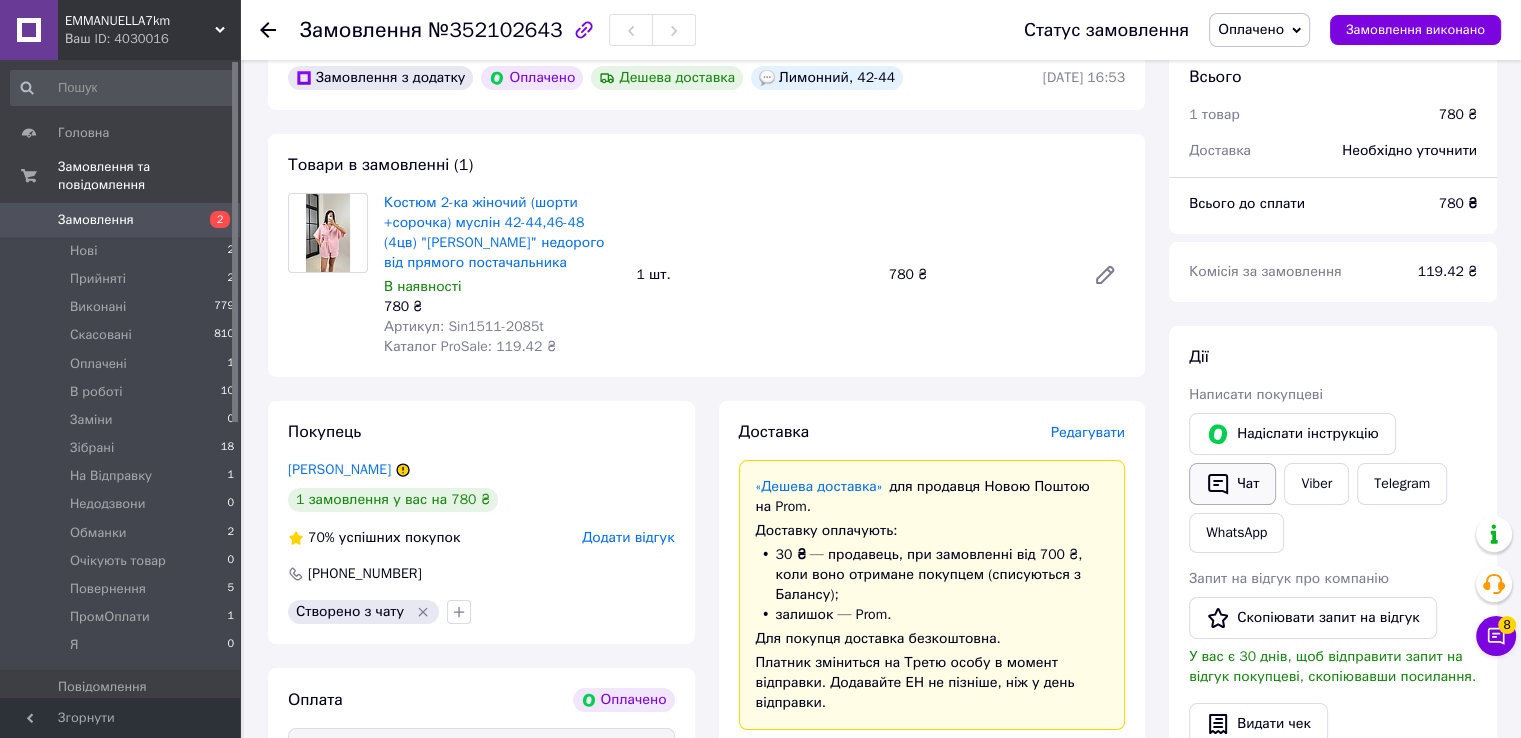 click on "Чат" at bounding box center [1232, 484] 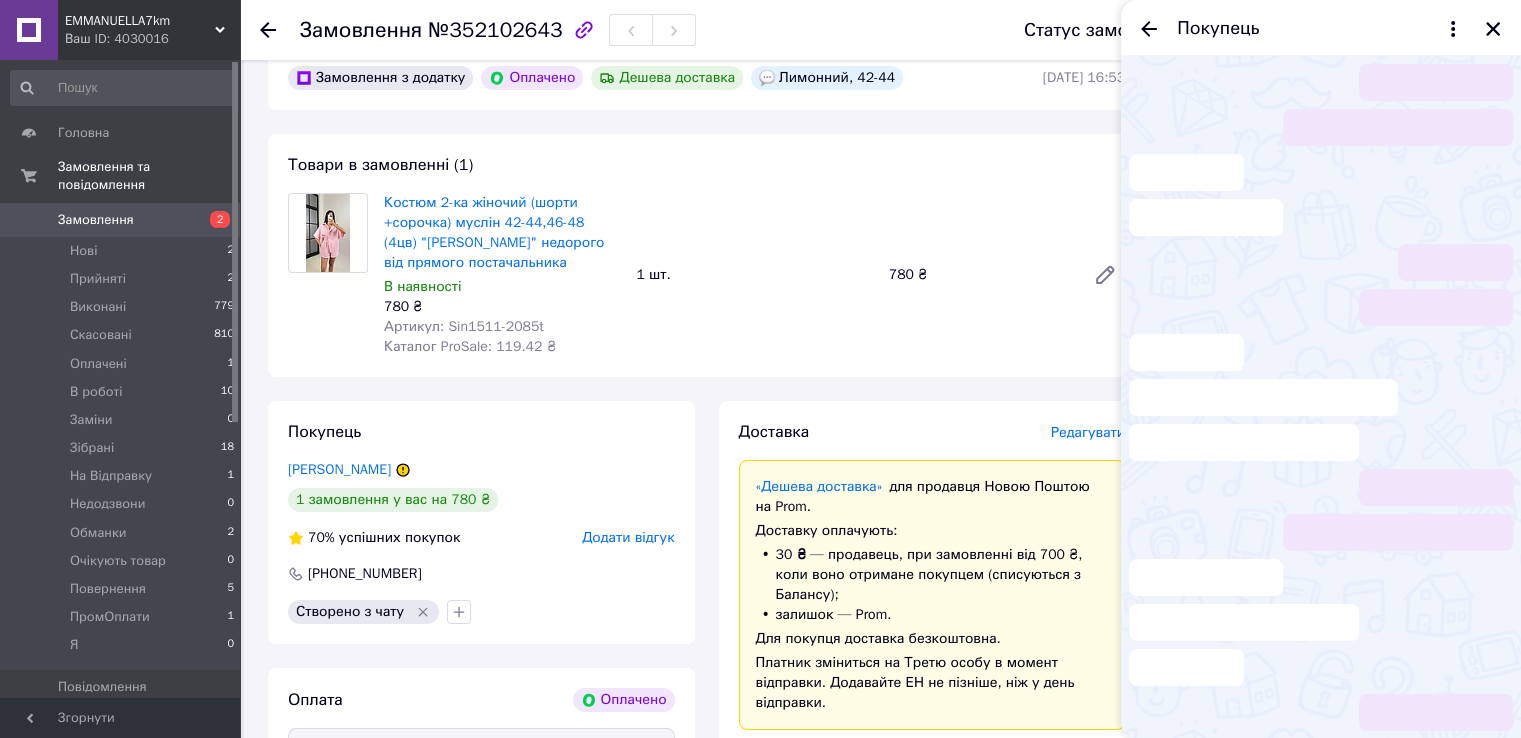 scroll, scrollTop: 64, scrollLeft: 0, axis: vertical 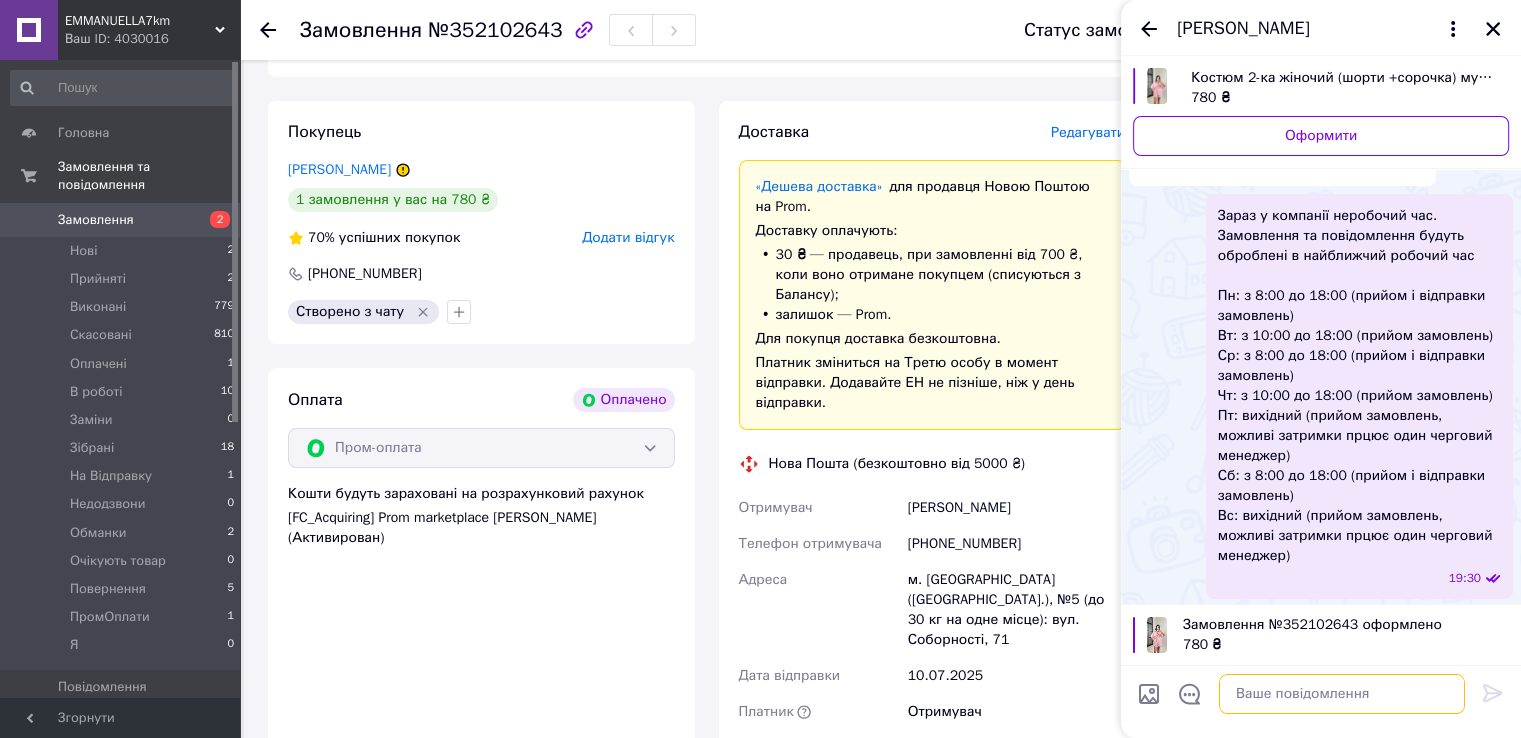 click at bounding box center [1342, 694] 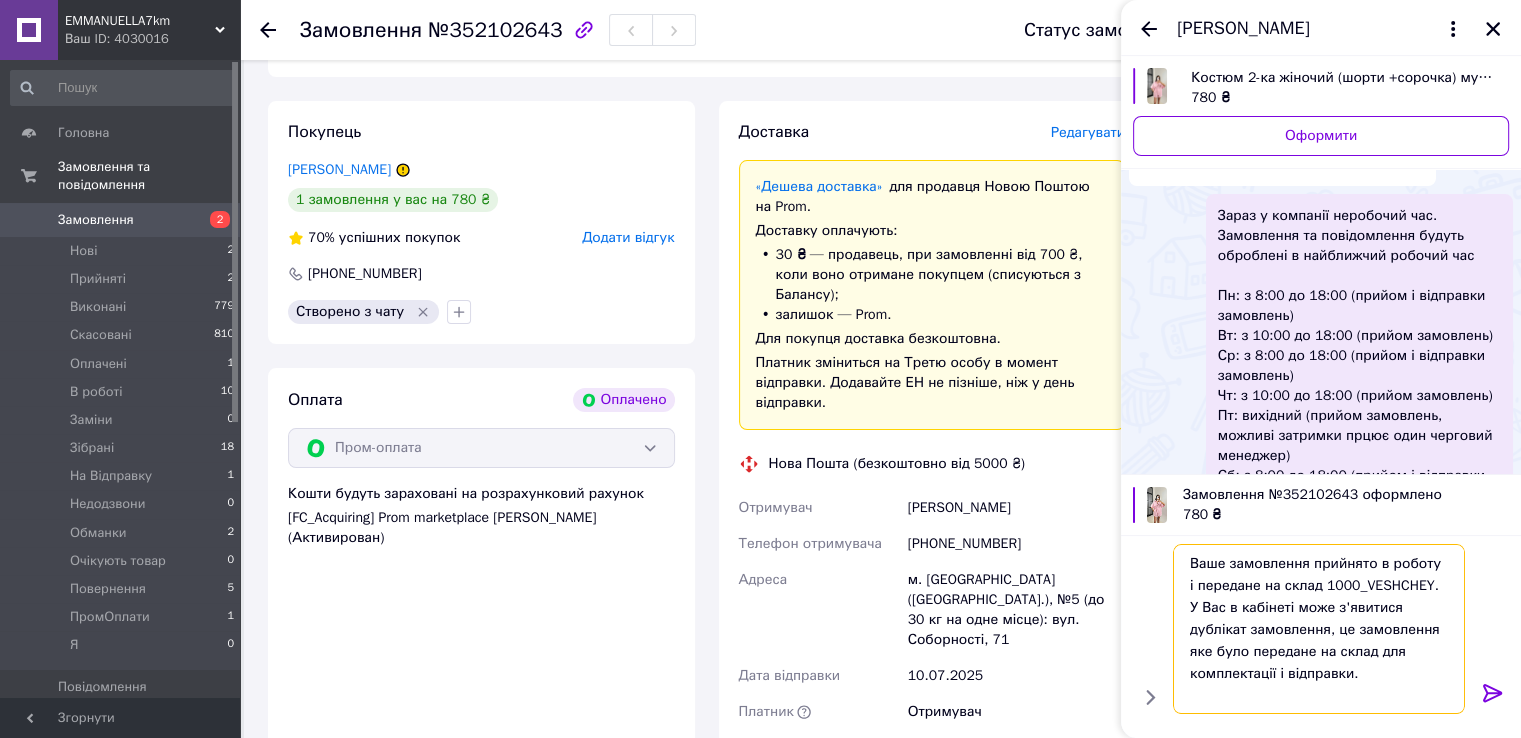 scroll, scrollTop: 1, scrollLeft: 0, axis: vertical 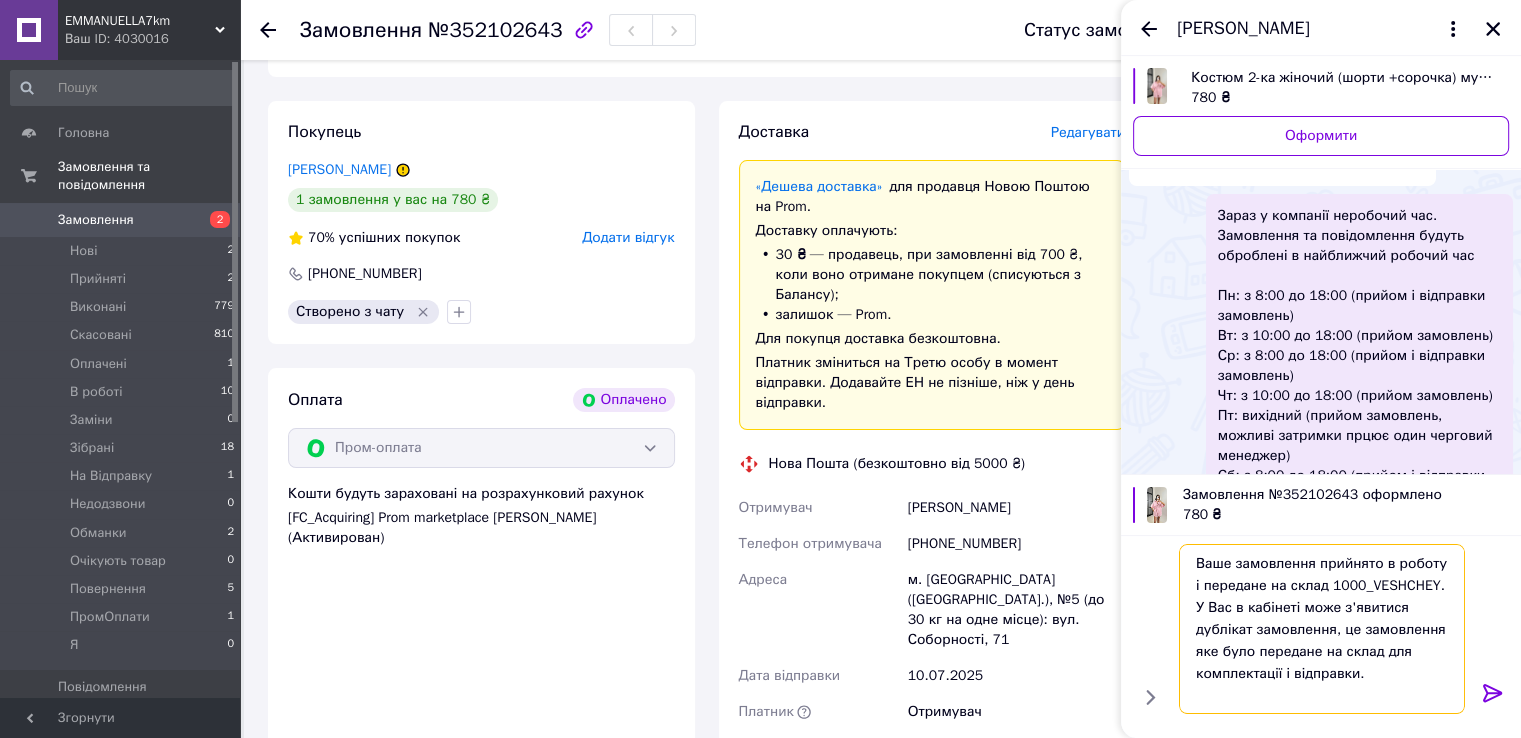 type 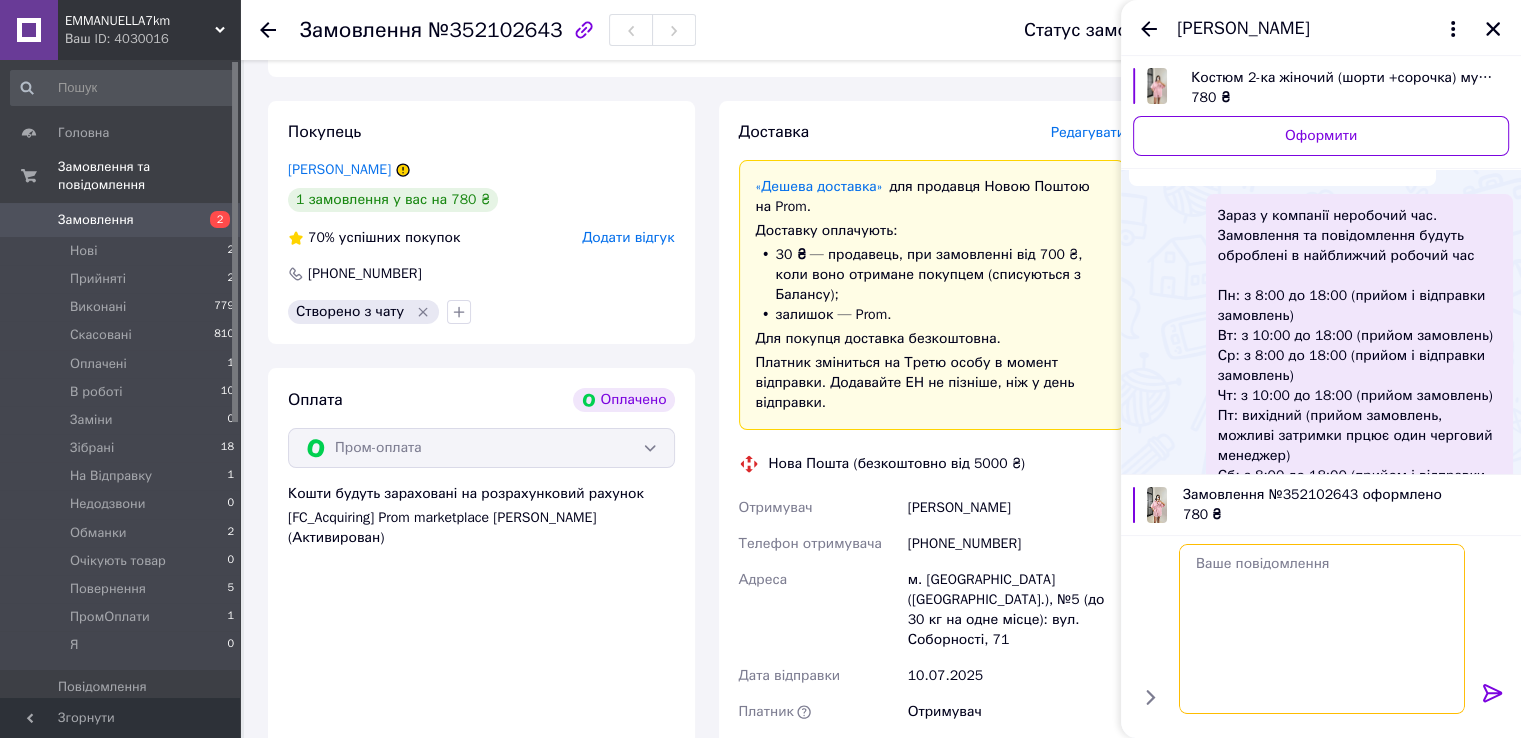 scroll, scrollTop: 0, scrollLeft: 0, axis: both 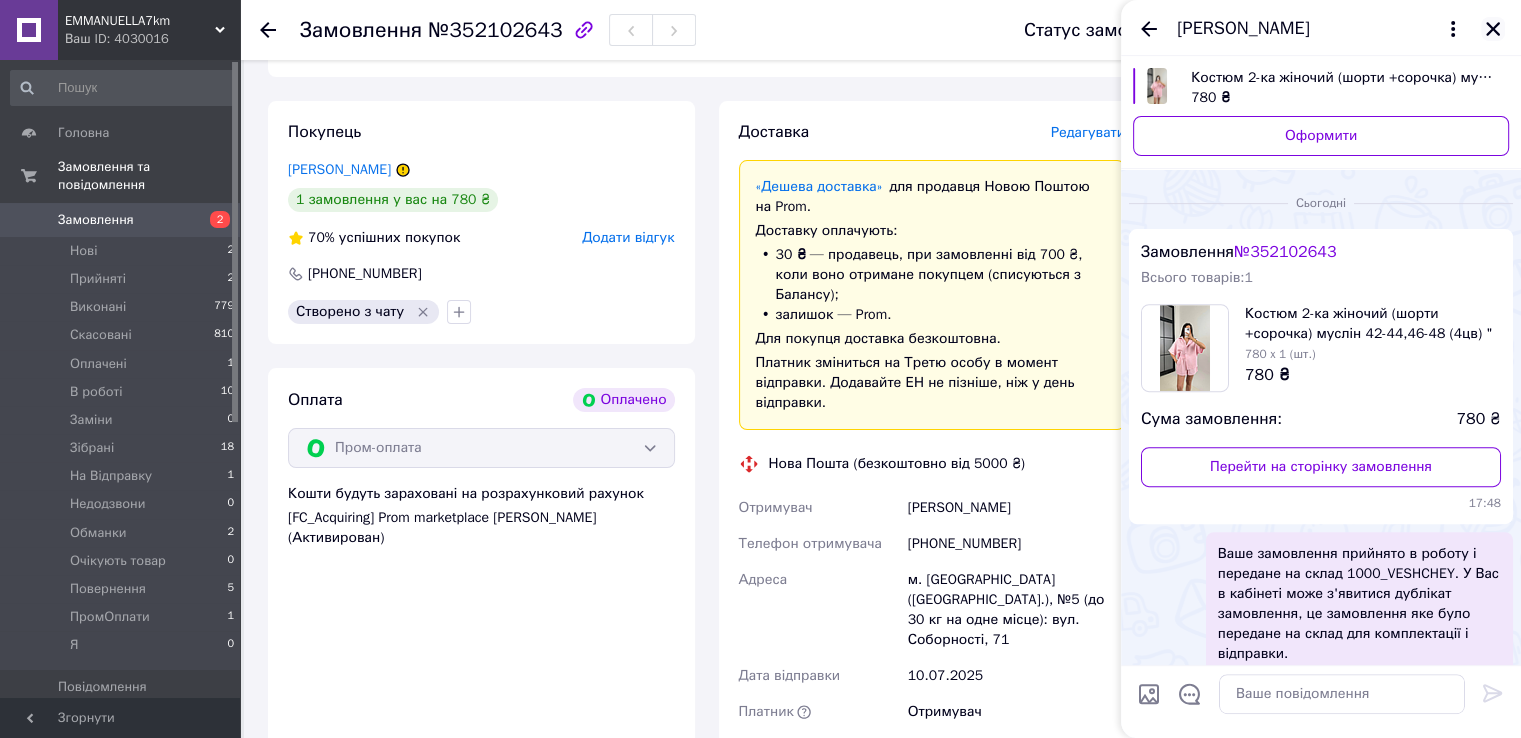 click 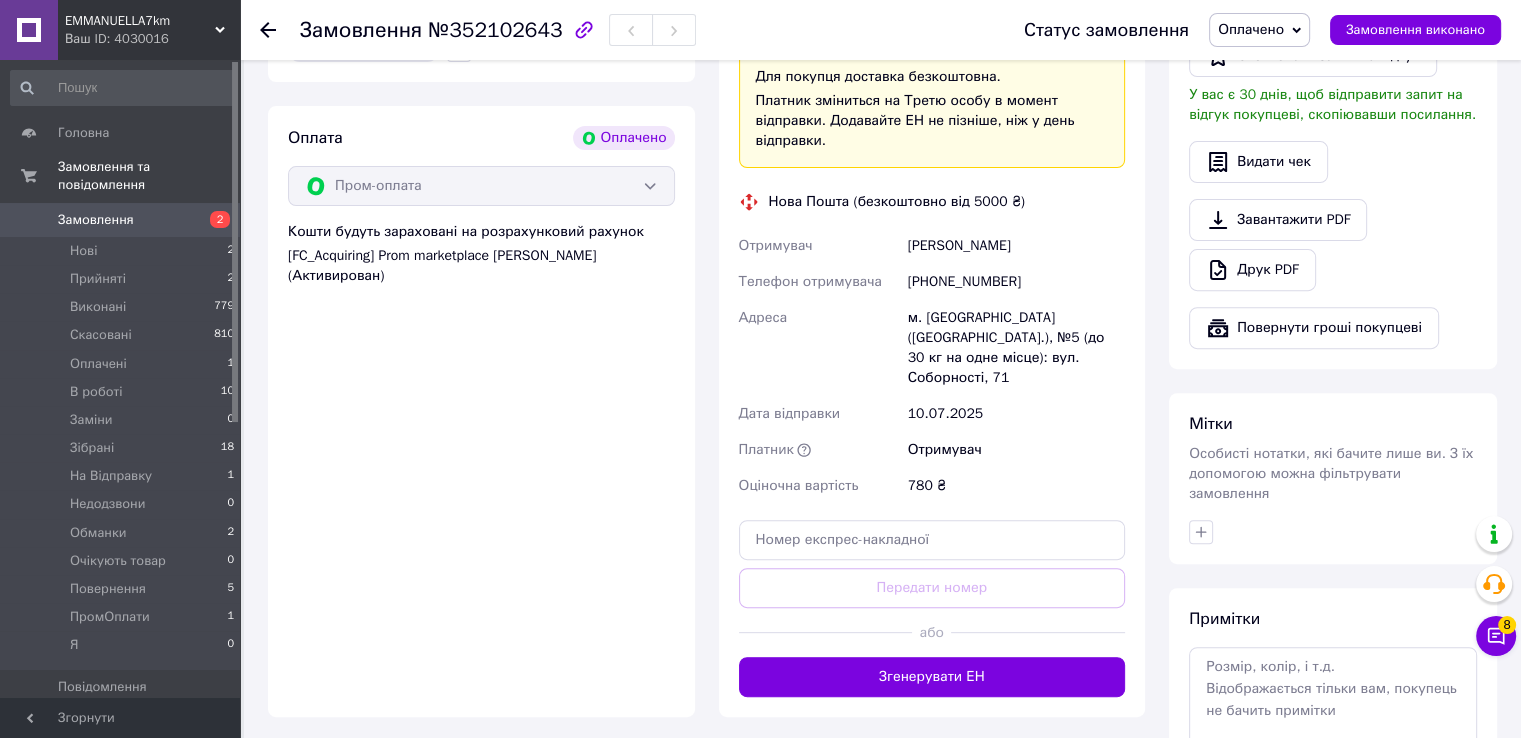 scroll, scrollTop: 800, scrollLeft: 0, axis: vertical 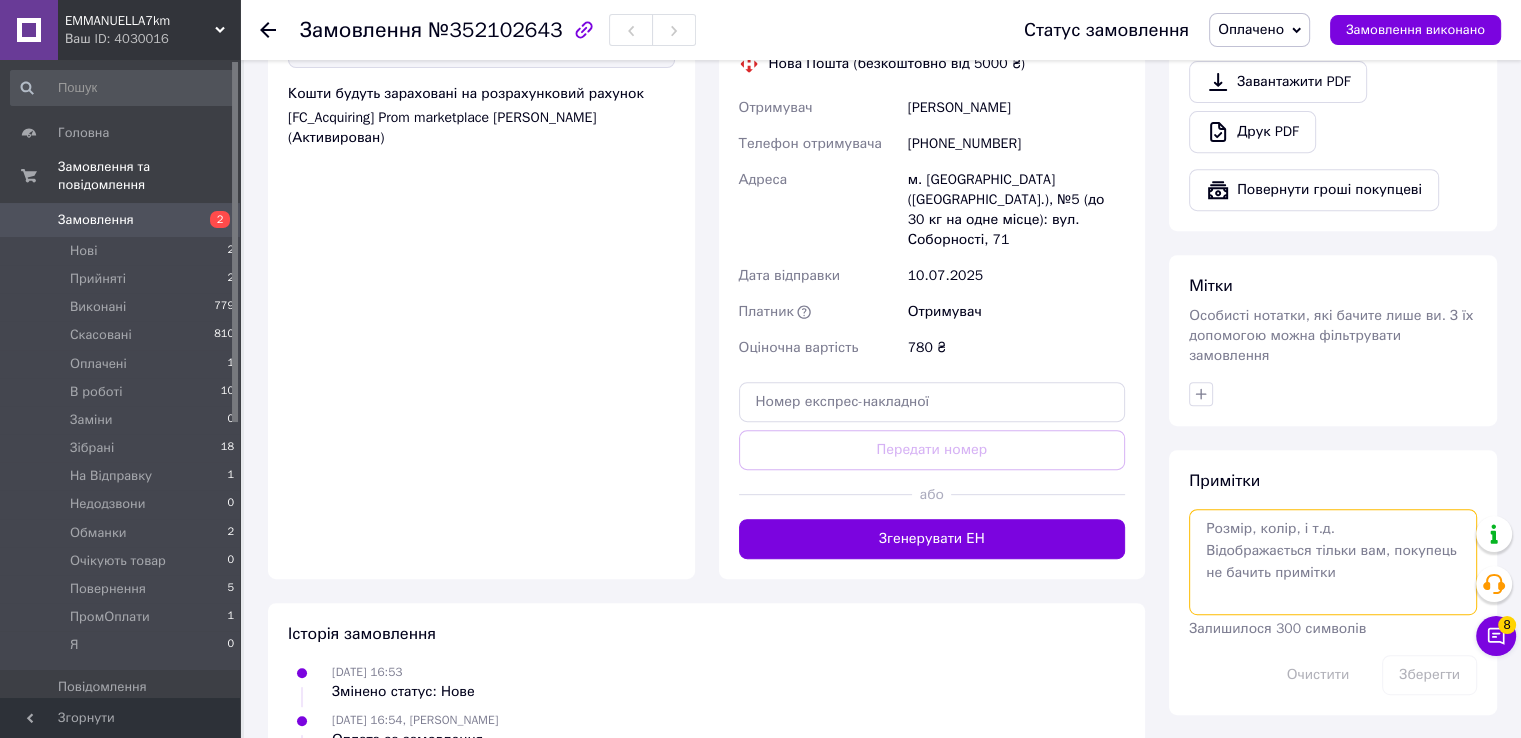click at bounding box center [1333, 562] 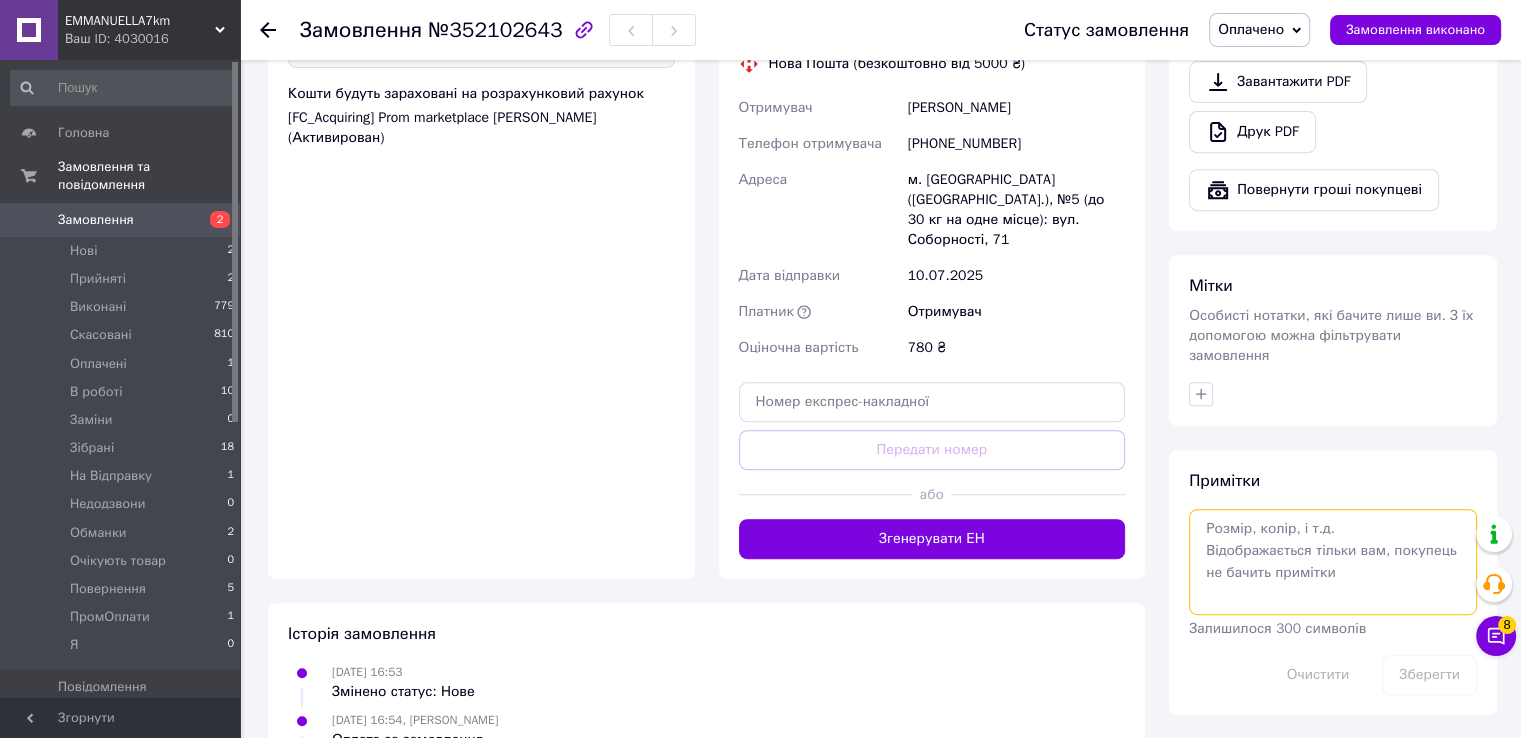 paste on "#опл ПромОплата" 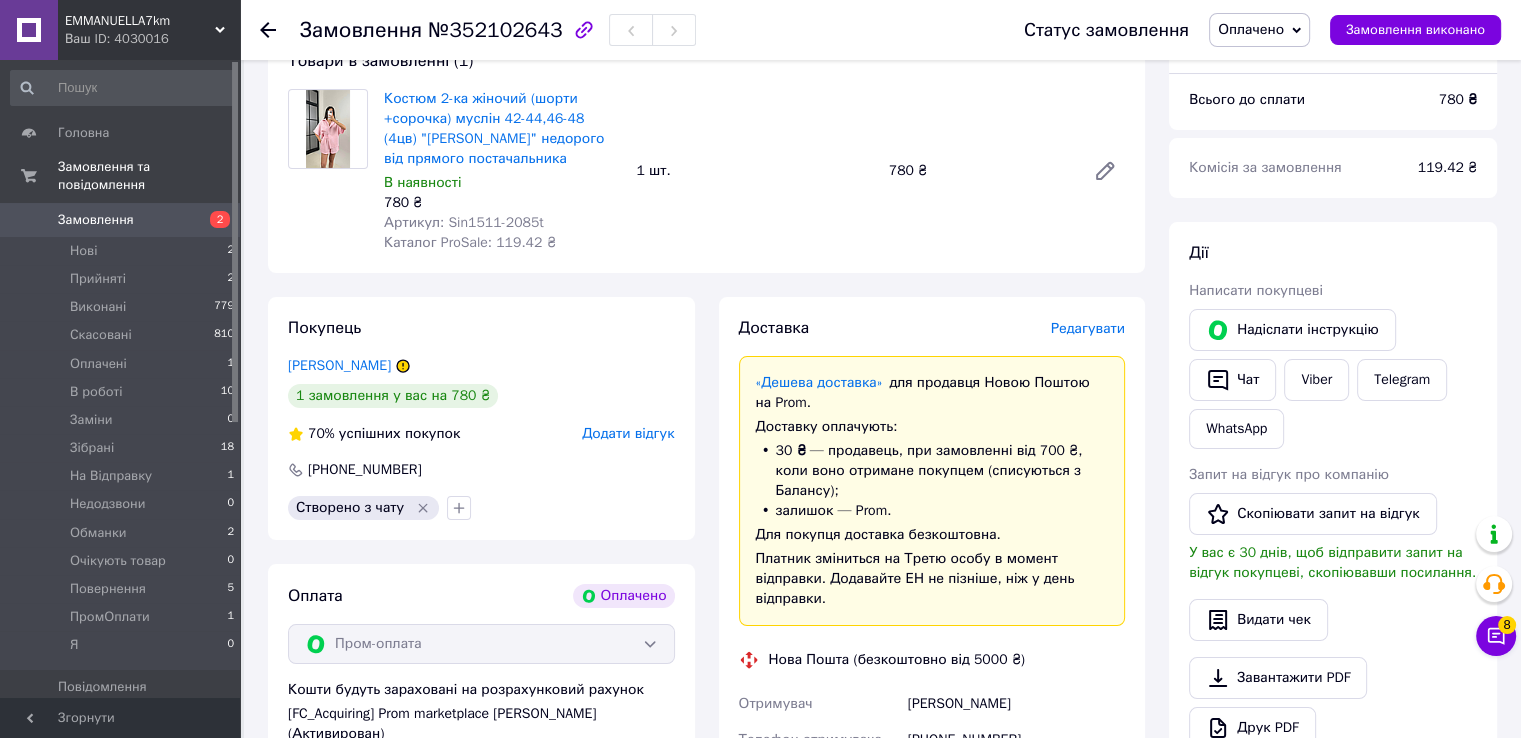 scroll, scrollTop: 100, scrollLeft: 0, axis: vertical 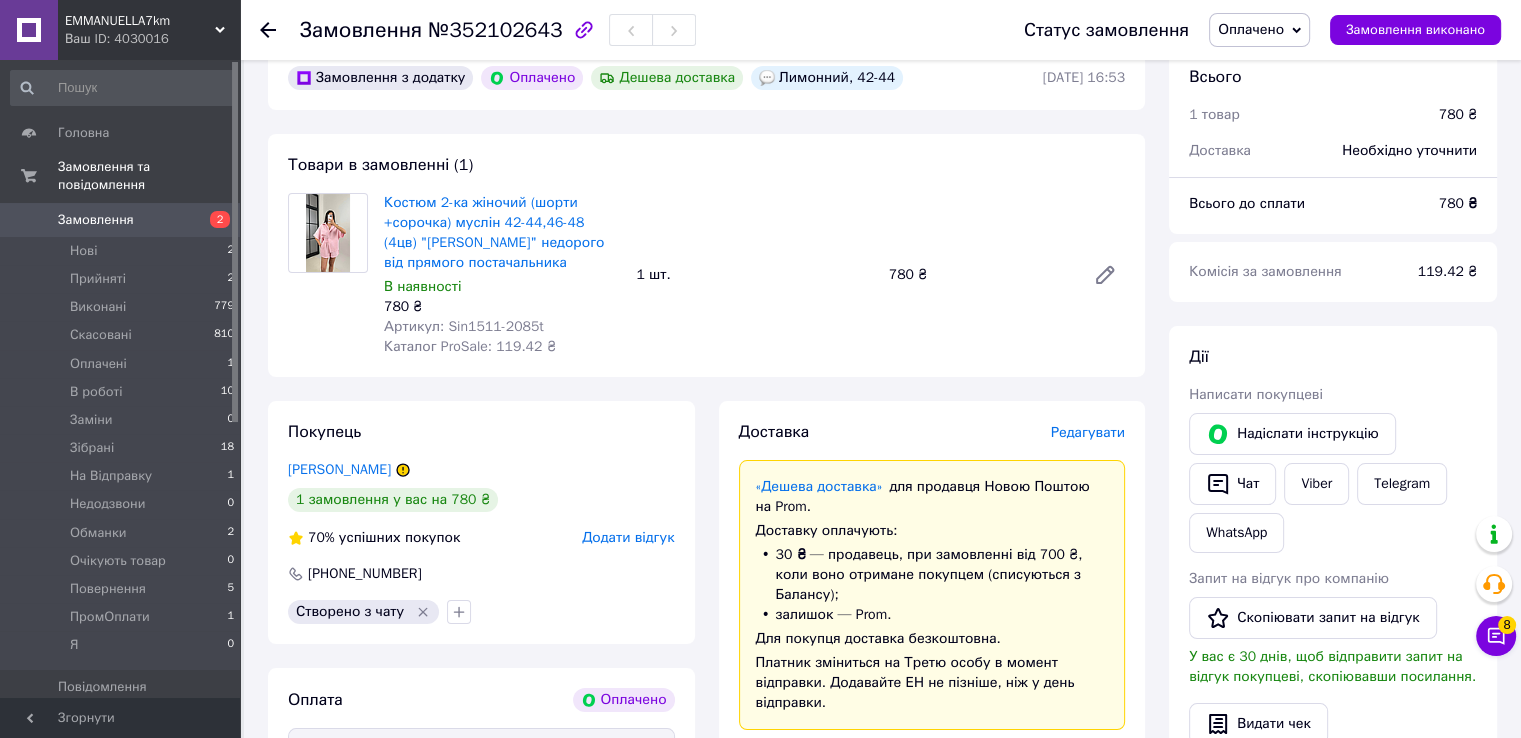 click on "Лимонний, 42-44" at bounding box center (827, 78) 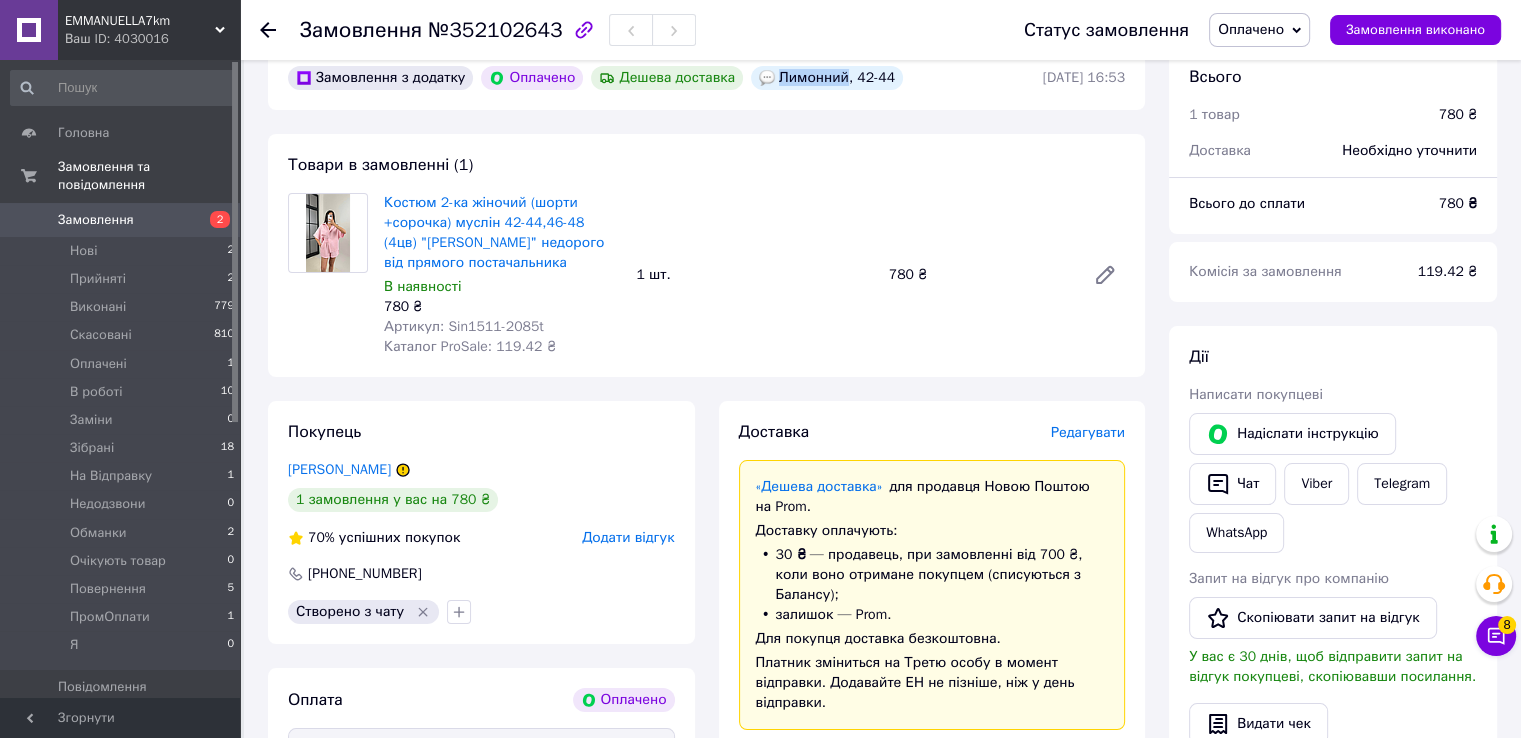 click on "Лимонний, 42-44" at bounding box center (827, 78) 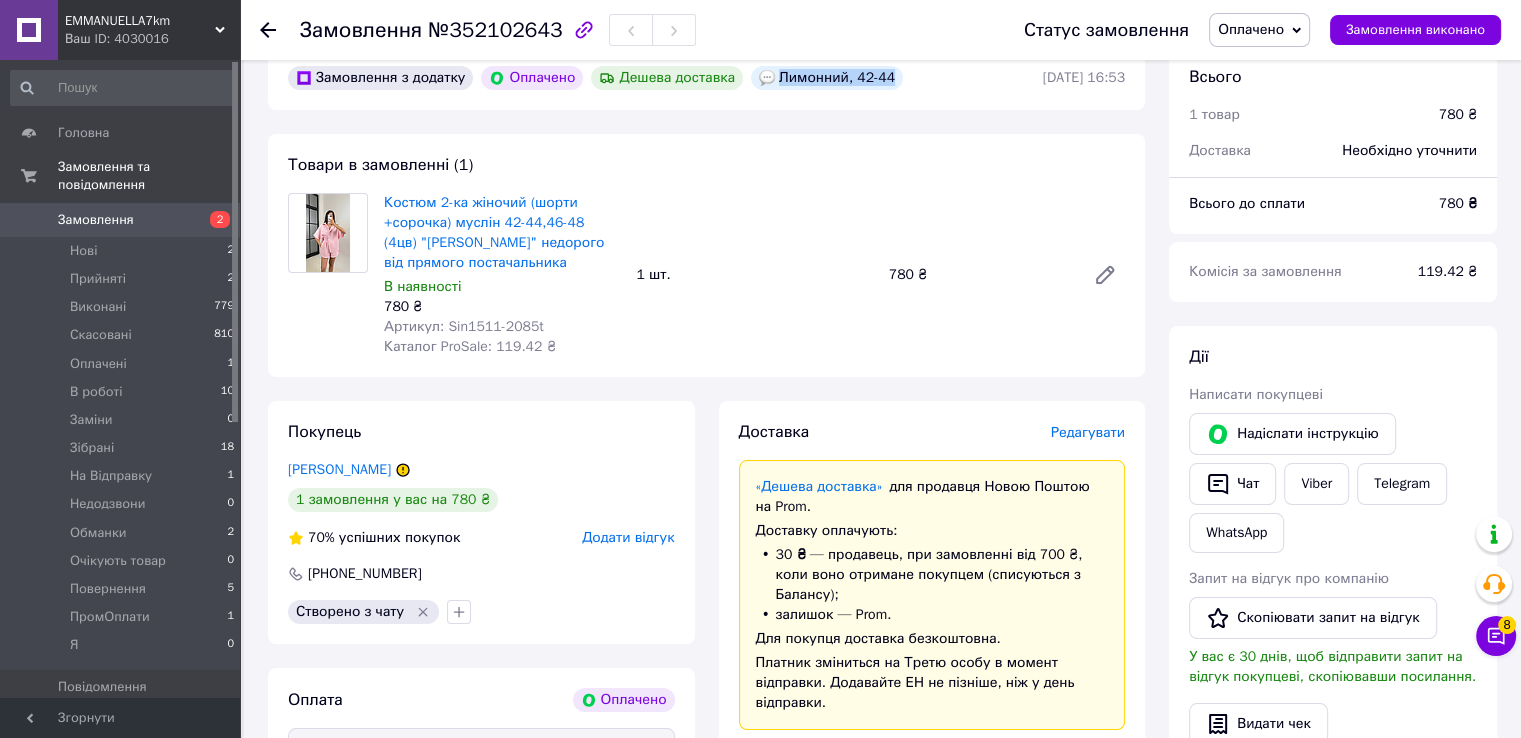 click on "Лимонний, 42-44" at bounding box center [827, 78] 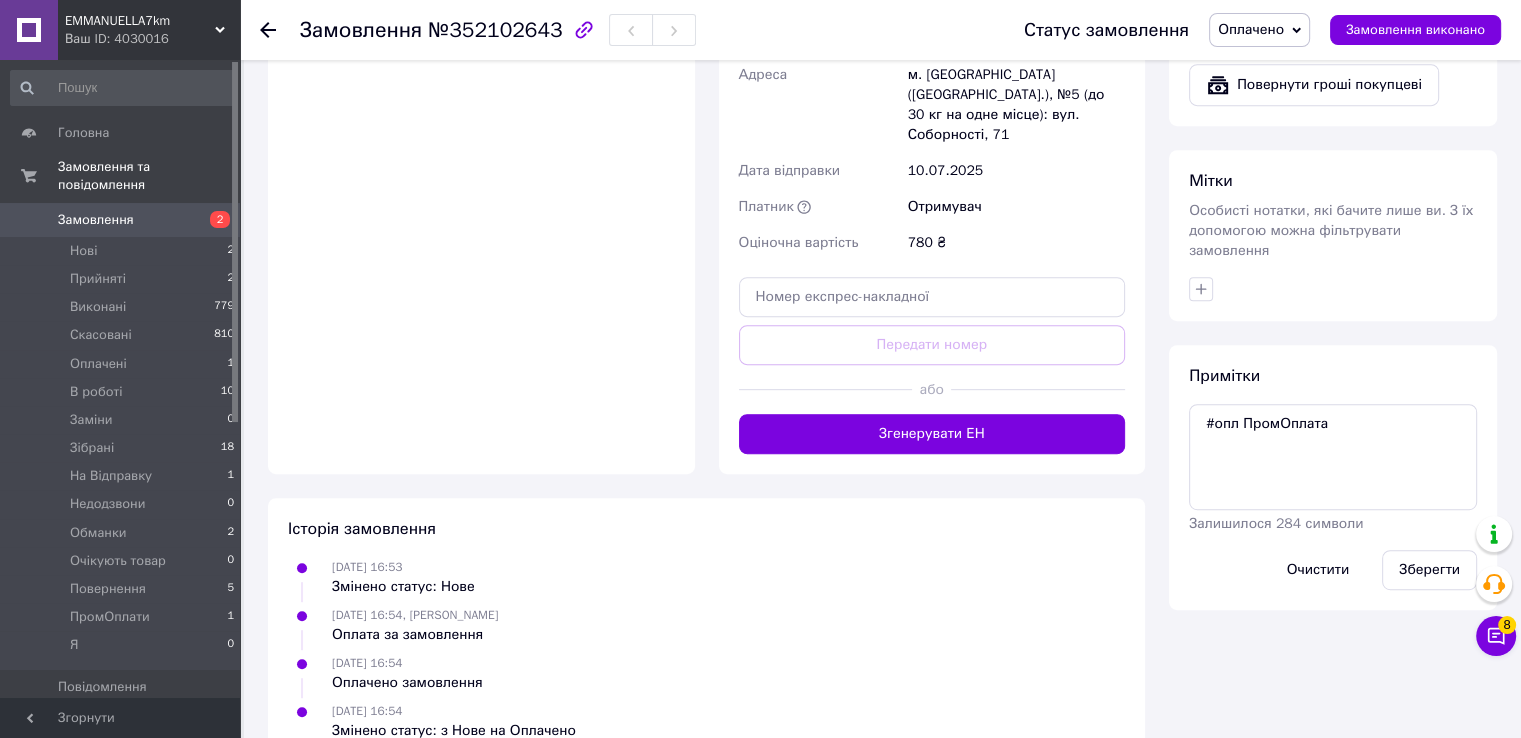 scroll, scrollTop: 913, scrollLeft: 0, axis: vertical 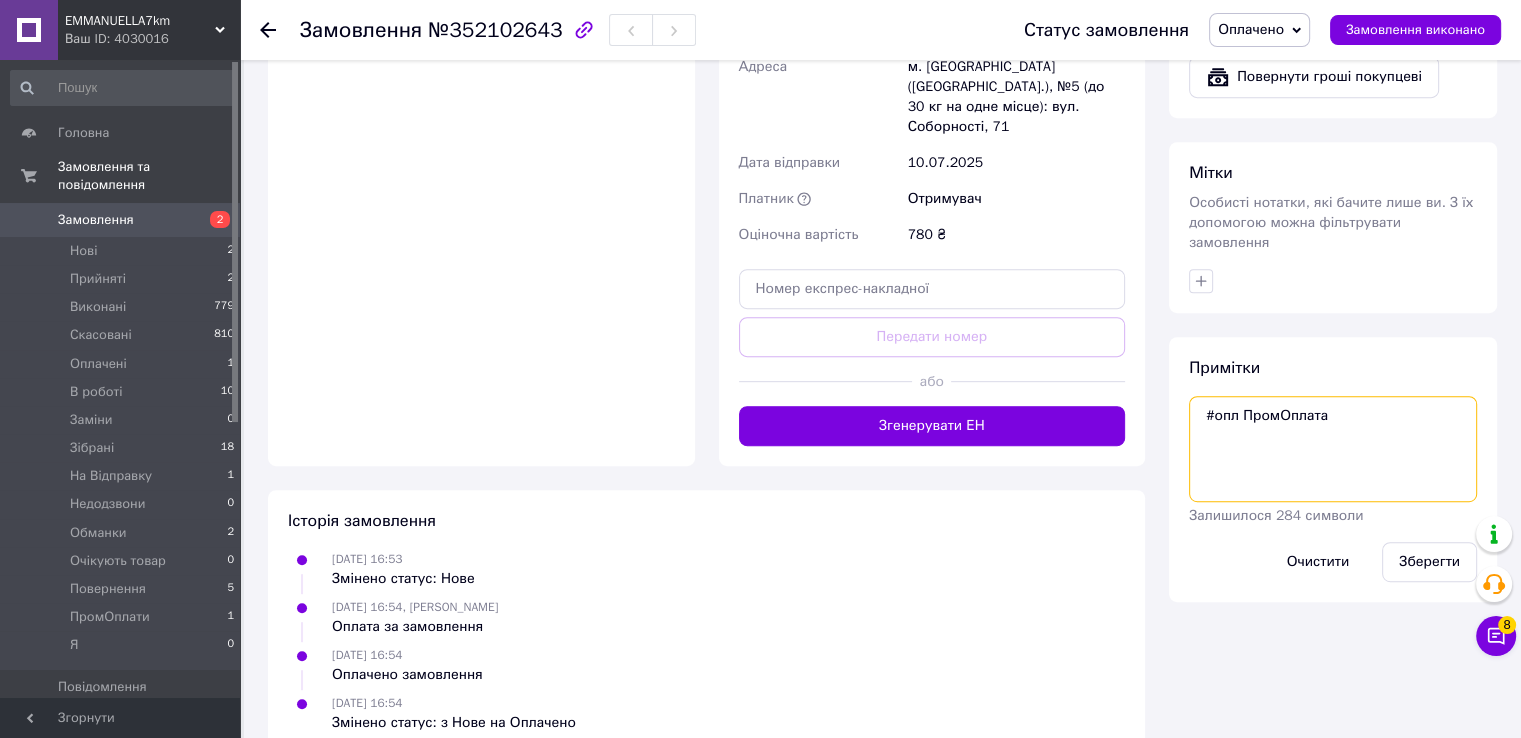 click on "#опл ПромОплата" at bounding box center [1333, 449] 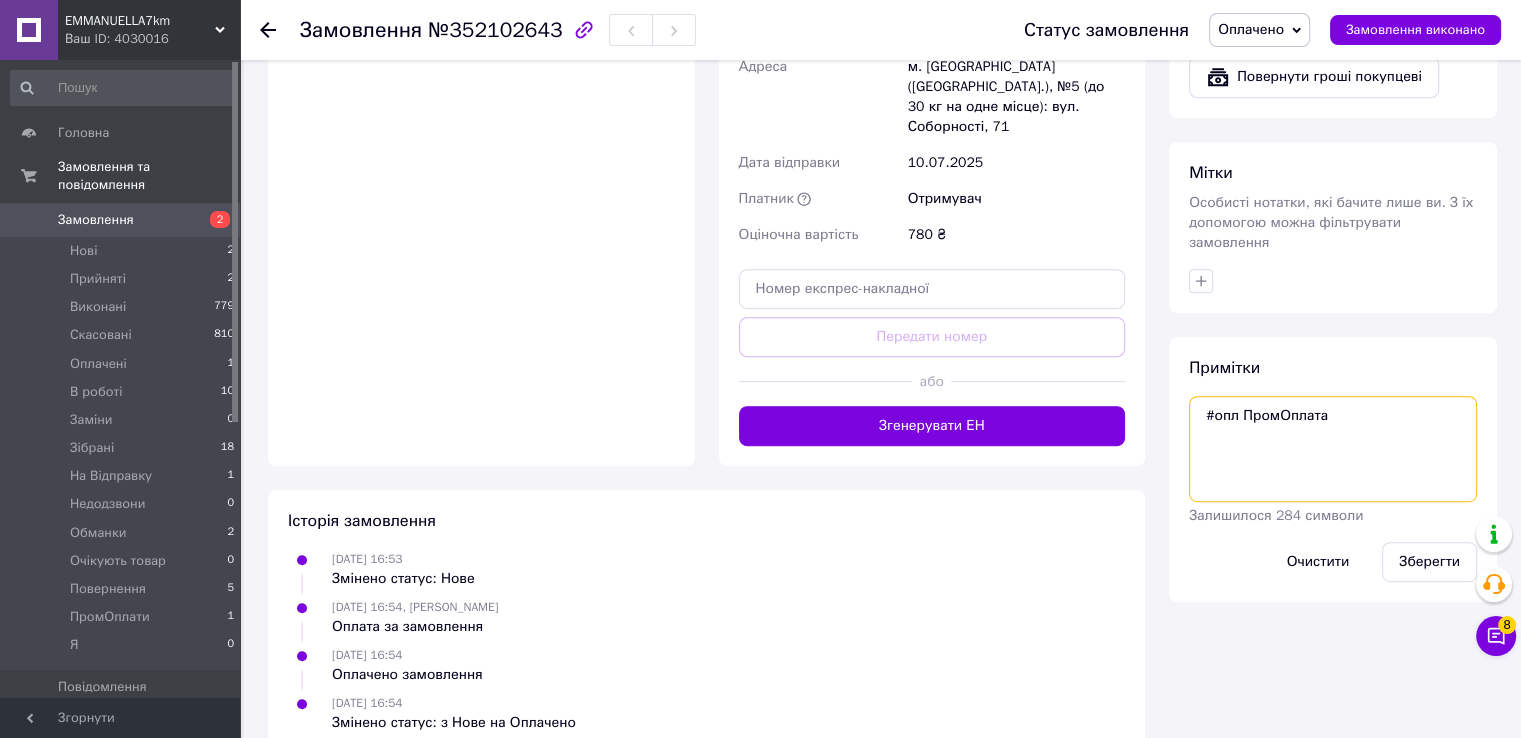 paste on "Лимонний, 42-44" 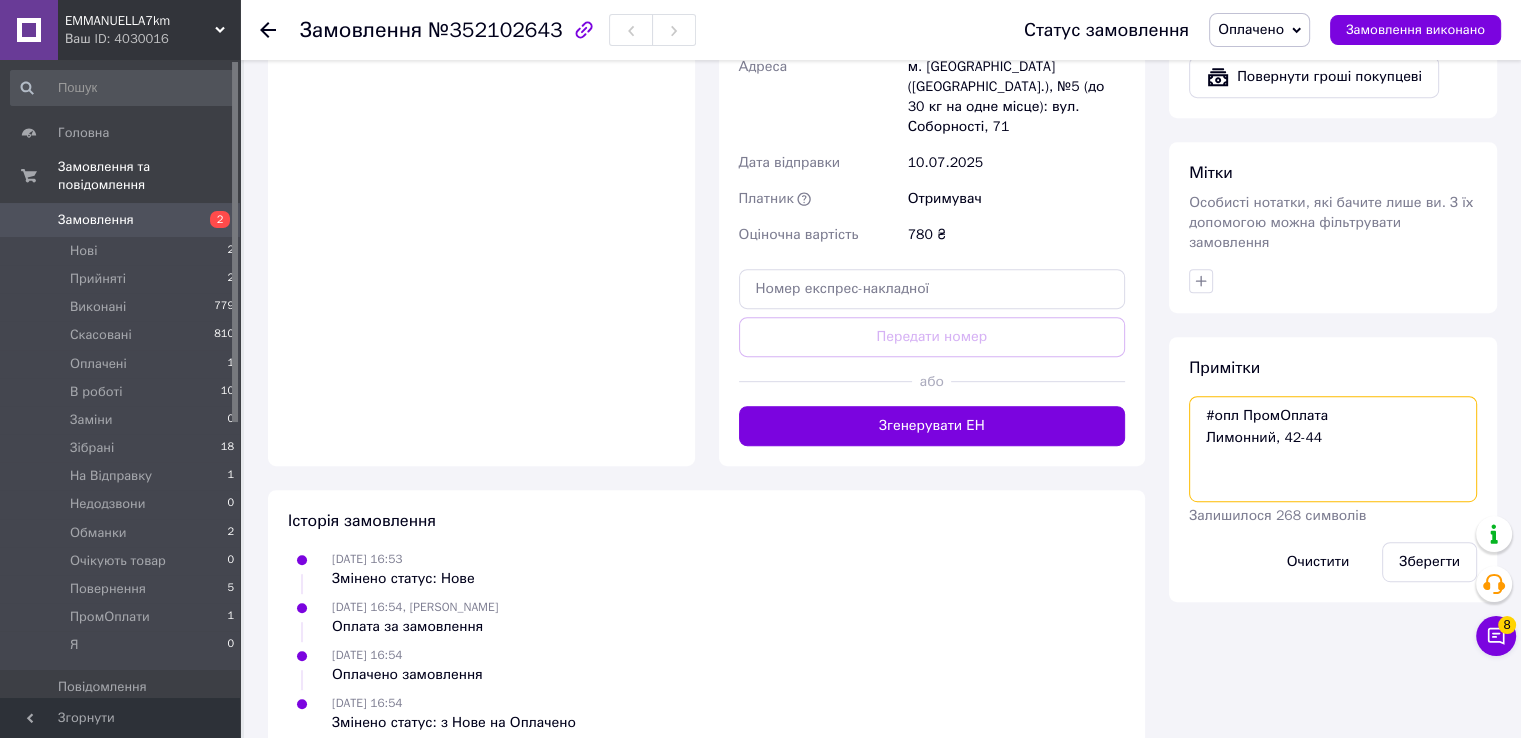 click on "#опл ПромОплата
Лимонний, 42-44" at bounding box center [1333, 449] 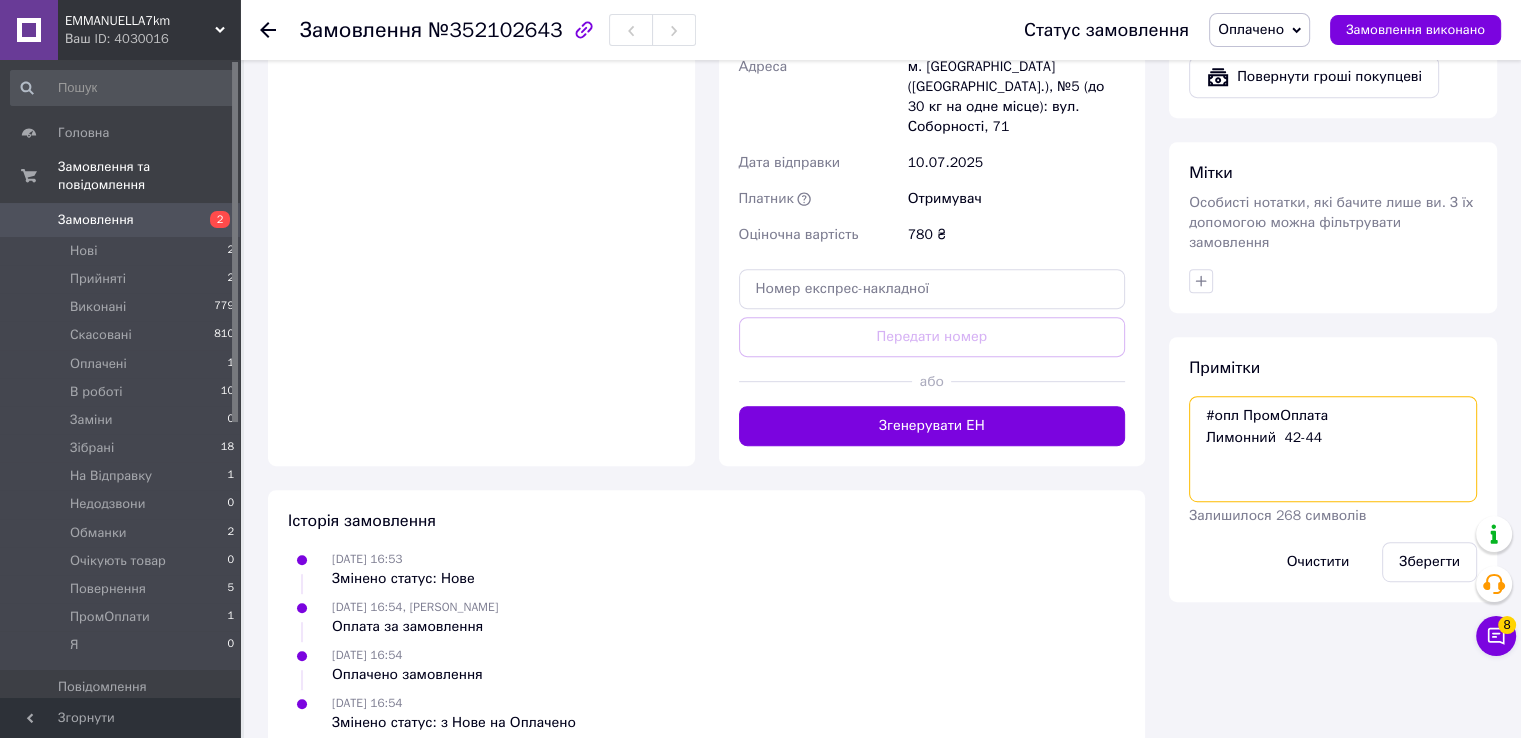 click on "#опл ПромОплата
Лимонний  42-44" at bounding box center [1333, 449] 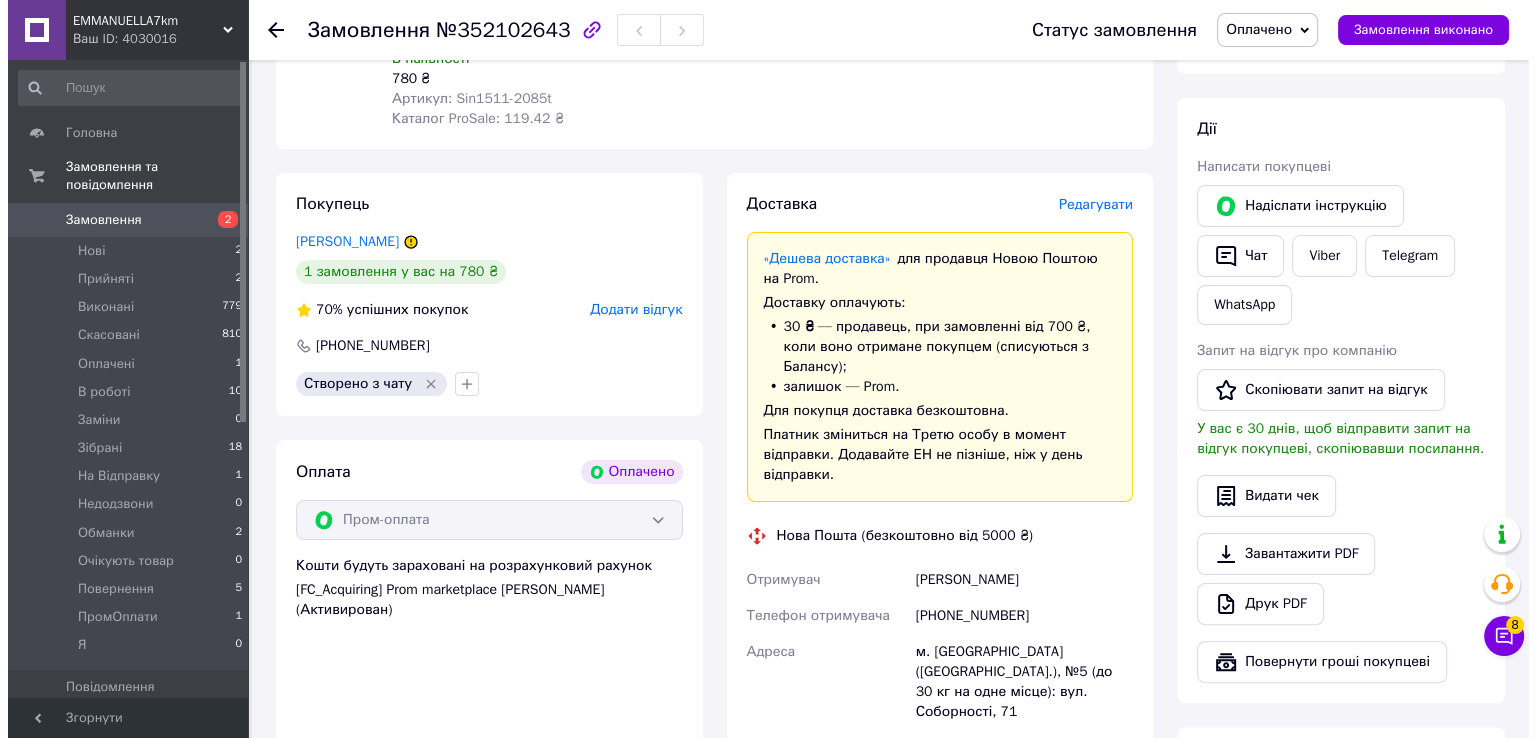 scroll, scrollTop: 313, scrollLeft: 0, axis: vertical 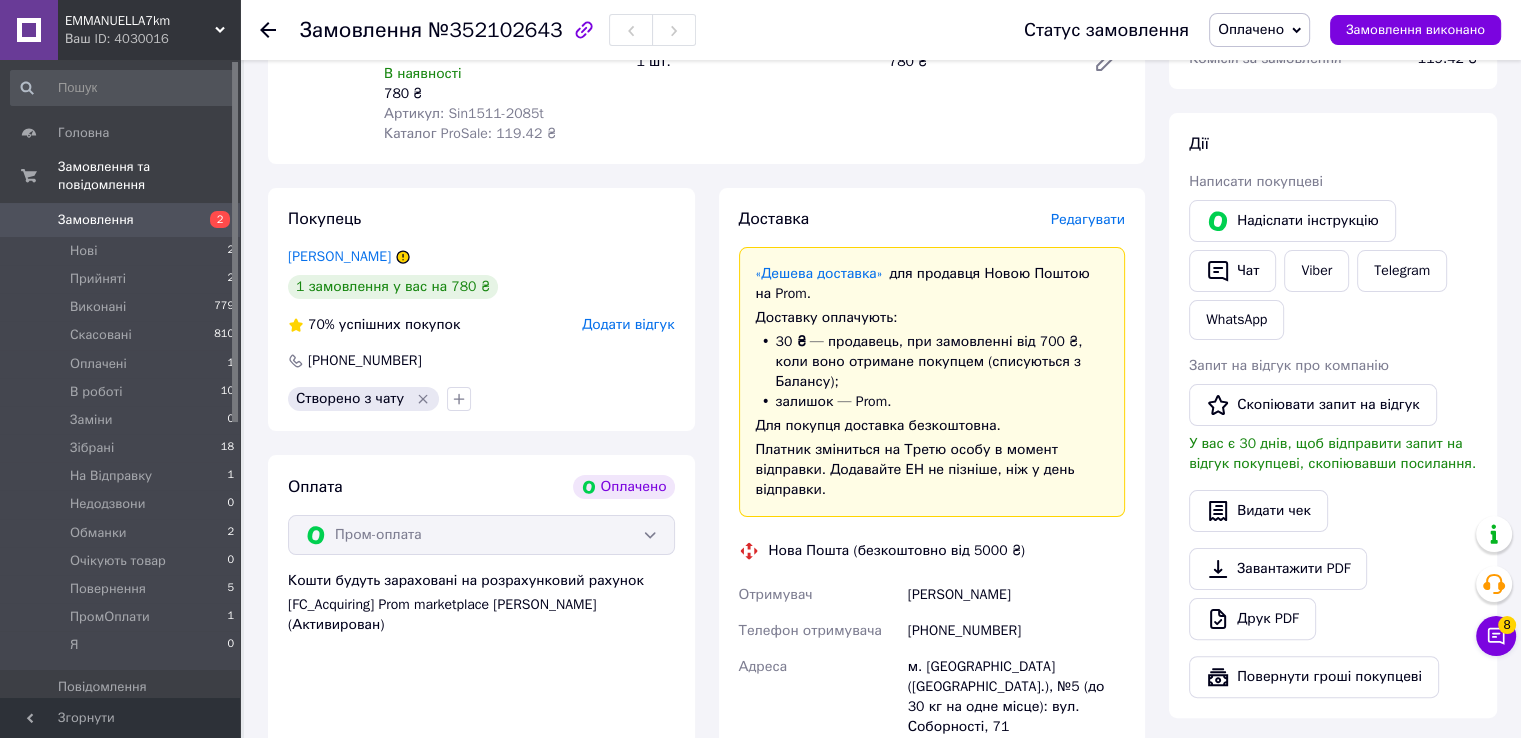 type on "#опл ПромОплата
Лимонний  42-44" 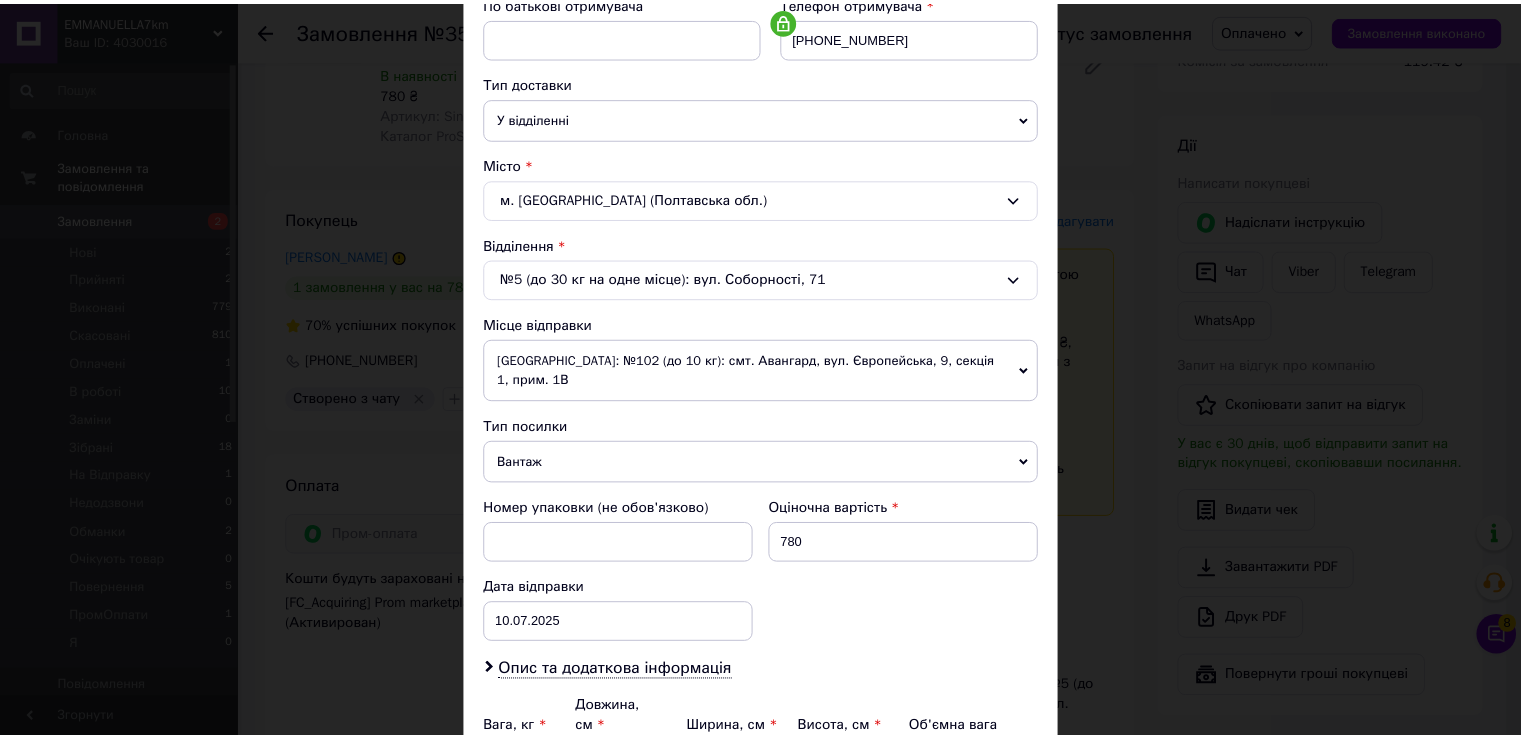 scroll, scrollTop: 584, scrollLeft: 0, axis: vertical 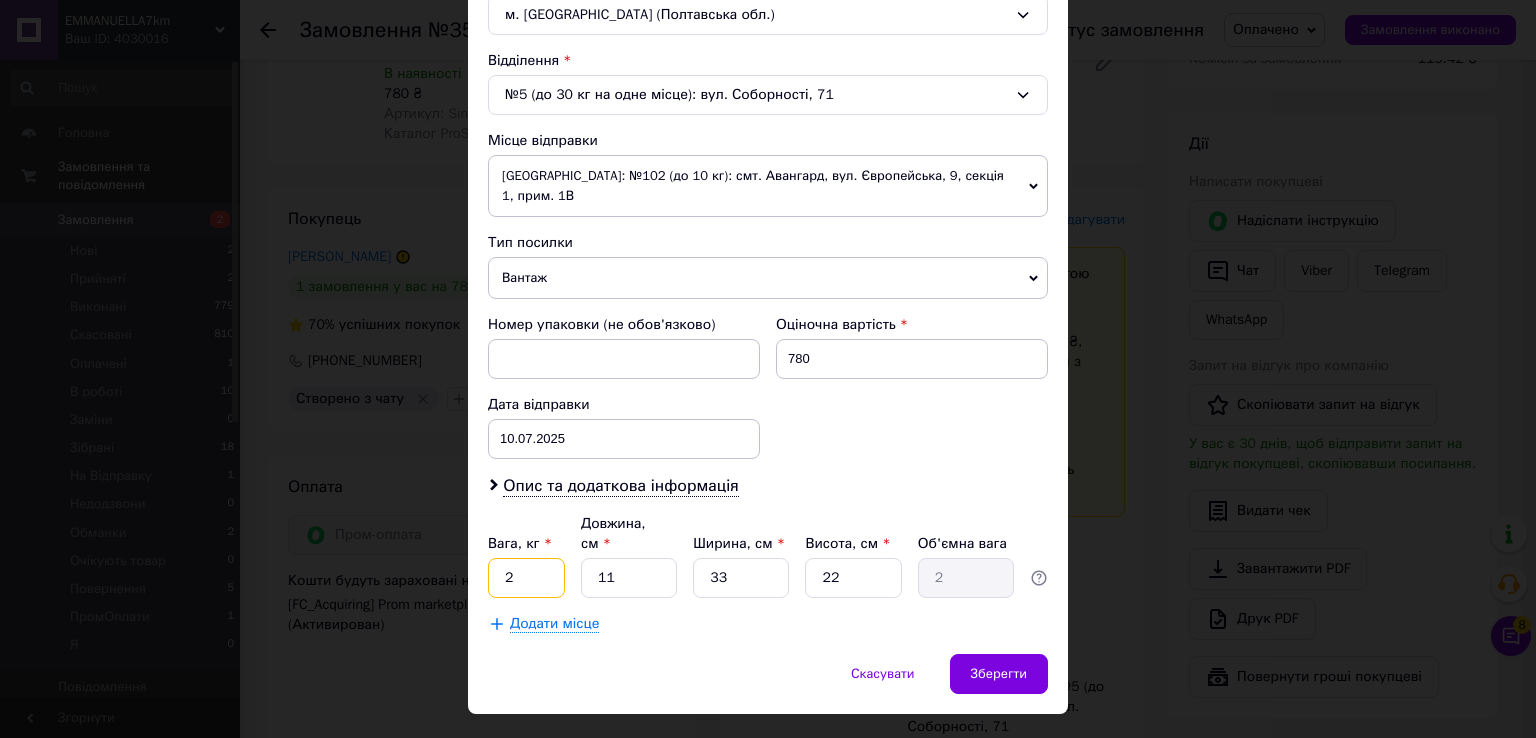 drag, startPoint x: 547, startPoint y: 530, endPoint x: 560, endPoint y: 530, distance: 13 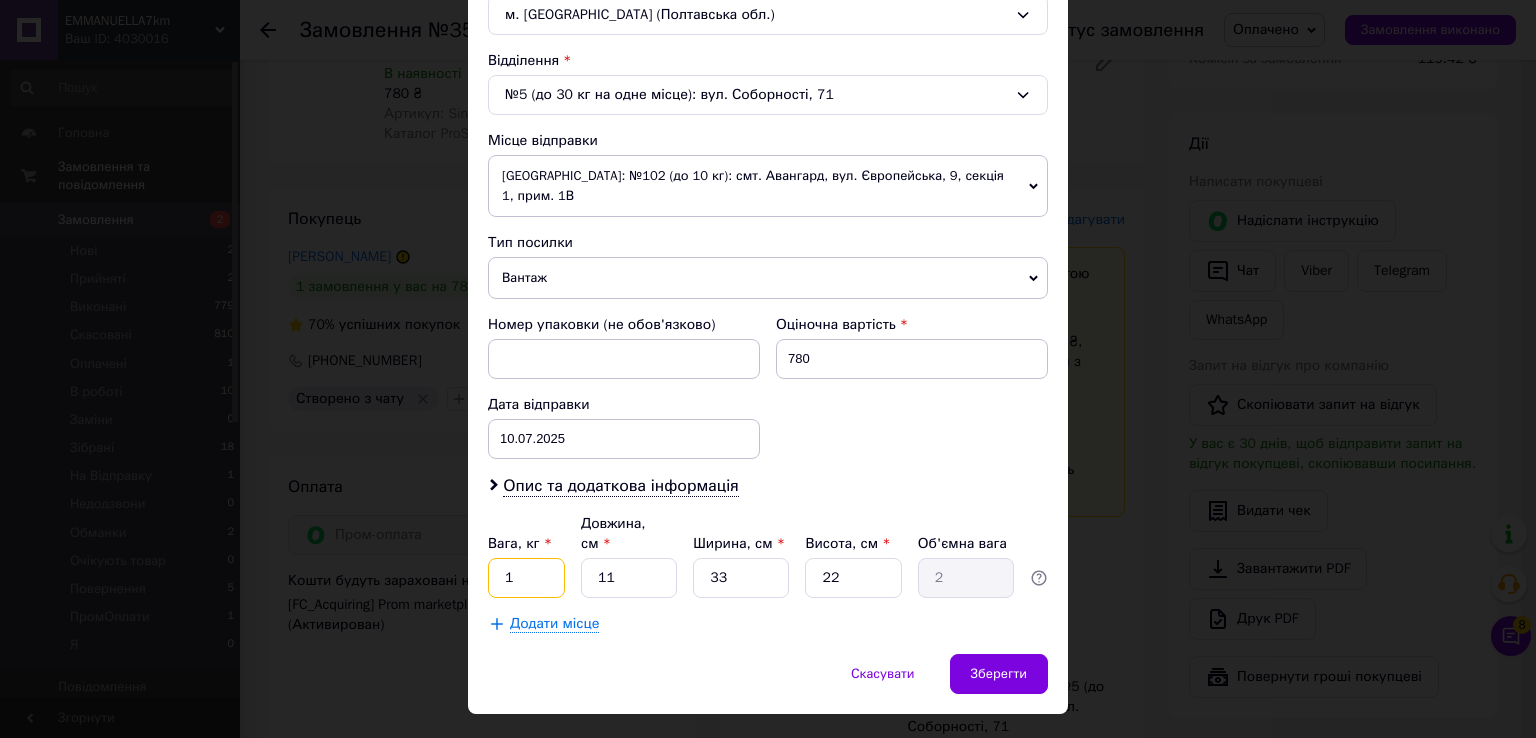 type on "1" 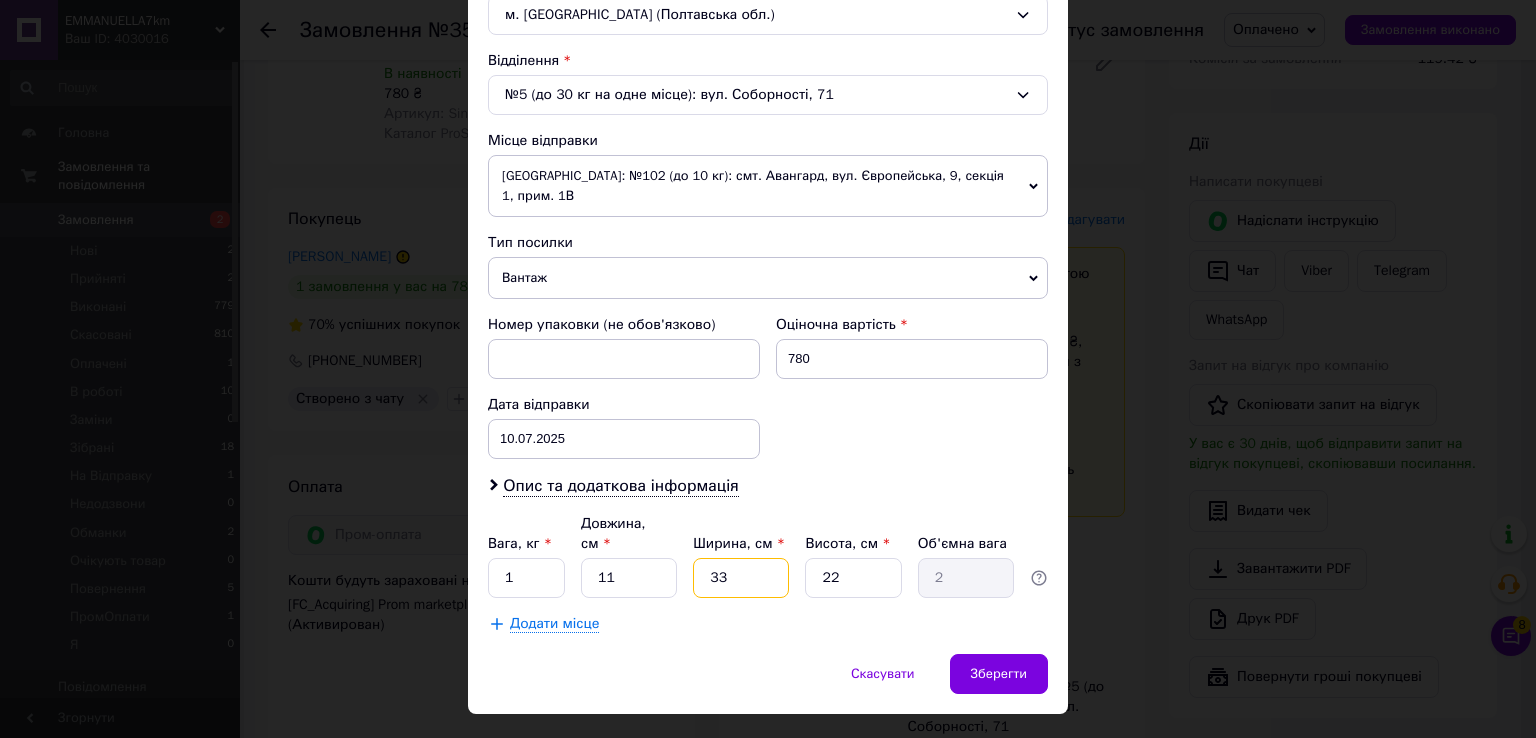 click on "33" at bounding box center [741, 578] 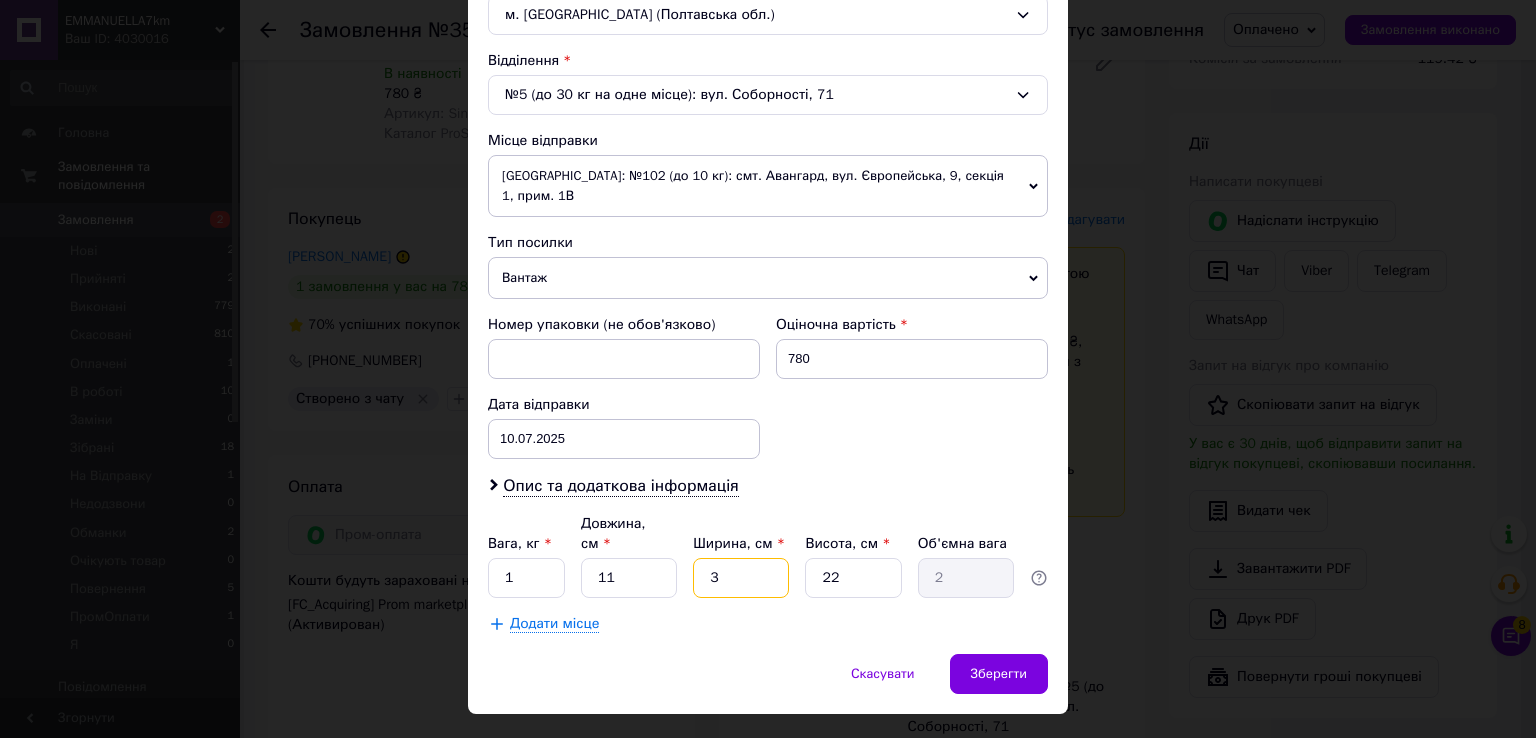 type on "0.18" 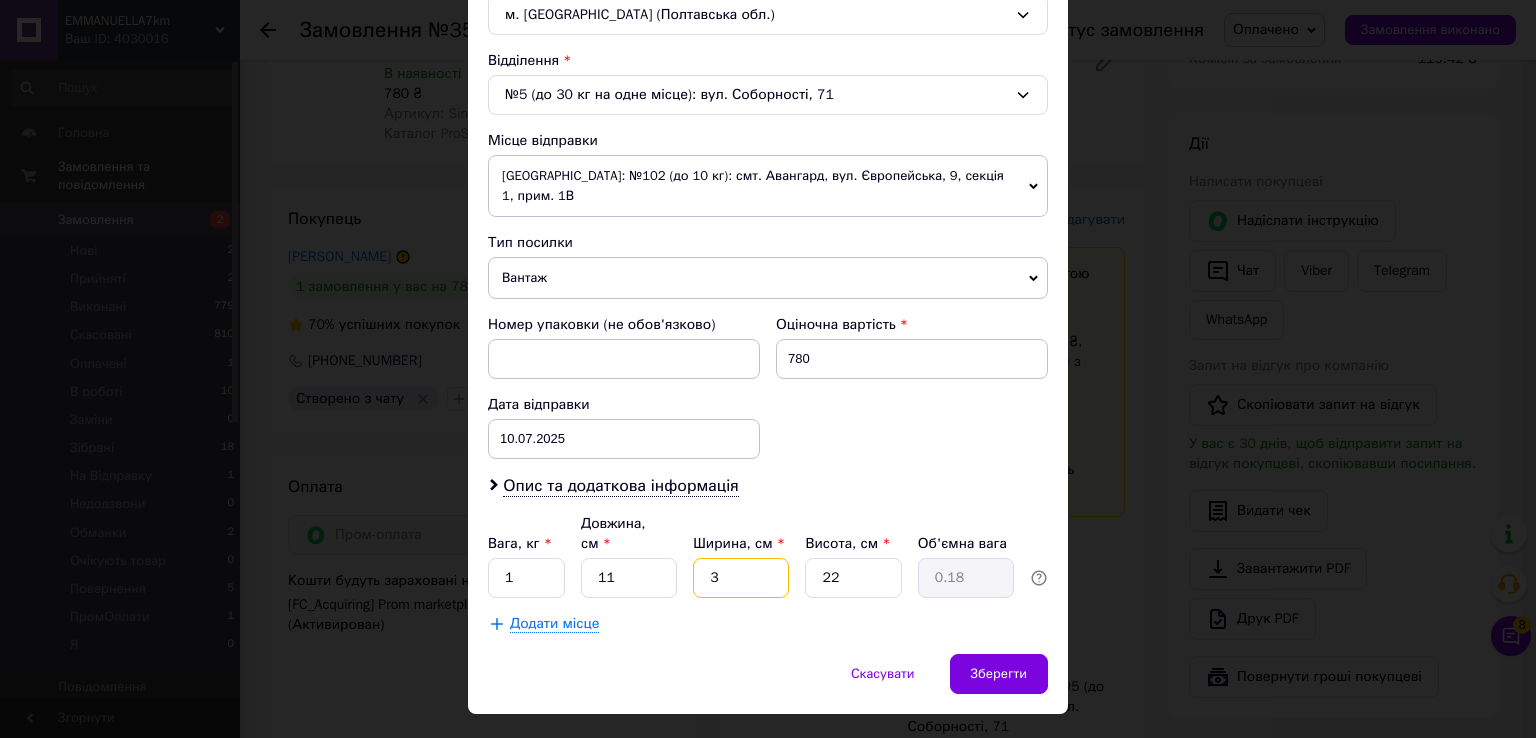 type 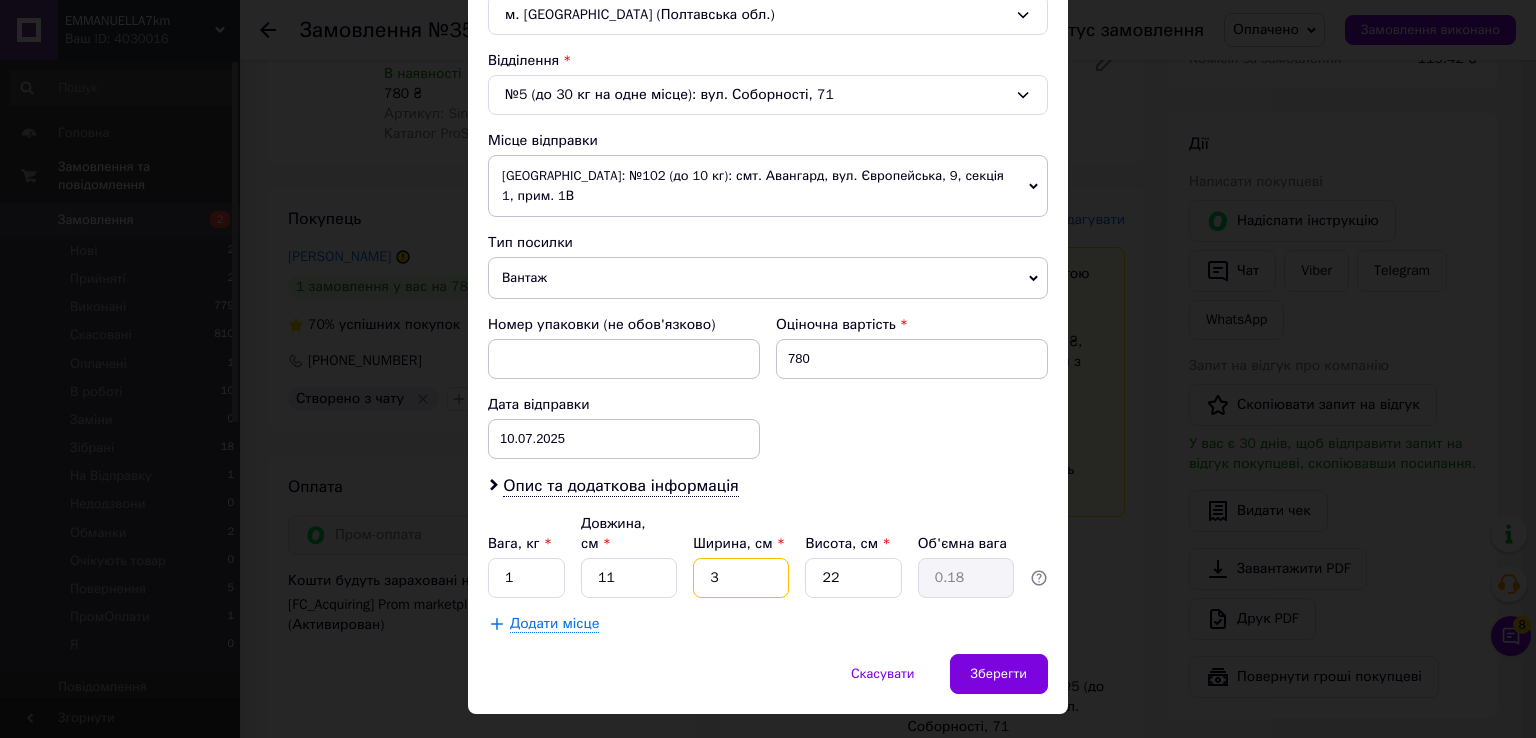 type 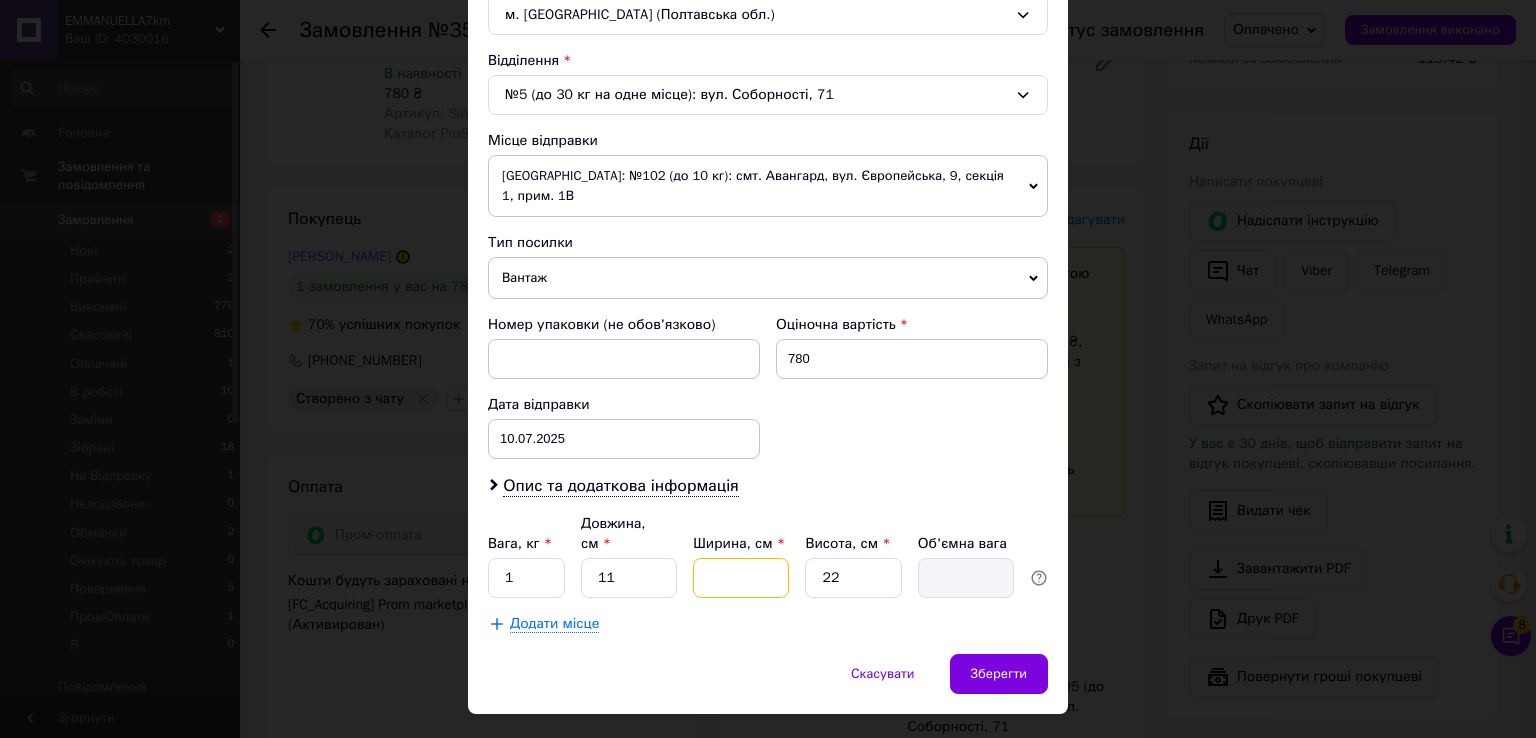 type on "1" 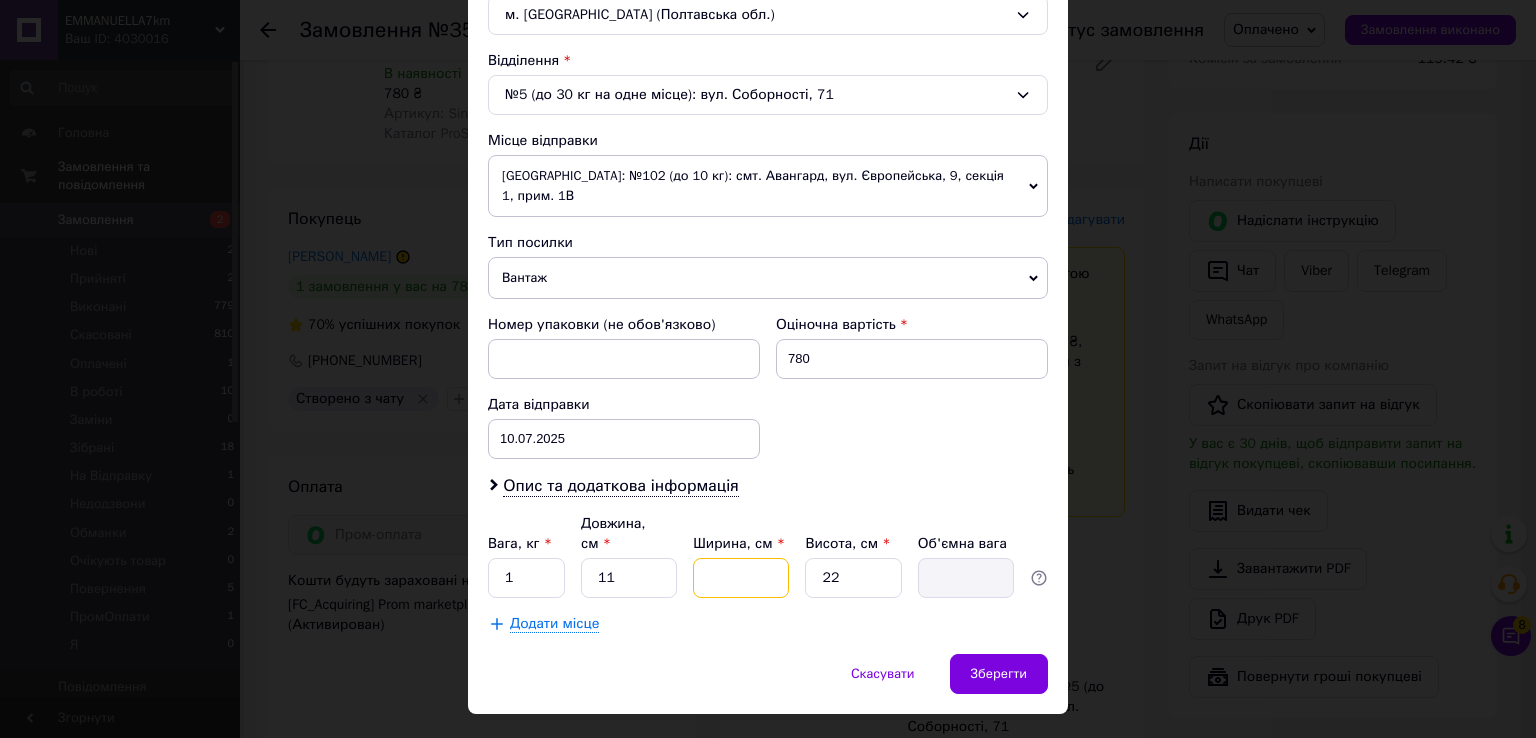type on "0.1" 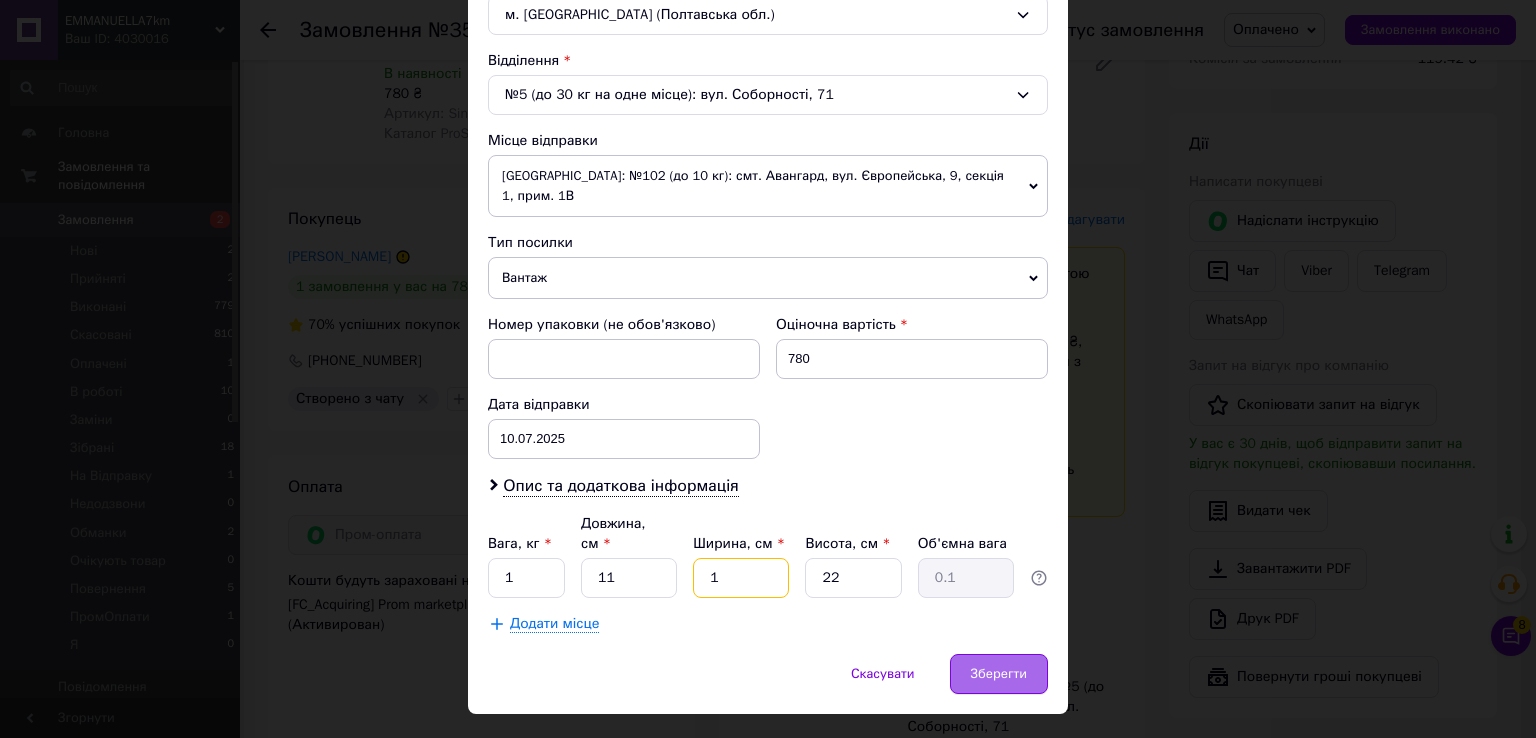 type on "1" 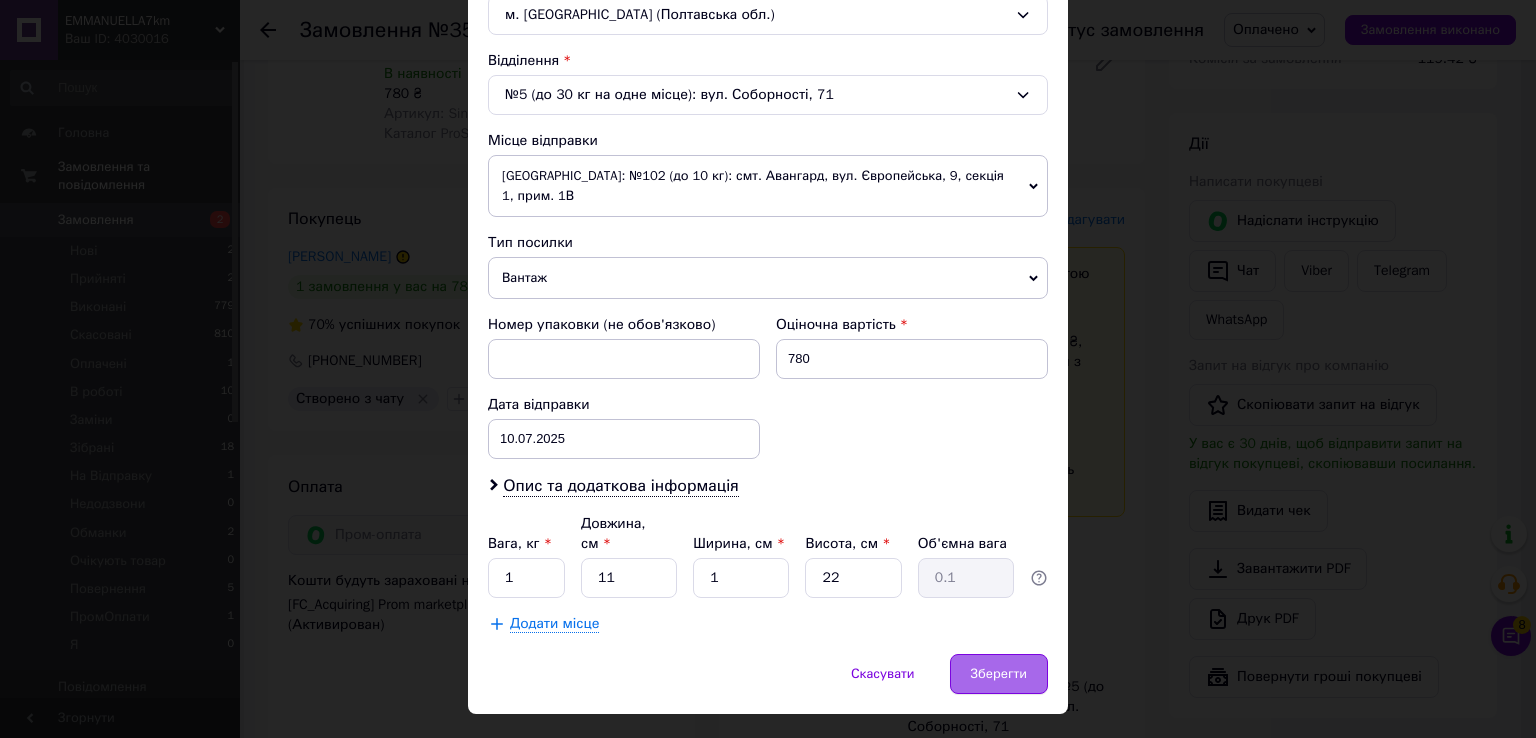 click on "Зберегти" at bounding box center [999, 674] 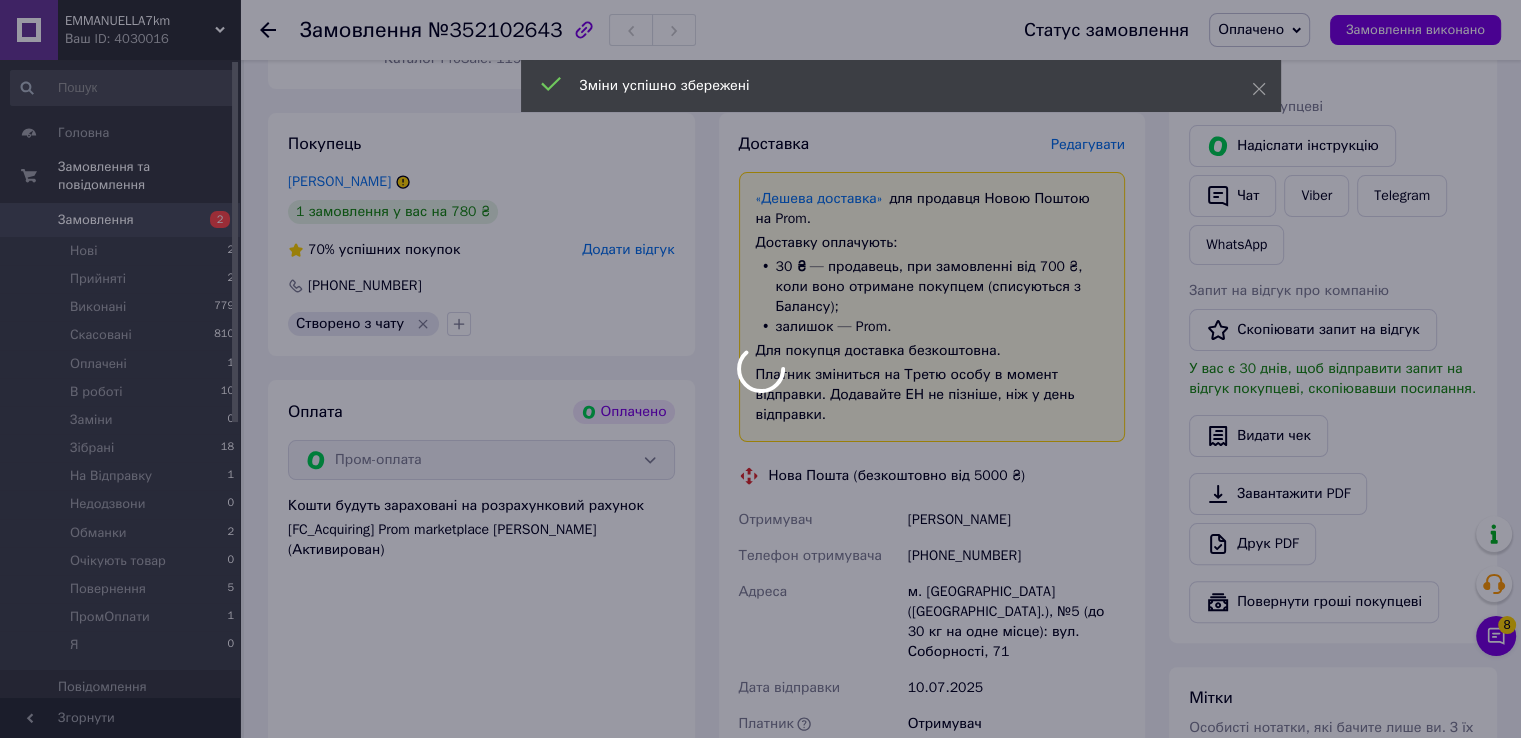 scroll, scrollTop: 613, scrollLeft: 0, axis: vertical 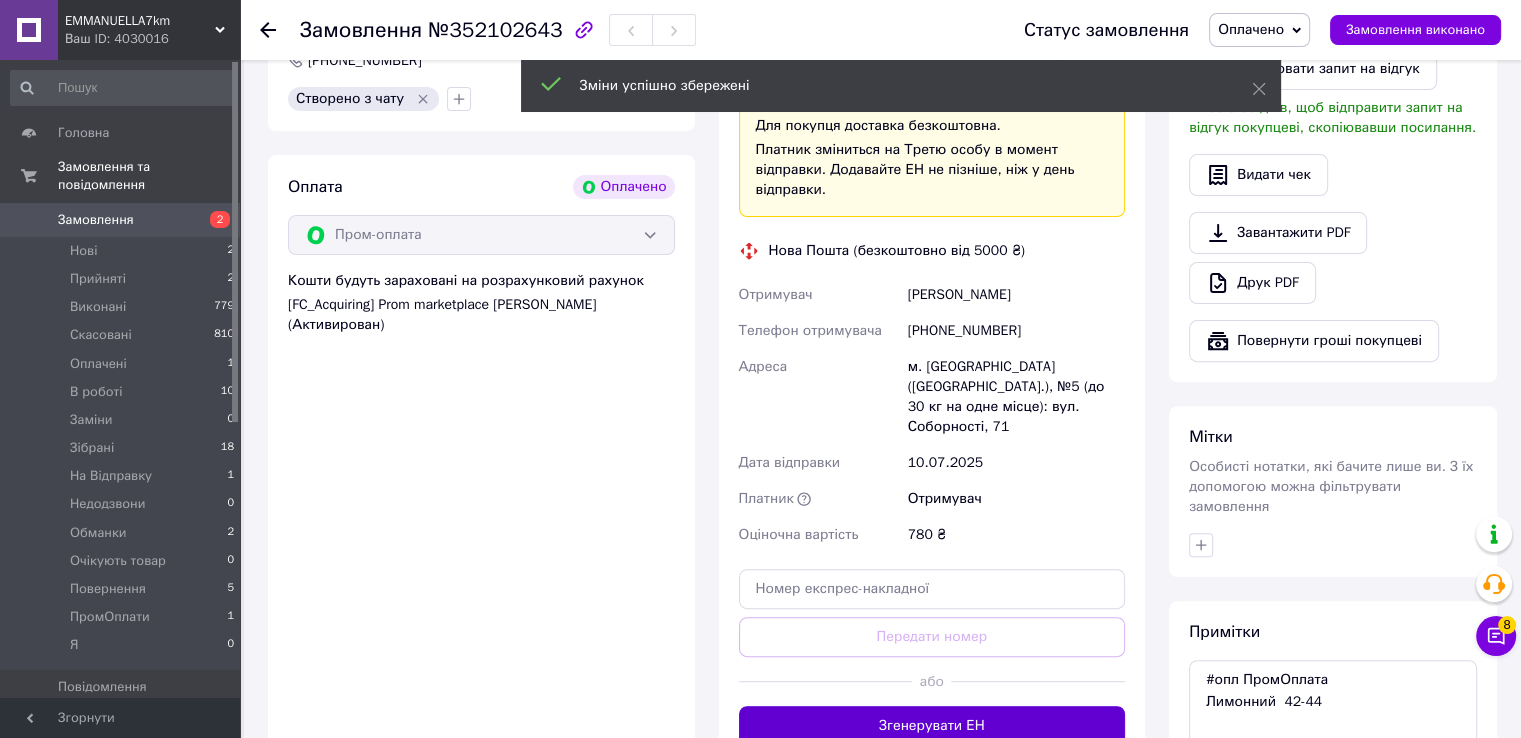 click on "Згенерувати ЕН" at bounding box center (932, 726) 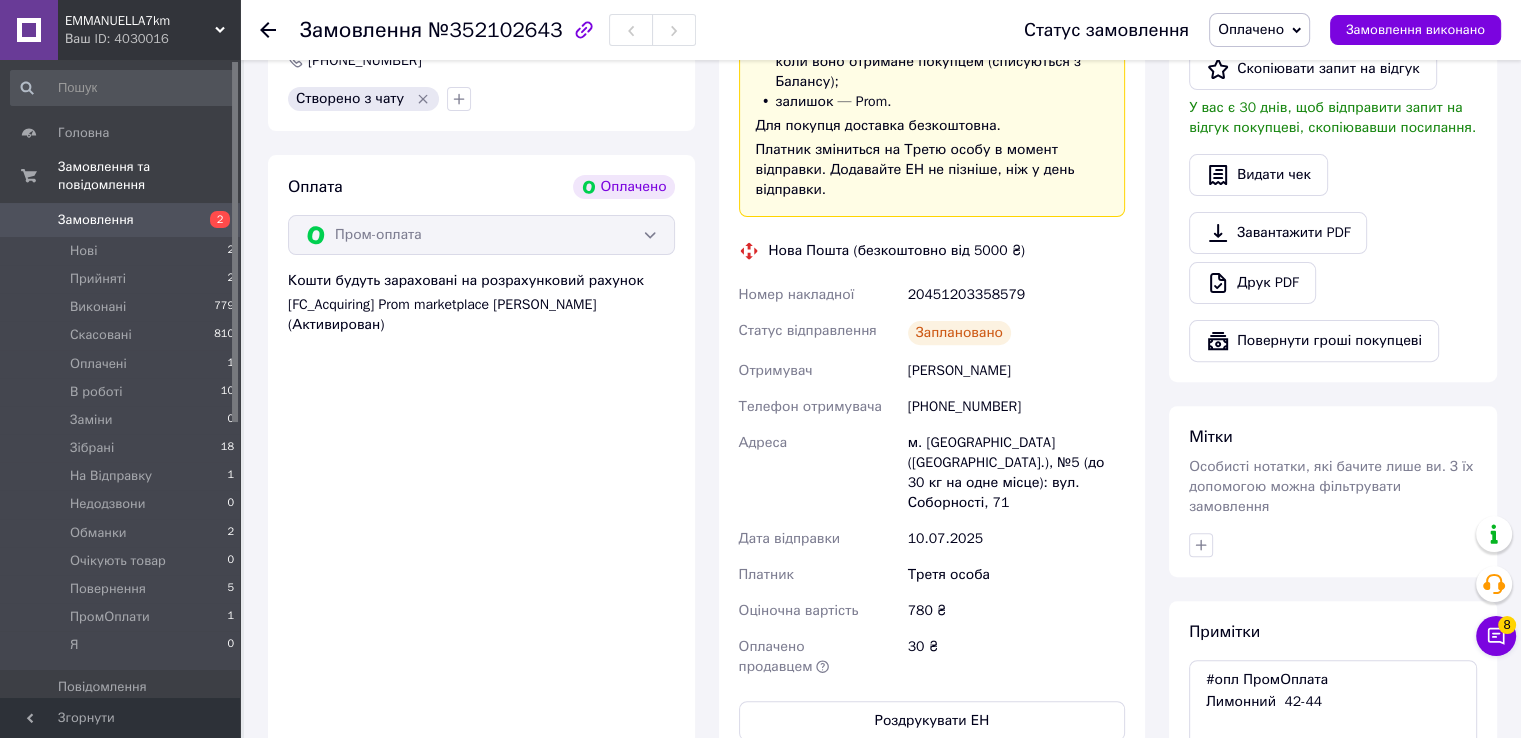 click on "20451203358579" at bounding box center (1016, 295) 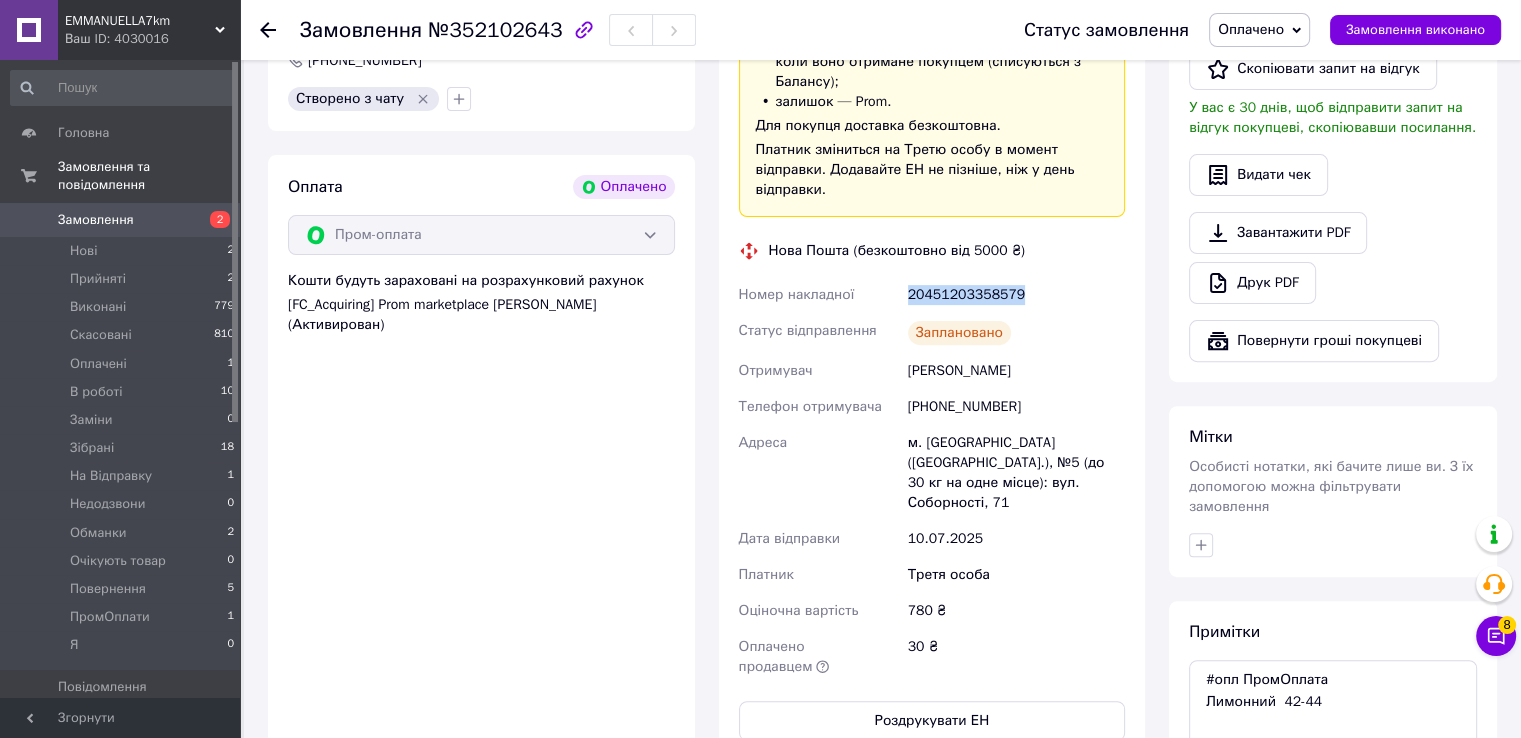 click on "20451203358579" at bounding box center [1016, 295] 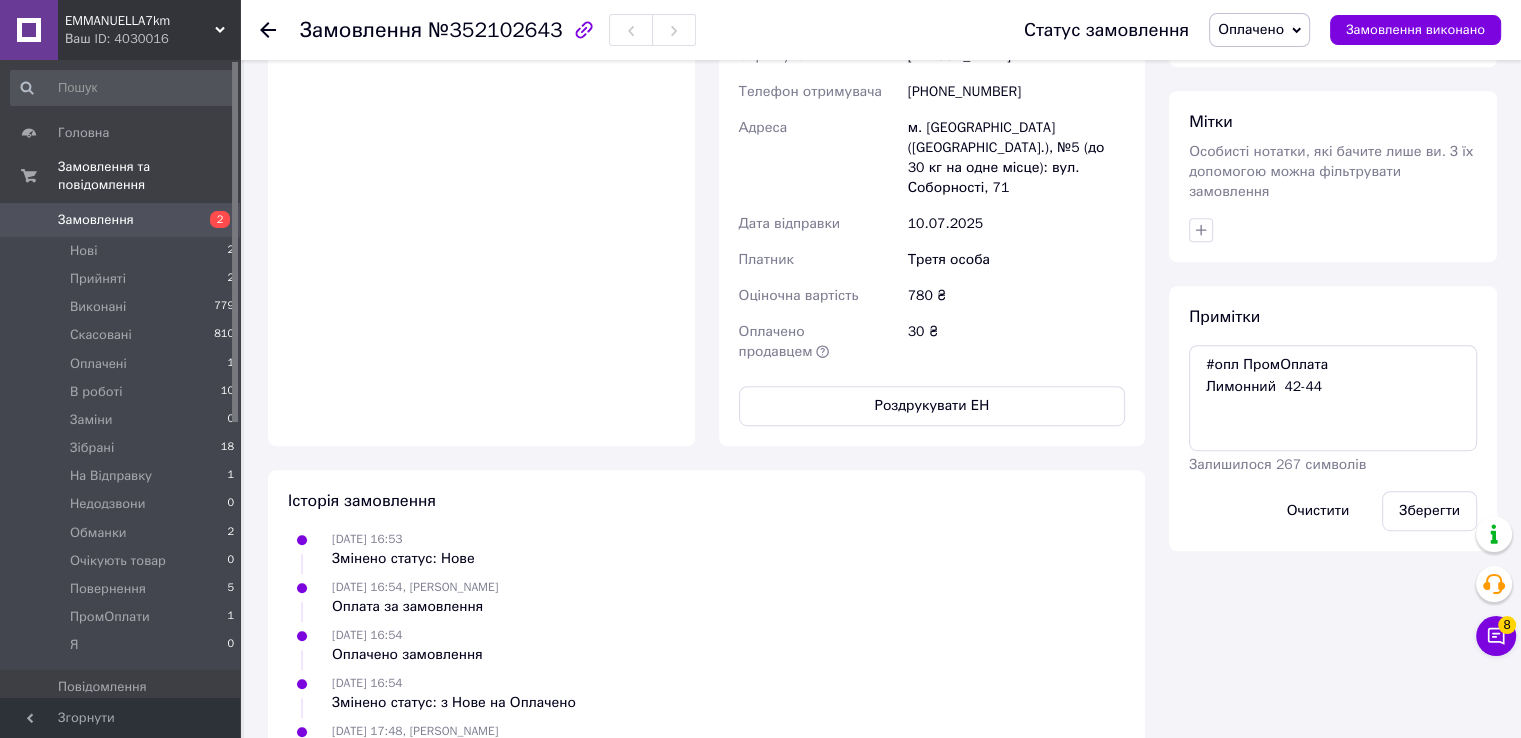 scroll, scrollTop: 1013, scrollLeft: 0, axis: vertical 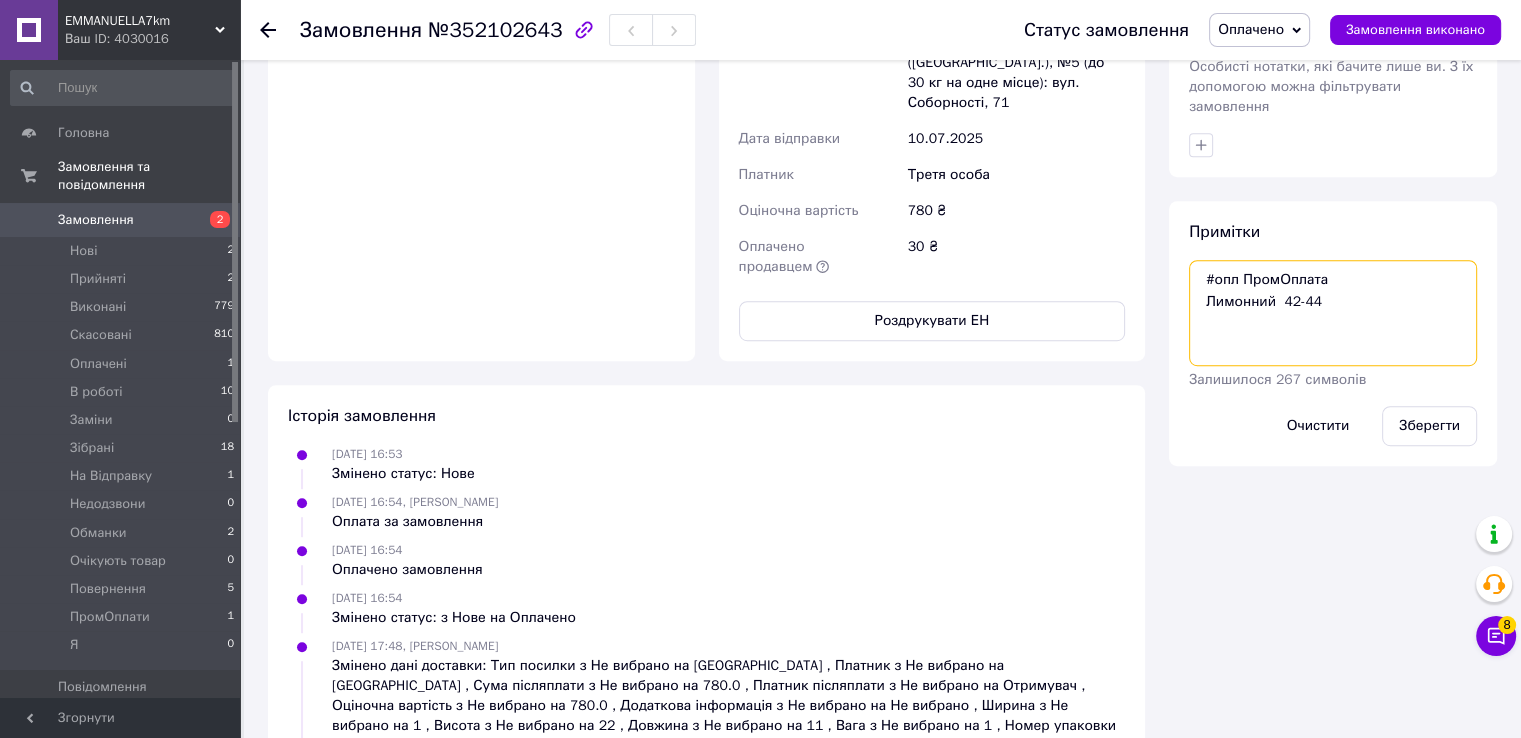 click on "#опл ПромОплата
Лимонний  42-44" at bounding box center (1333, 313) 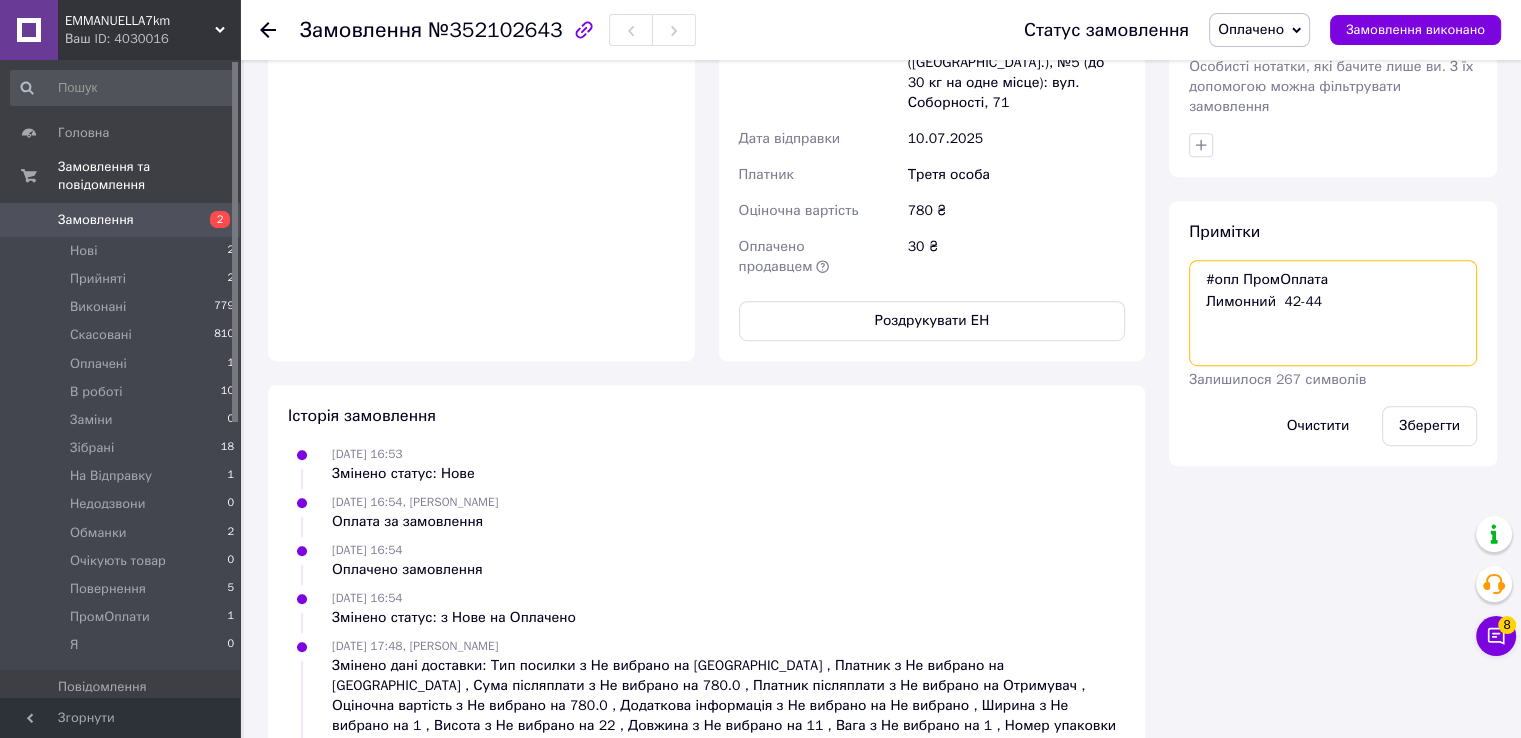 click on "#опл ПромОплата
Лимонний  42-44" at bounding box center [1333, 313] 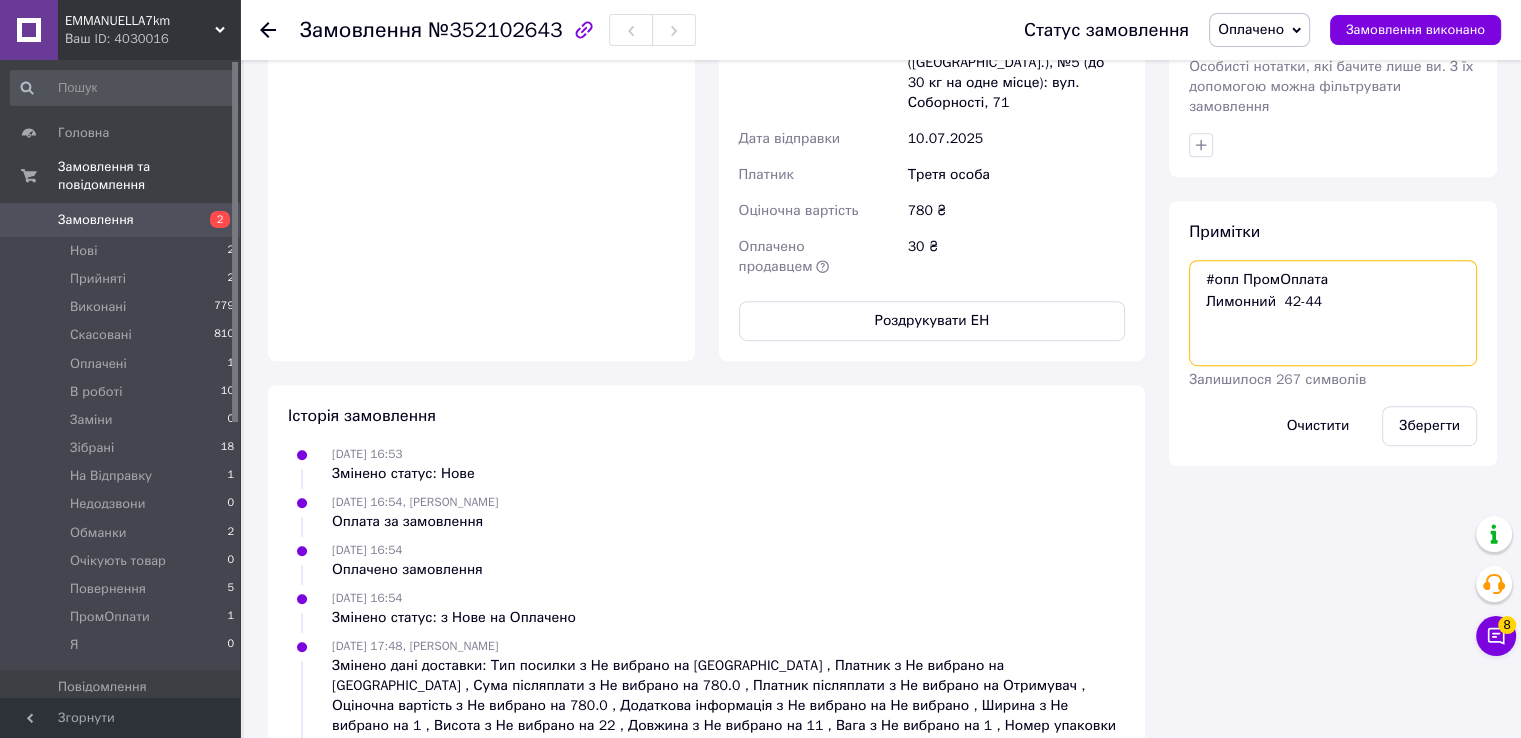 click on "#опл ПромОплата
Лимонний  42-44" at bounding box center [1333, 313] 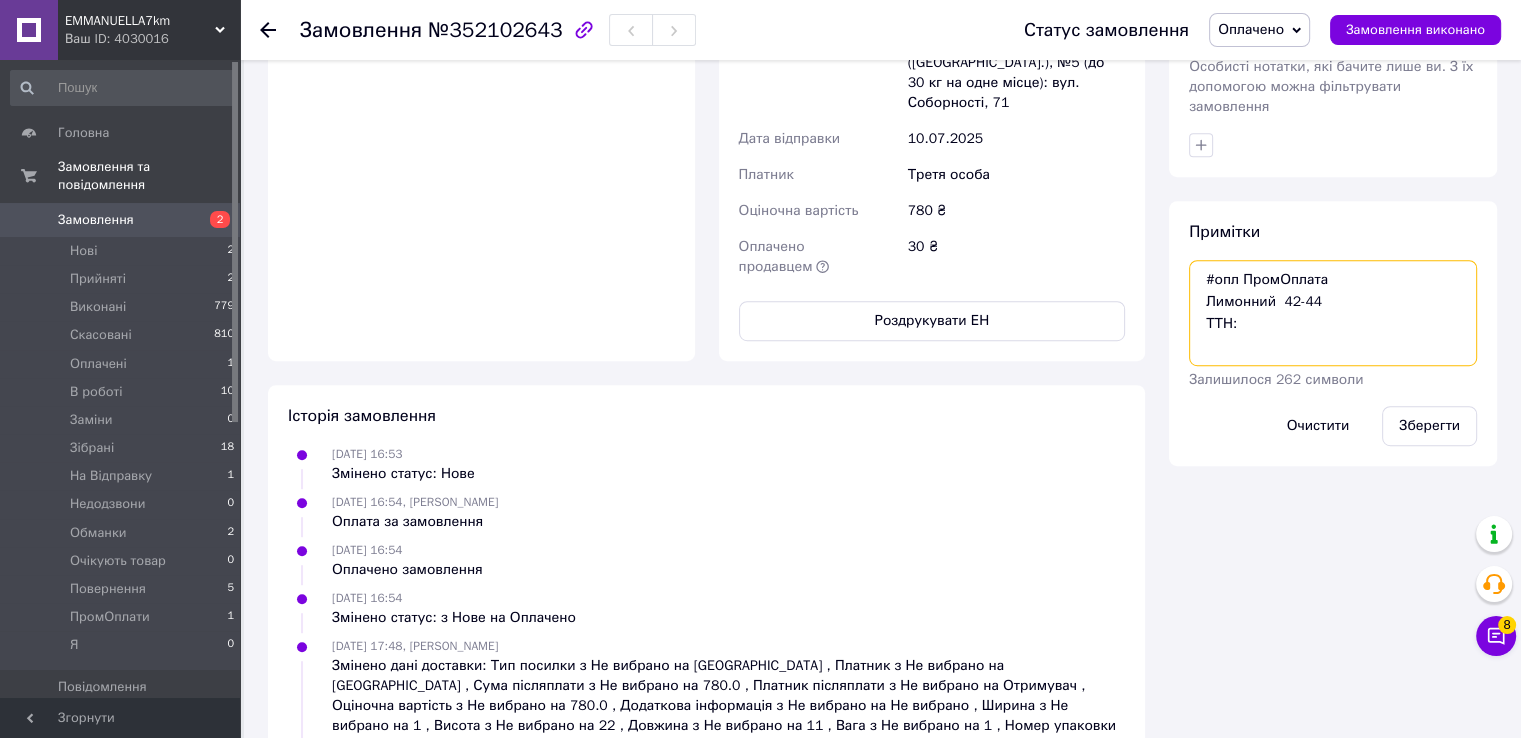 paste on "20451203358579" 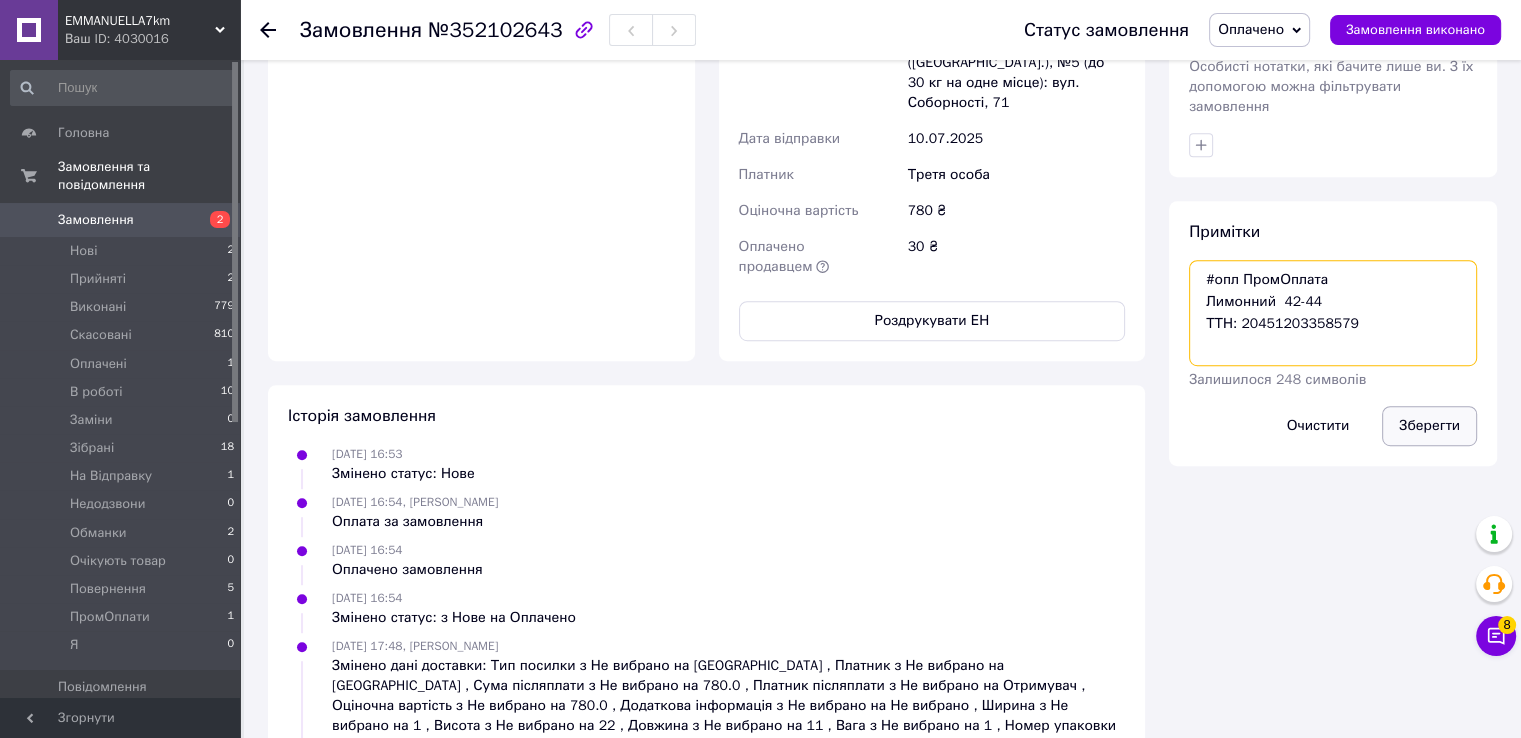 type on "#опл ПромОплата
Лимонний  42-44
ТТН: 20451203358579" 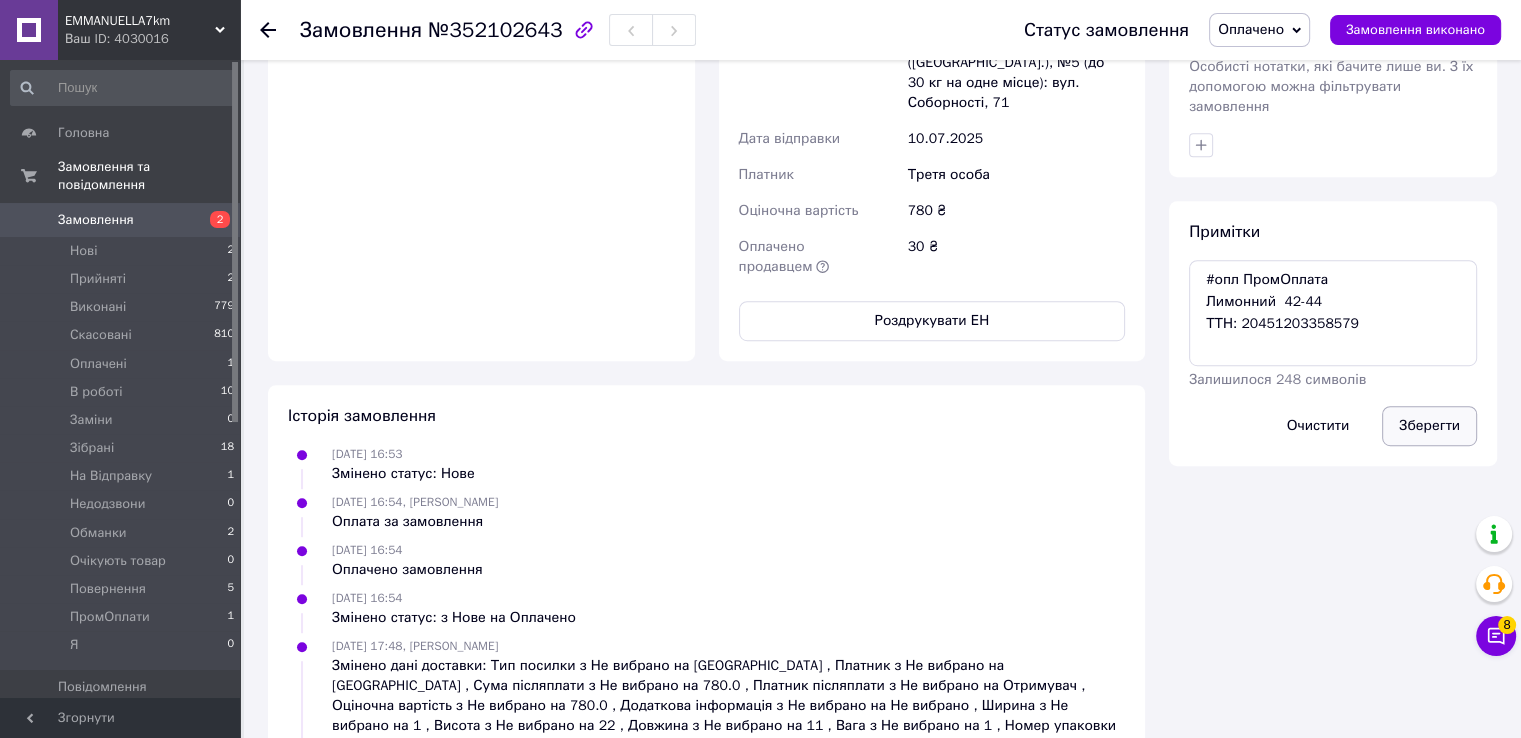 click on "Зберегти" at bounding box center (1429, 426) 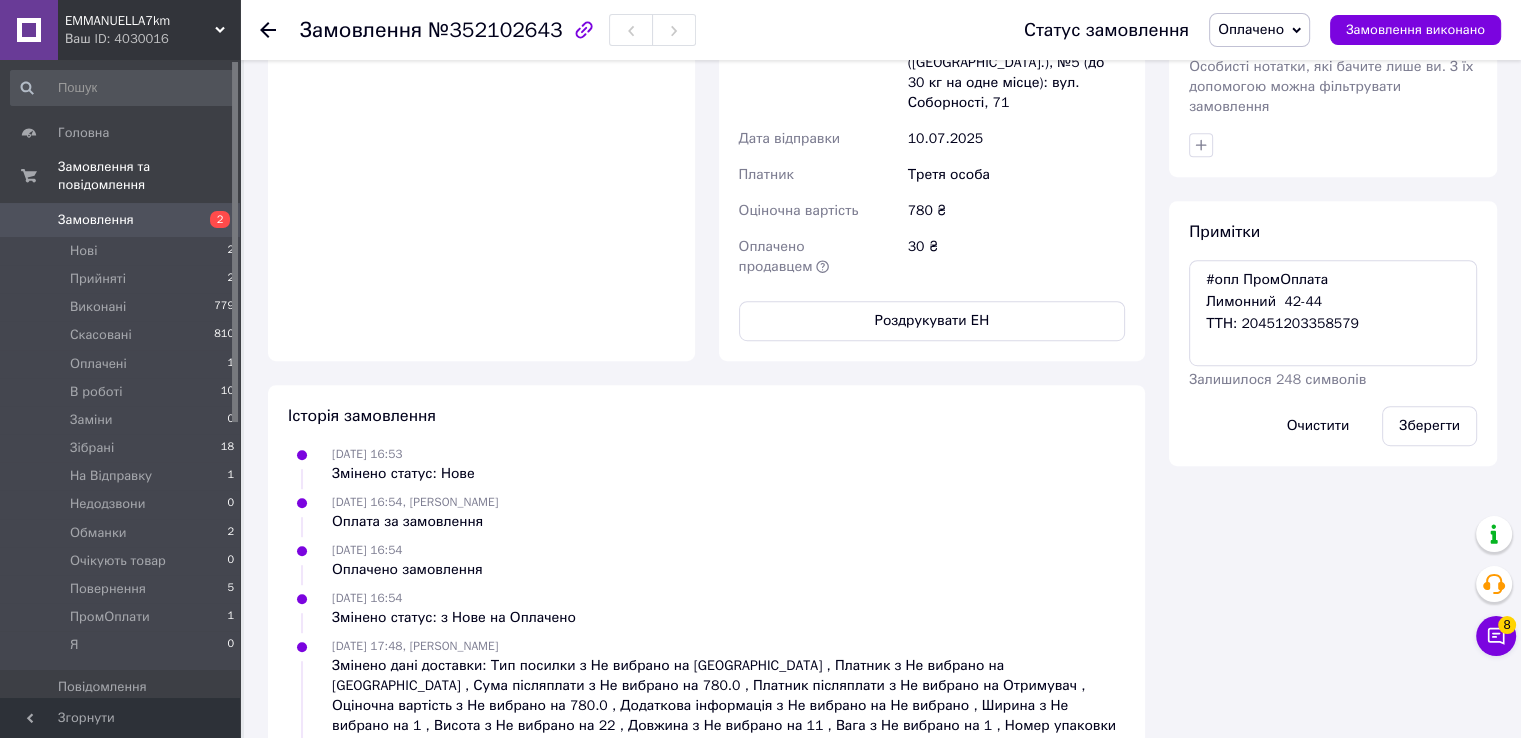 click on "Статус замовлення Оплачено Прийнято [PERSON_NAME] В роботі Заміни Зібрані На Відправку Недодзвони Обманки Очікують товар Повернення ПромОплати Я Замовлення виконано" at bounding box center [1242, 30] 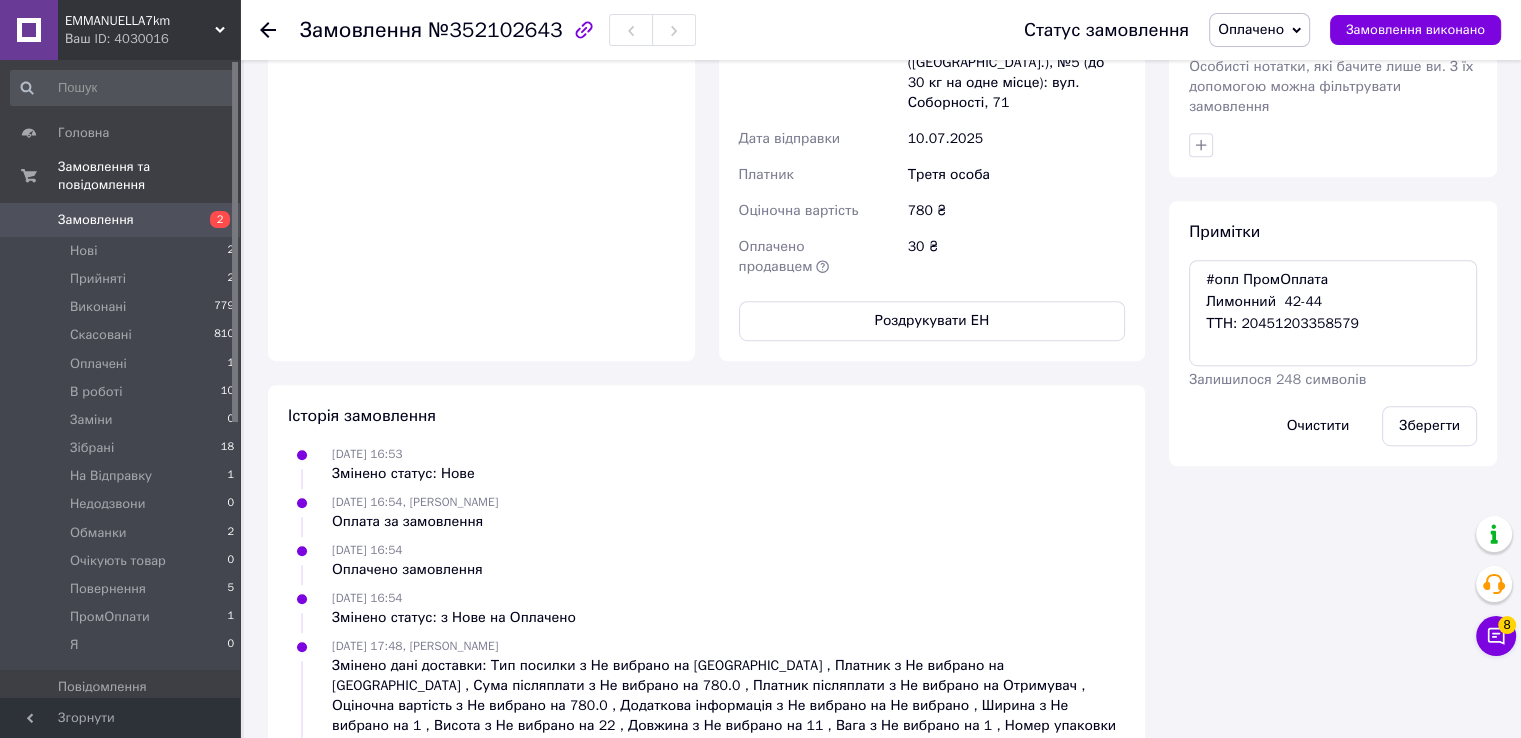 click on "Оплачено" at bounding box center (1259, 30) 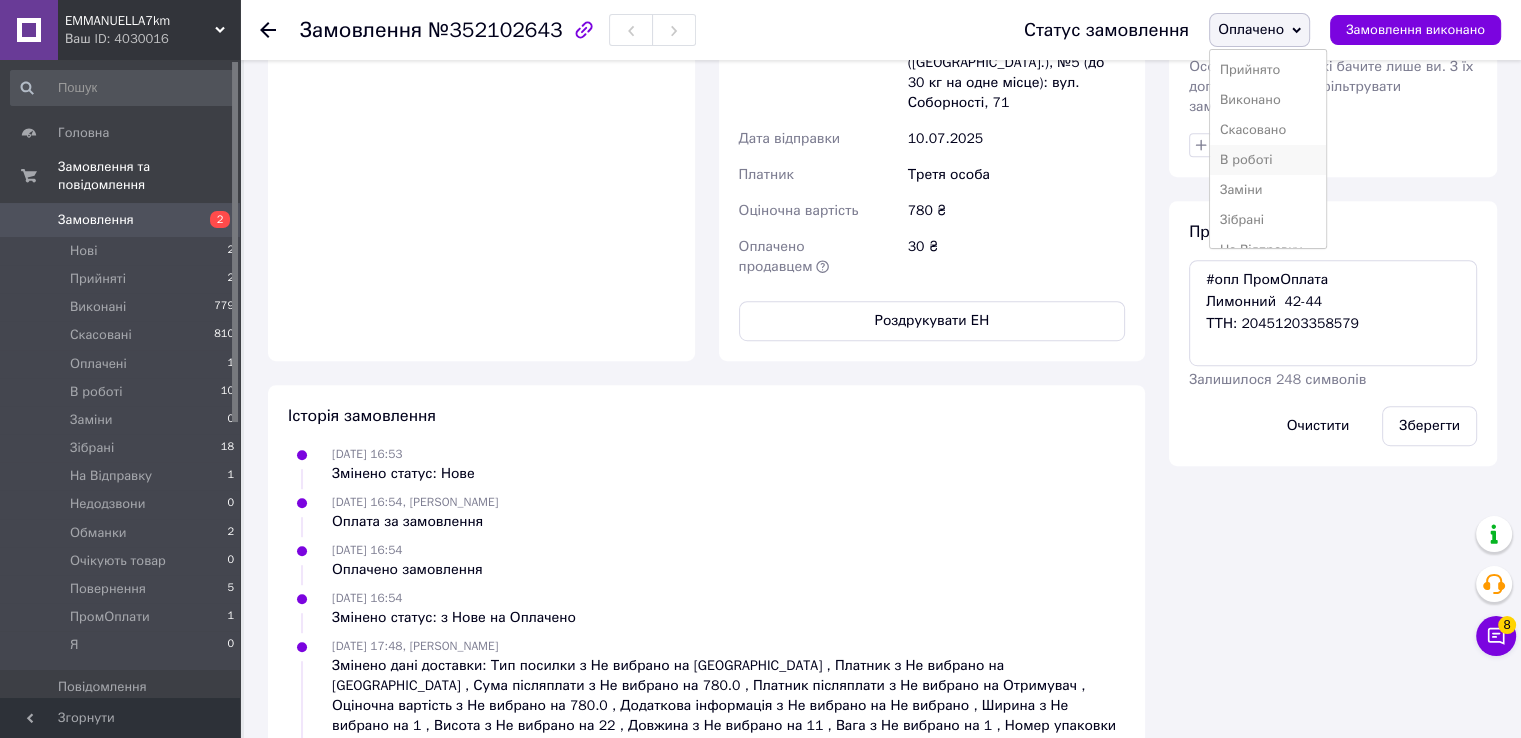 click on "В роботі" at bounding box center (1268, 160) 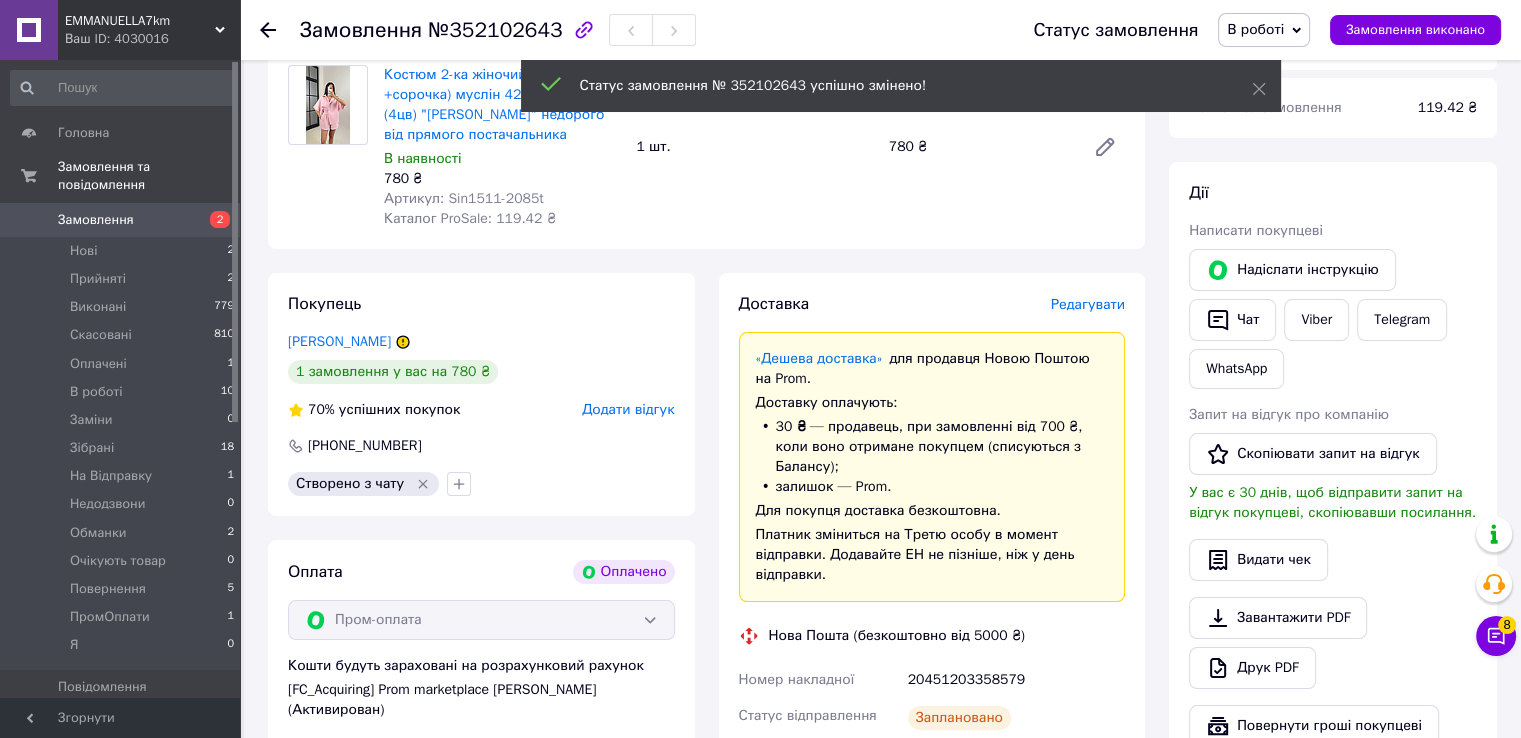 scroll, scrollTop: 213, scrollLeft: 0, axis: vertical 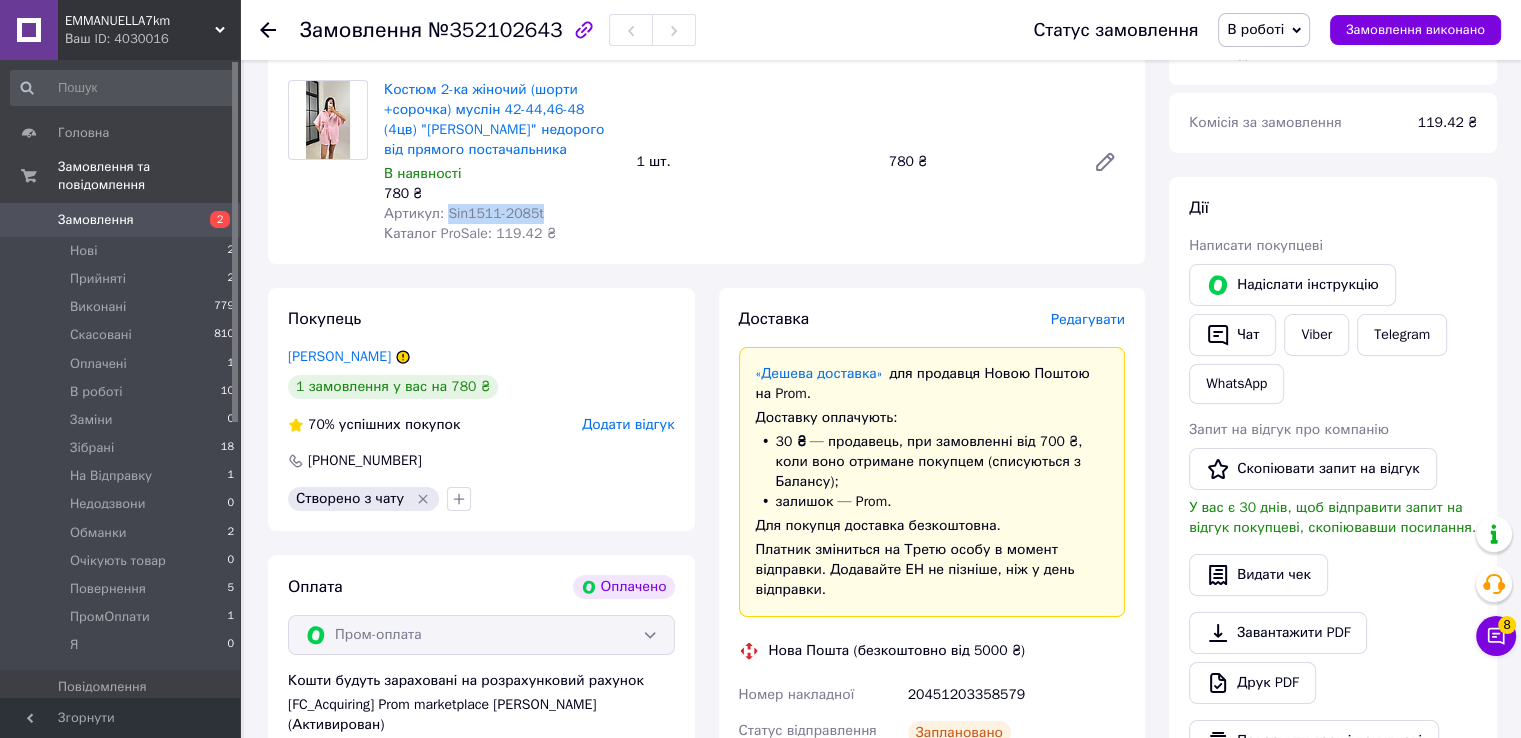 drag, startPoint x: 444, startPoint y: 217, endPoint x: 553, endPoint y: 215, distance: 109.01835 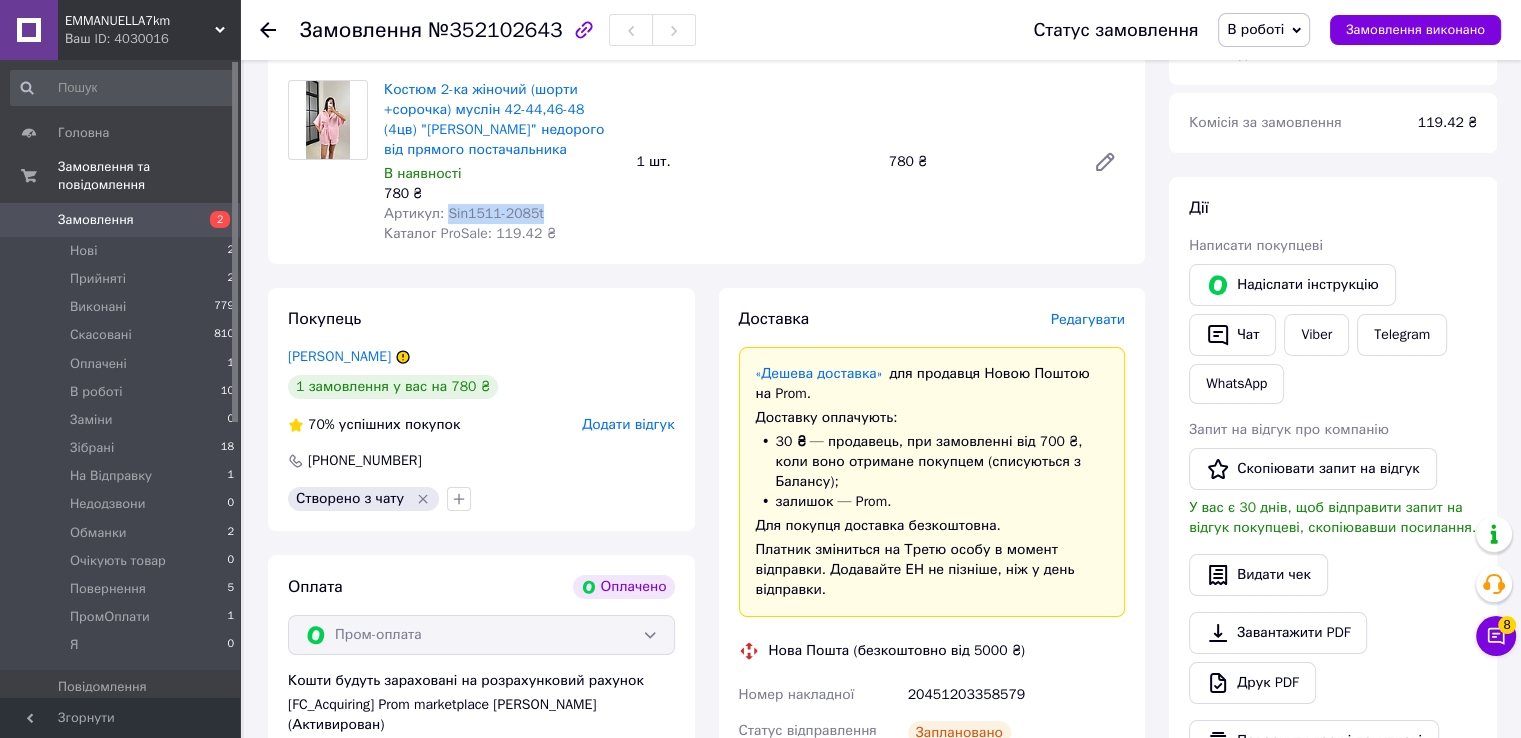 click on "Артикул: Sin1511-2085t" at bounding box center (502, 214) 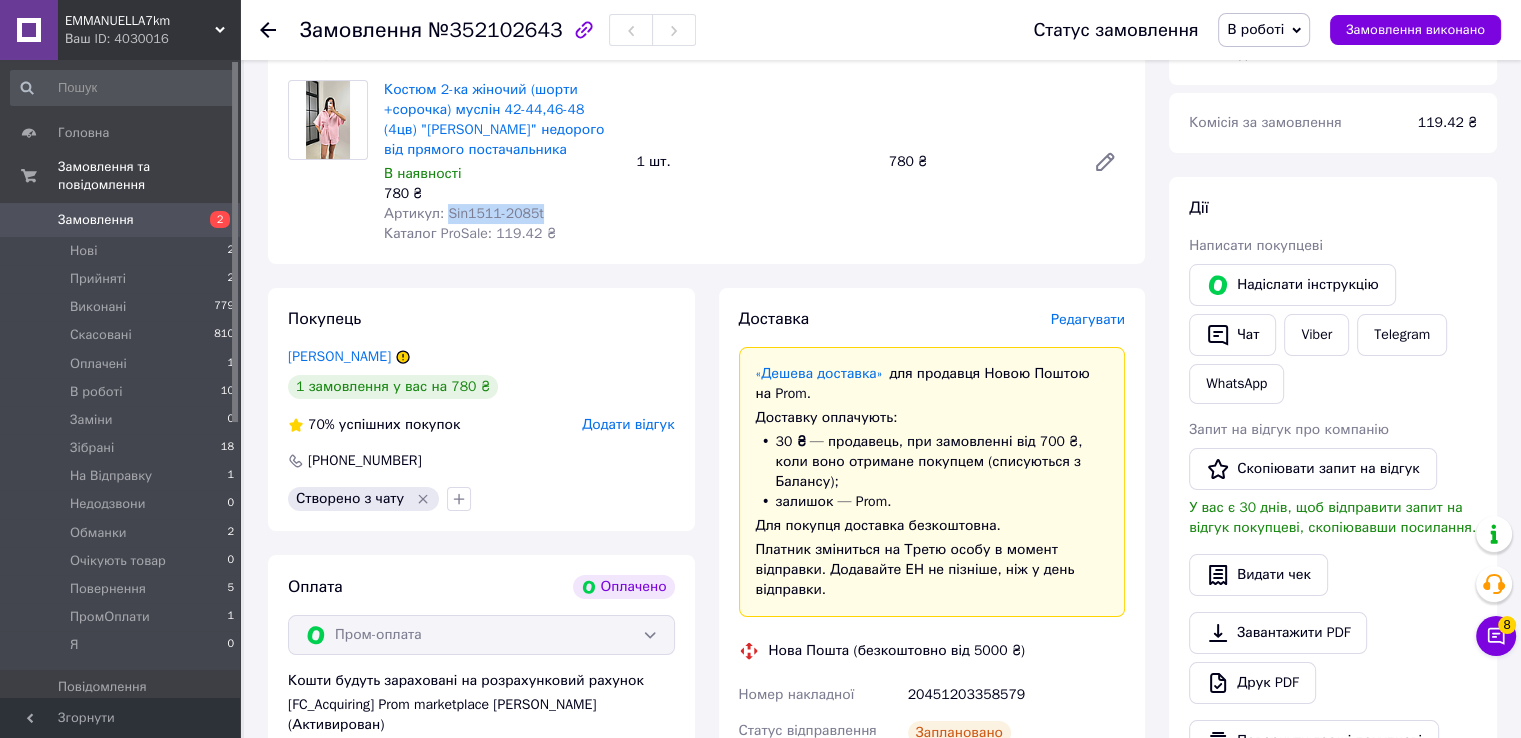 copy on "Sin1511-2085t" 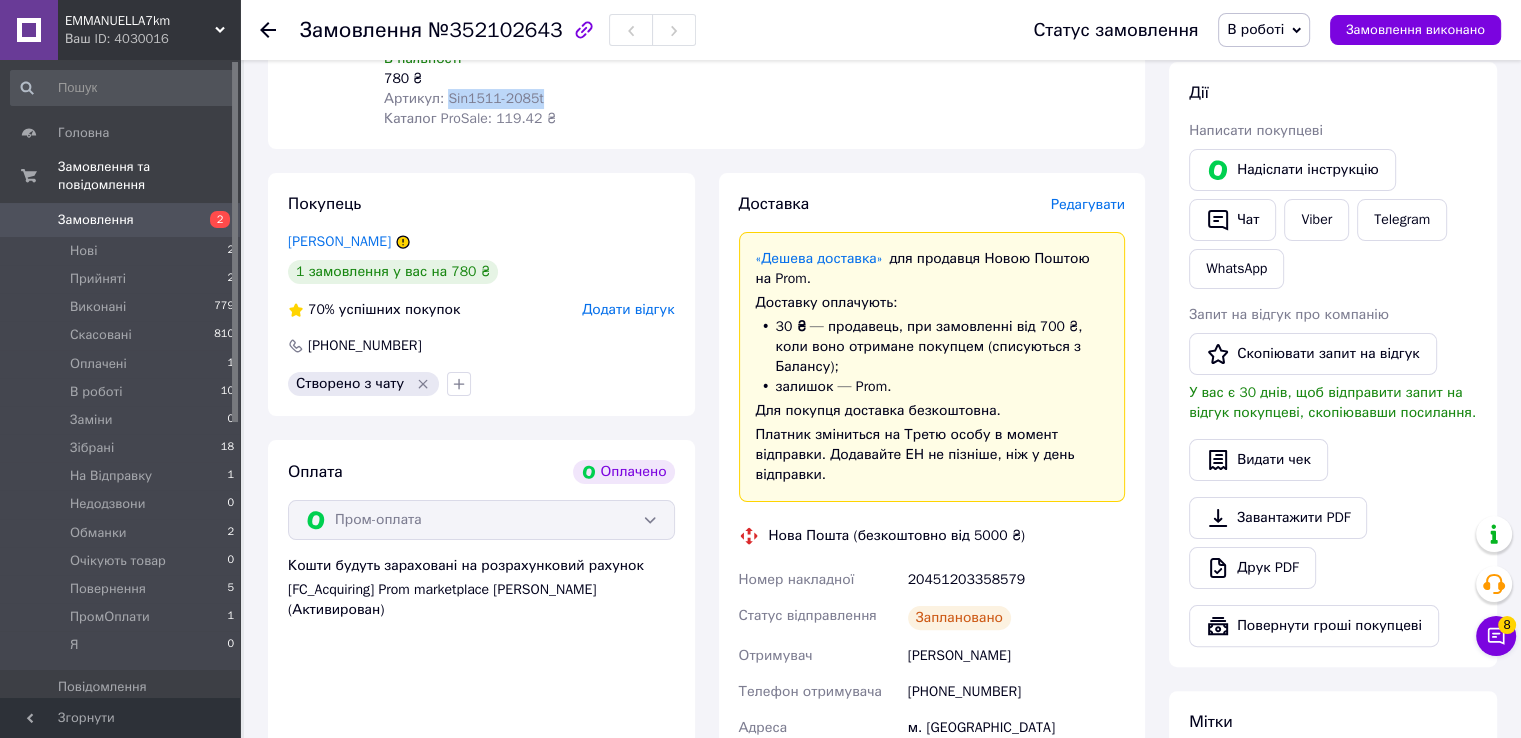 scroll, scrollTop: 413, scrollLeft: 0, axis: vertical 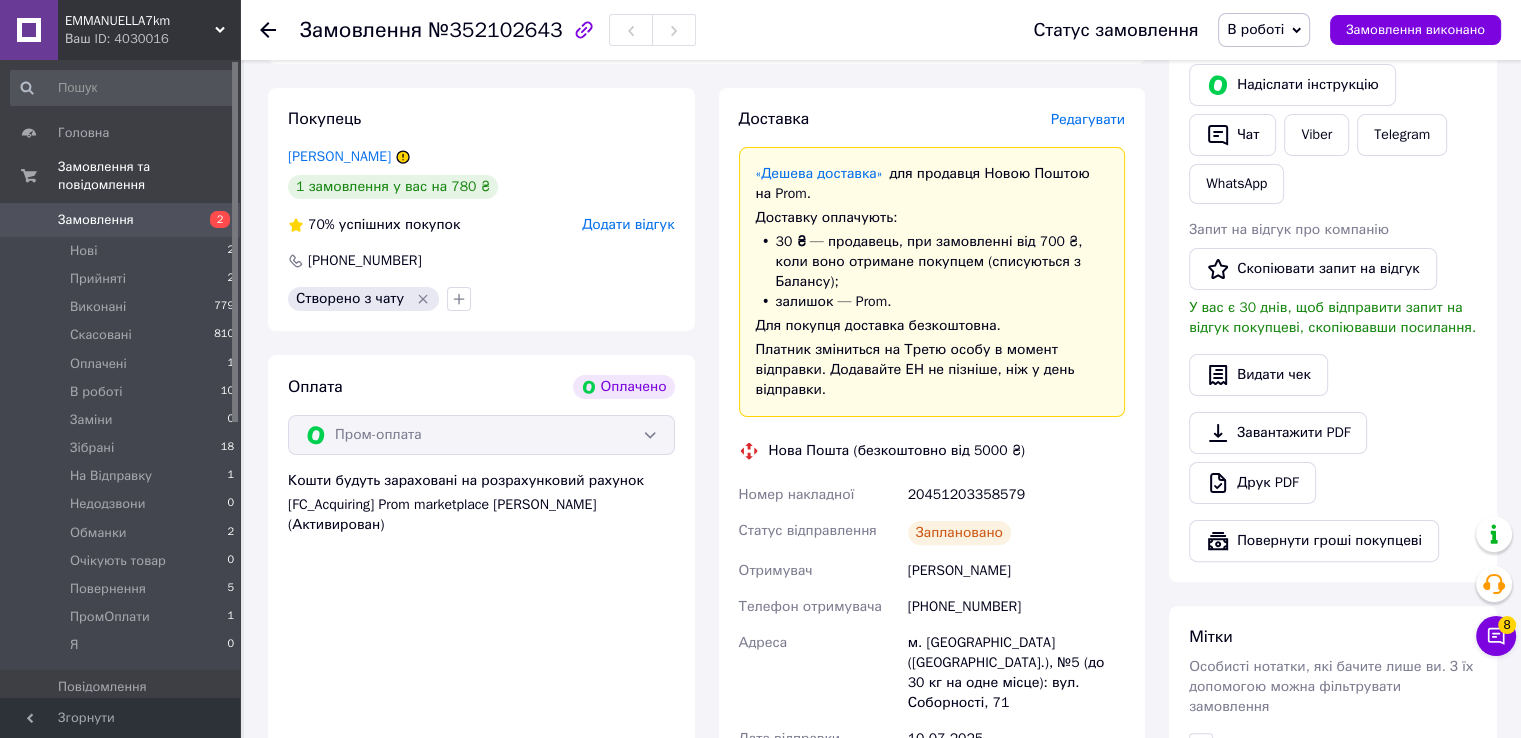 click on "[PERSON_NAME]" at bounding box center (1016, 571) 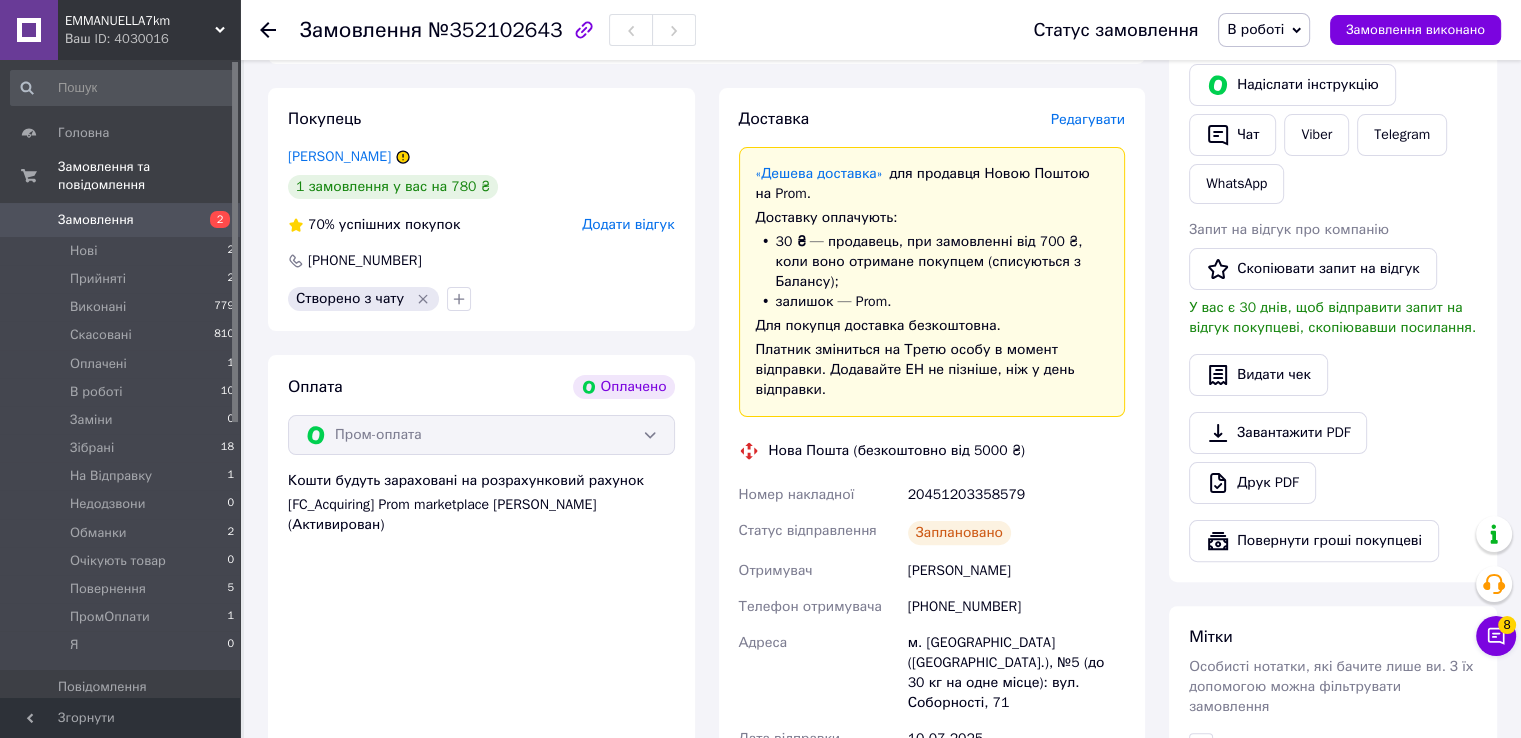 click on "[PERSON_NAME]" at bounding box center [1016, 571] 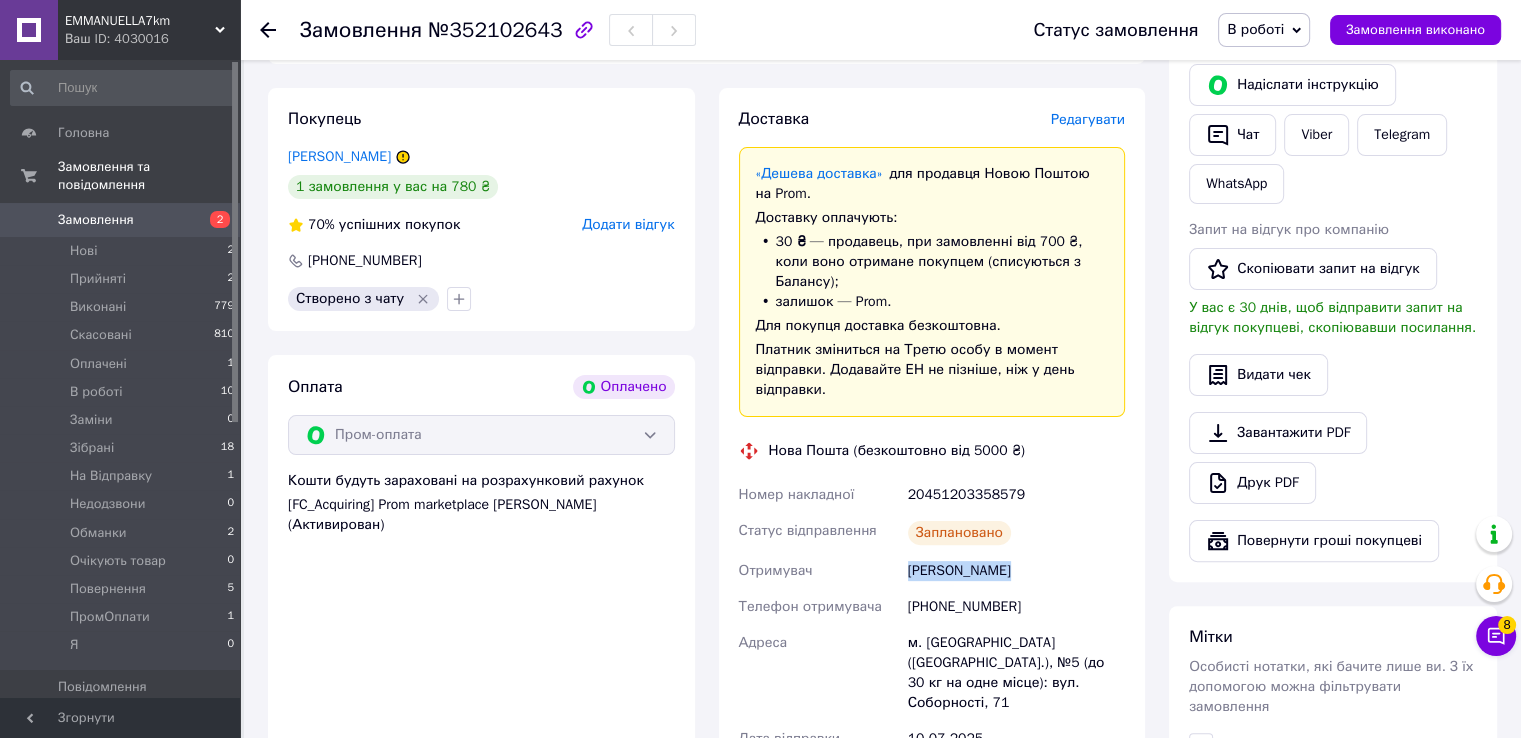 click on "[PERSON_NAME]" at bounding box center (1016, 571) 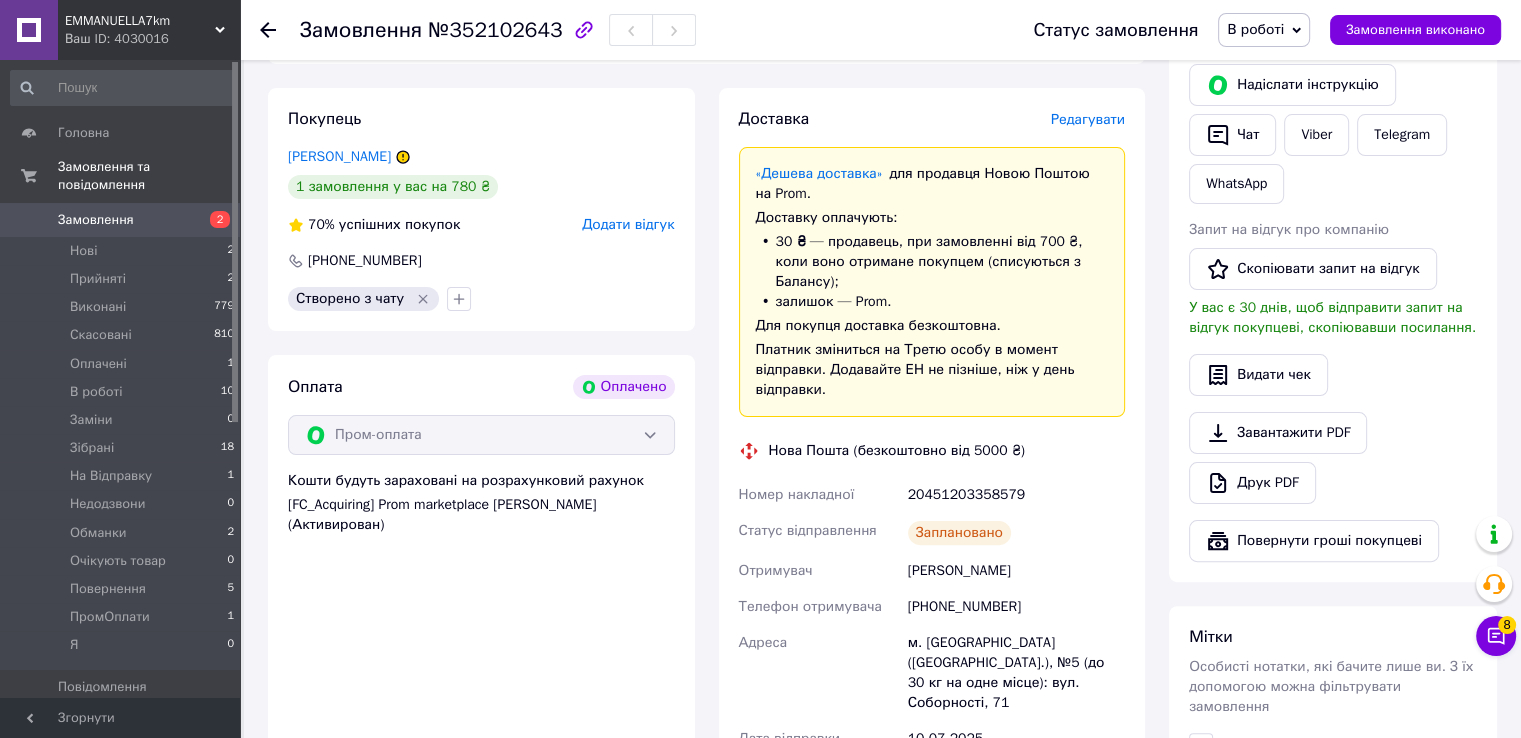 click on "[PHONE_NUMBER]" at bounding box center [1016, 607] 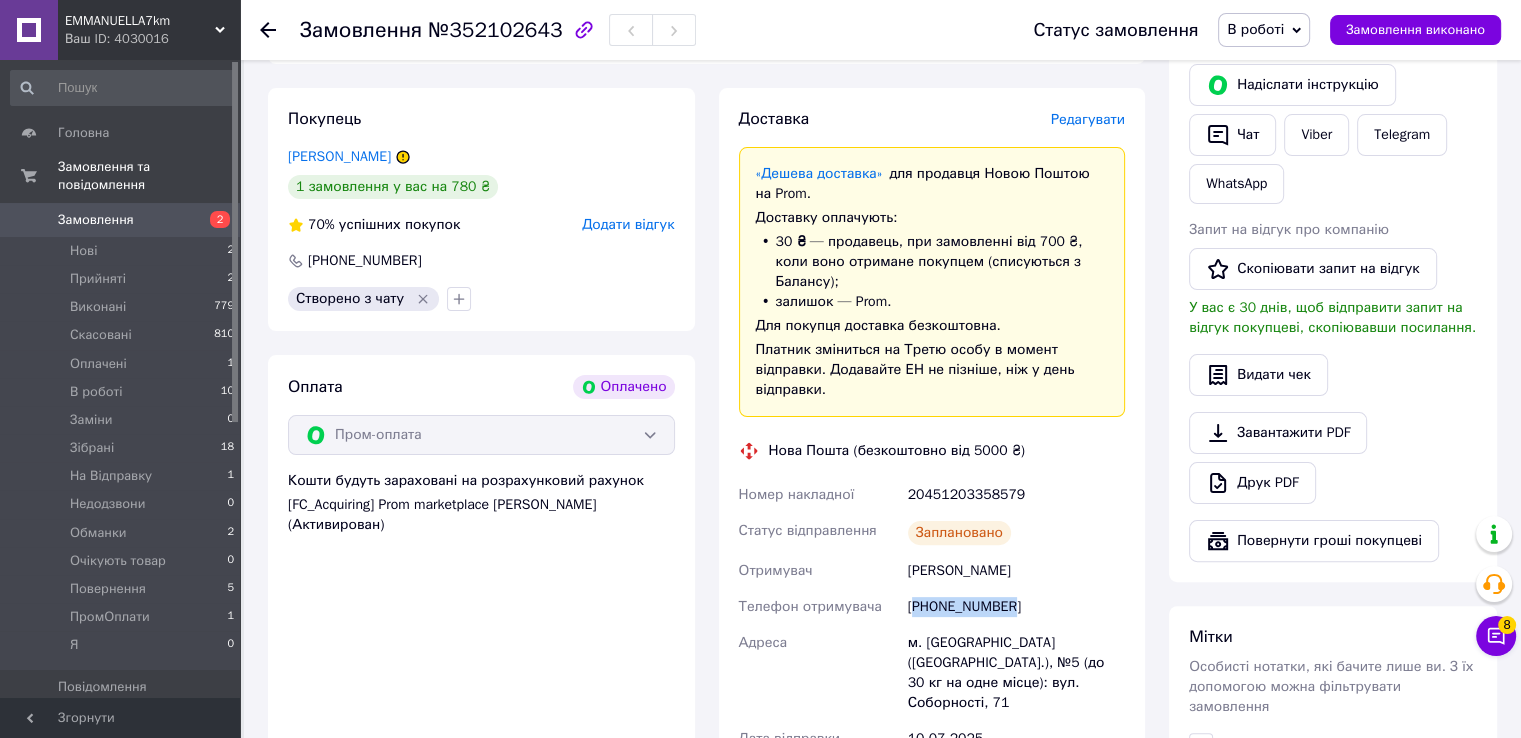click on "[PHONE_NUMBER]" at bounding box center (1016, 607) 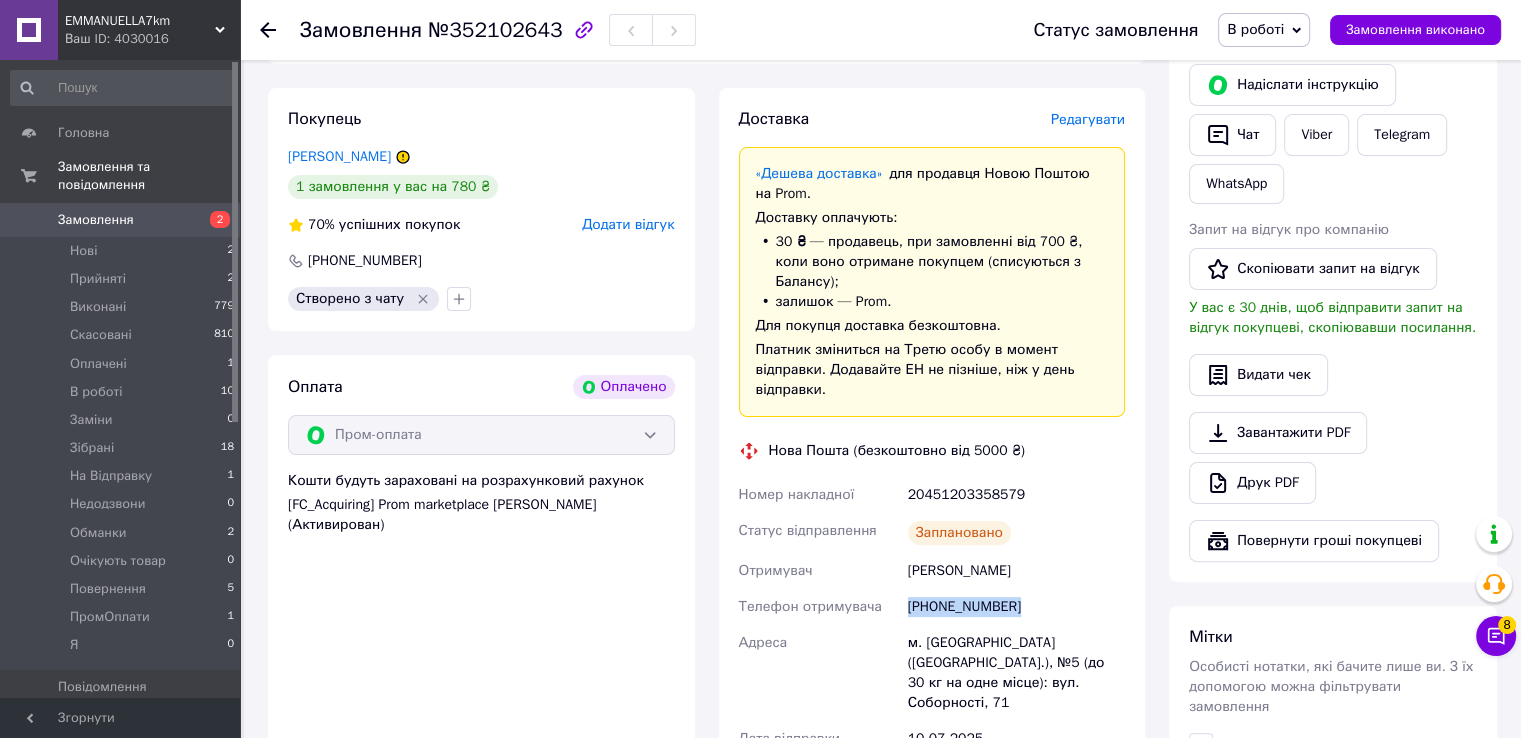 click on "[PHONE_NUMBER]" at bounding box center [1016, 607] 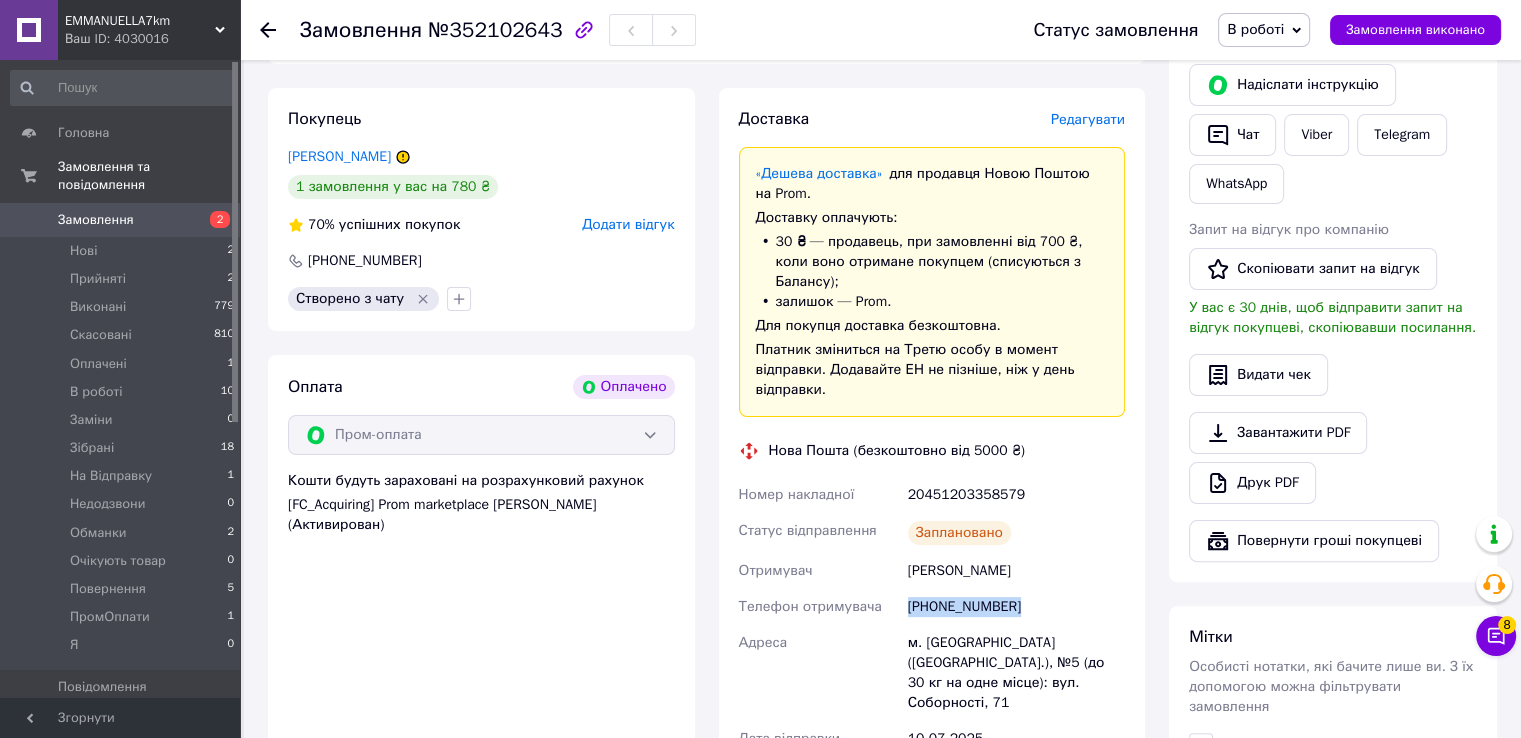 copy on "[PHONE_NUMBER]" 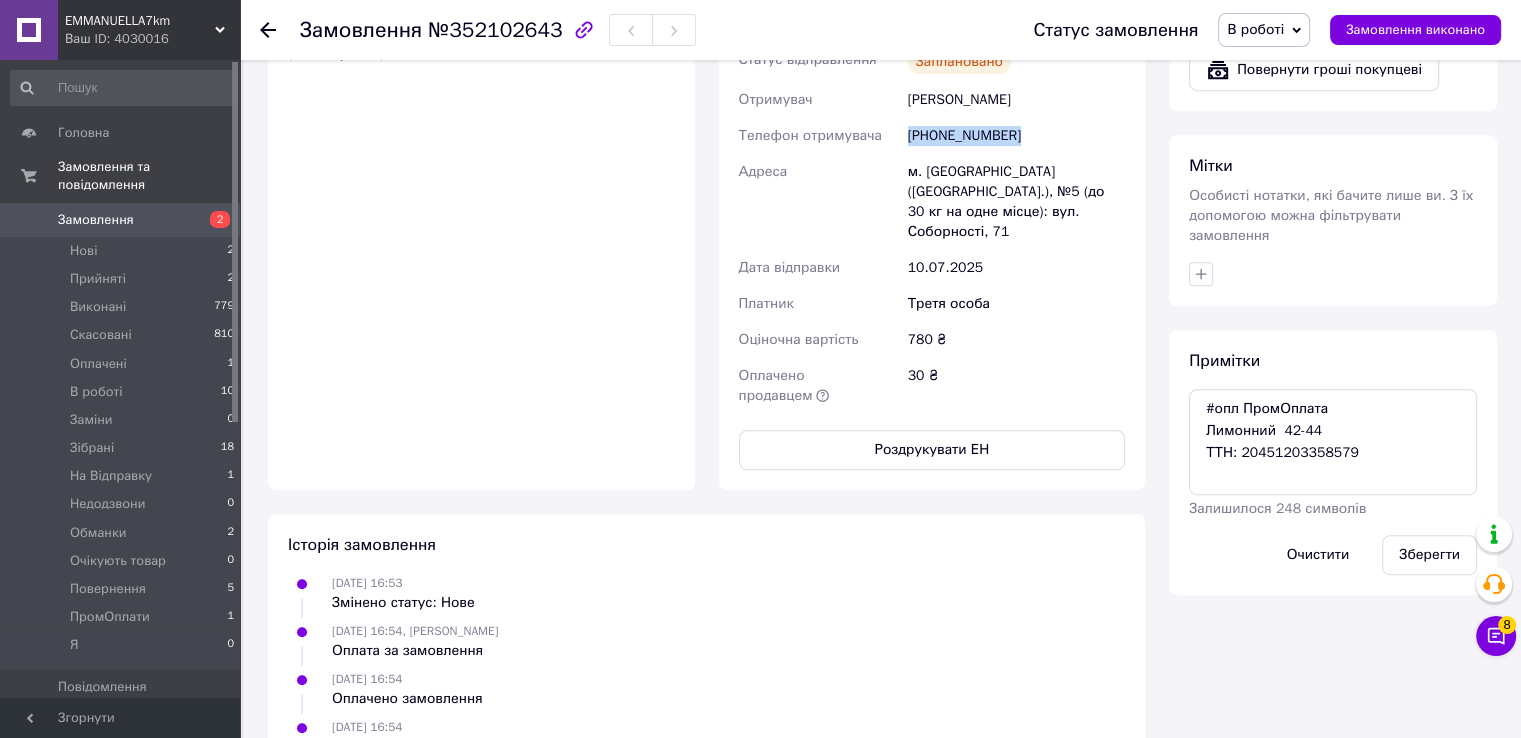 scroll, scrollTop: 913, scrollLeft: 0, axis: vertical 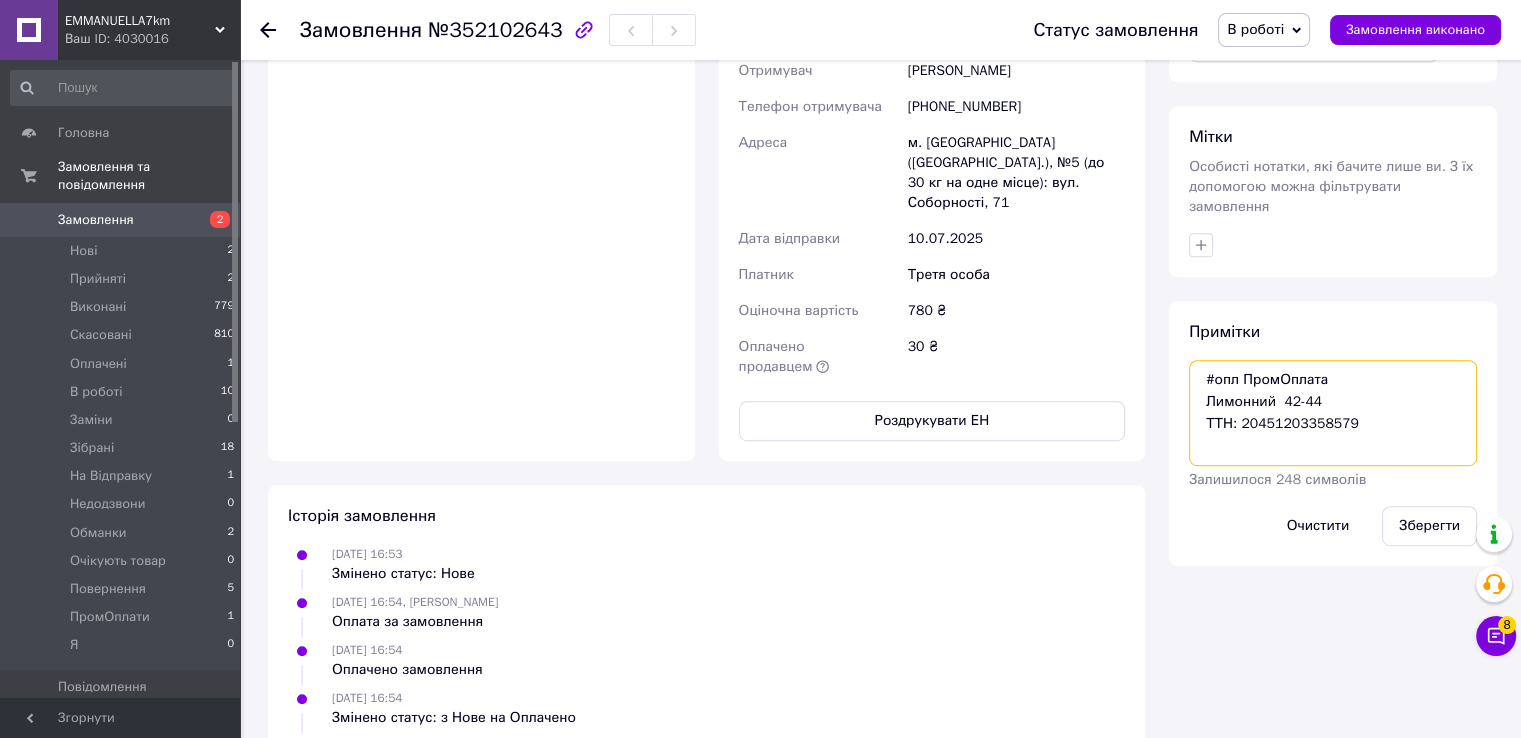 click on "#опл ПромОплата
Лимонний  42-44
ТТН: 20451203358579" at bounding box center [1333, 413] 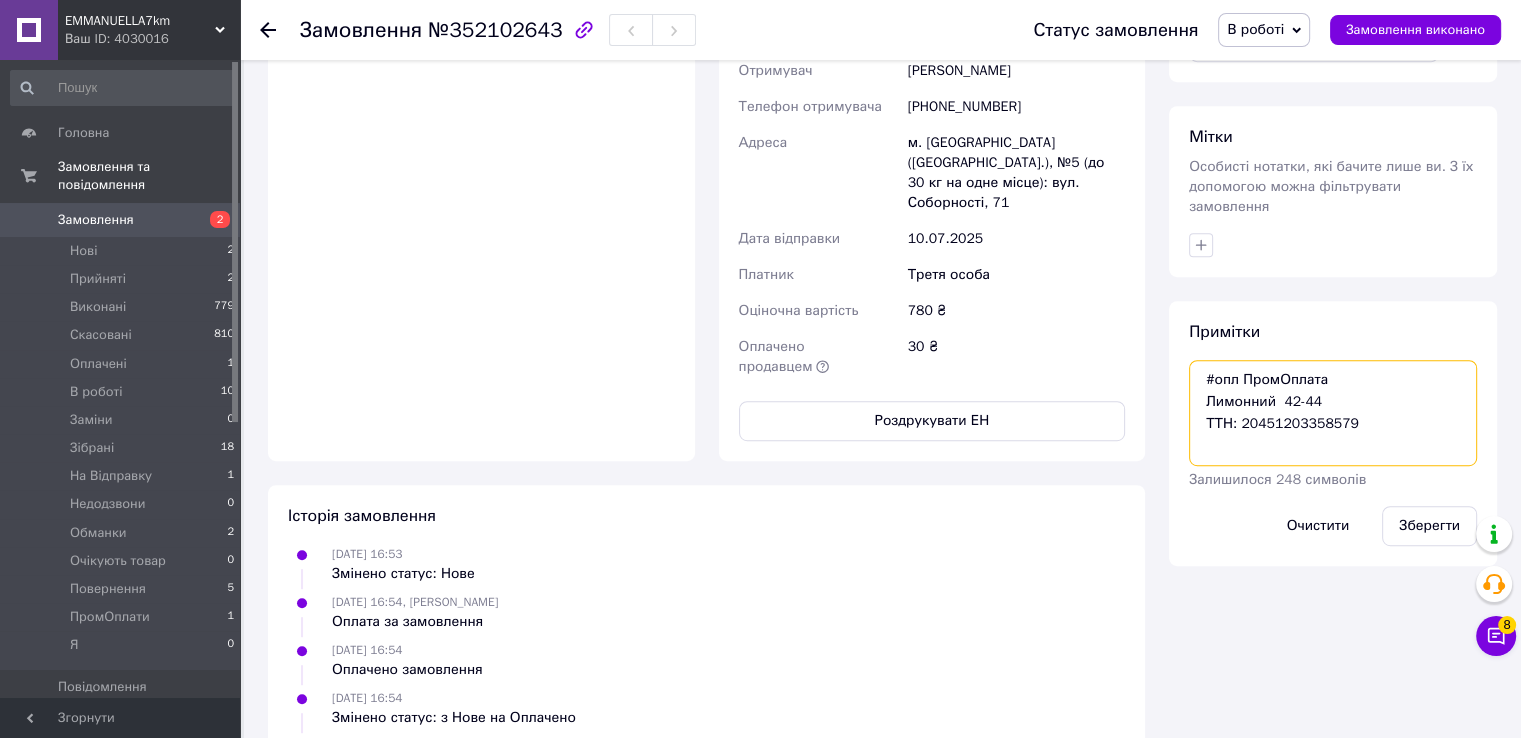 click on "#опл ПромОплата
Лимонний  42-44
ТТН: 20451203358579" at bounding box center [1333, 413] 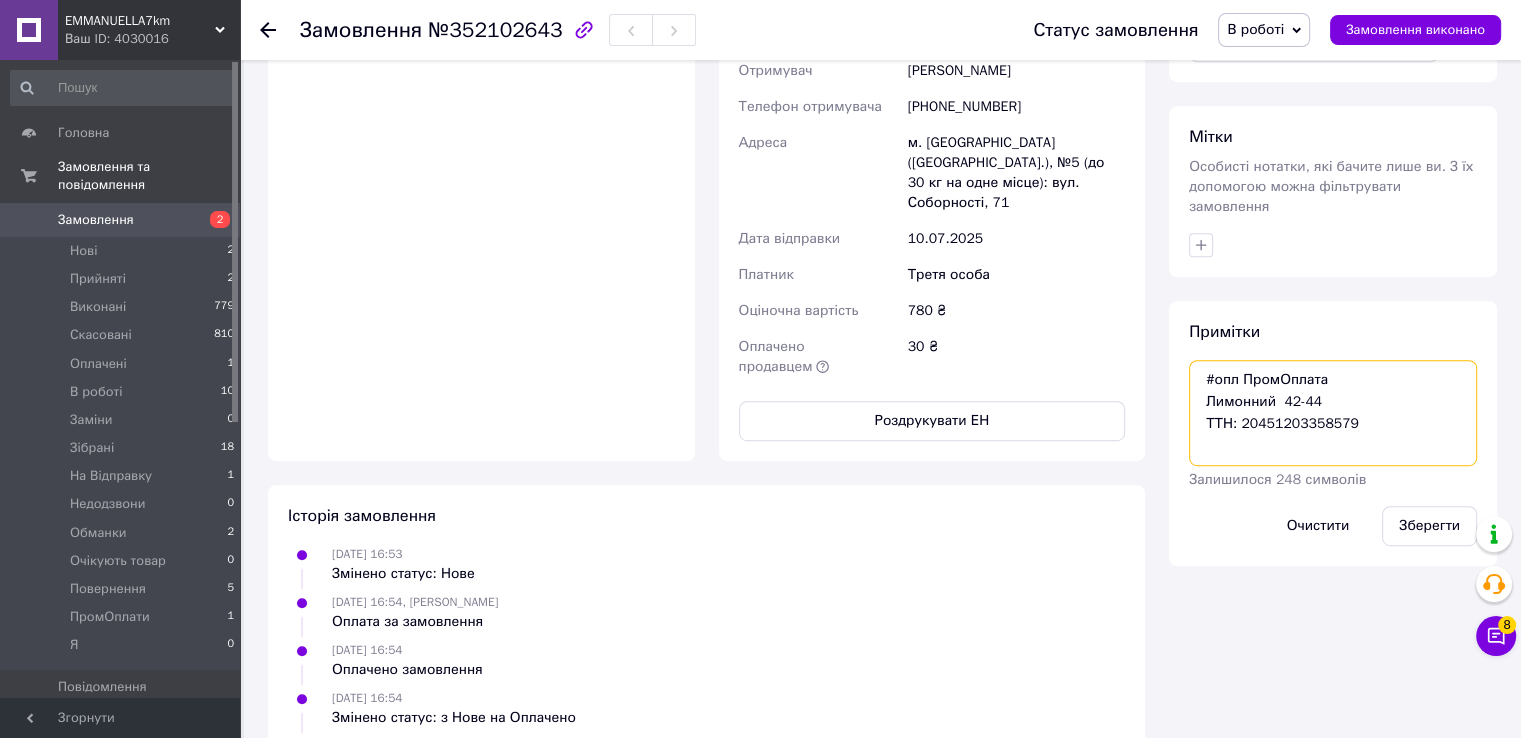 drag, startPoint x: 1193, startPoint y: 354, endPoint x: 1367, endPoint y: 405, distance: 181.32016 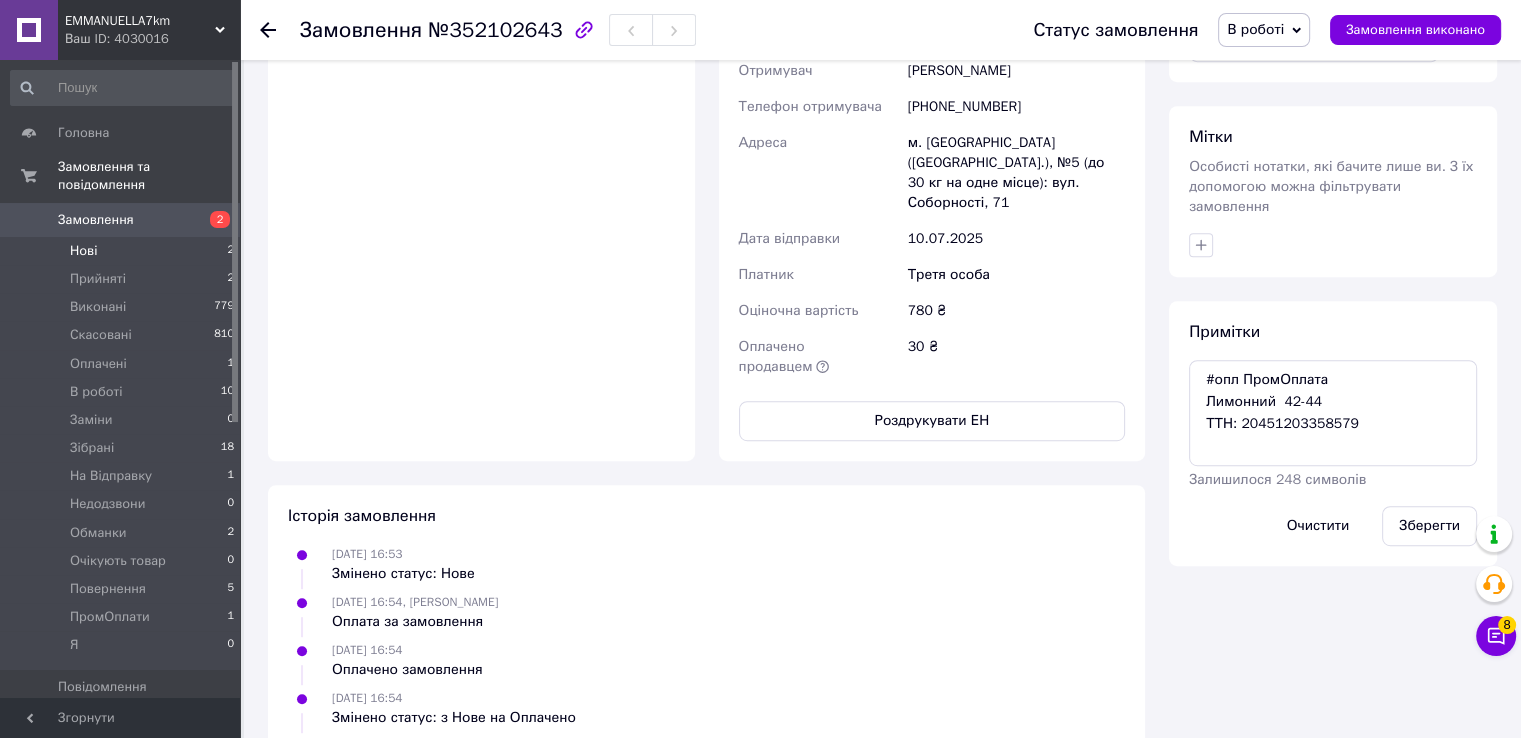 click on "Нові" at bounding box center (83, 251) 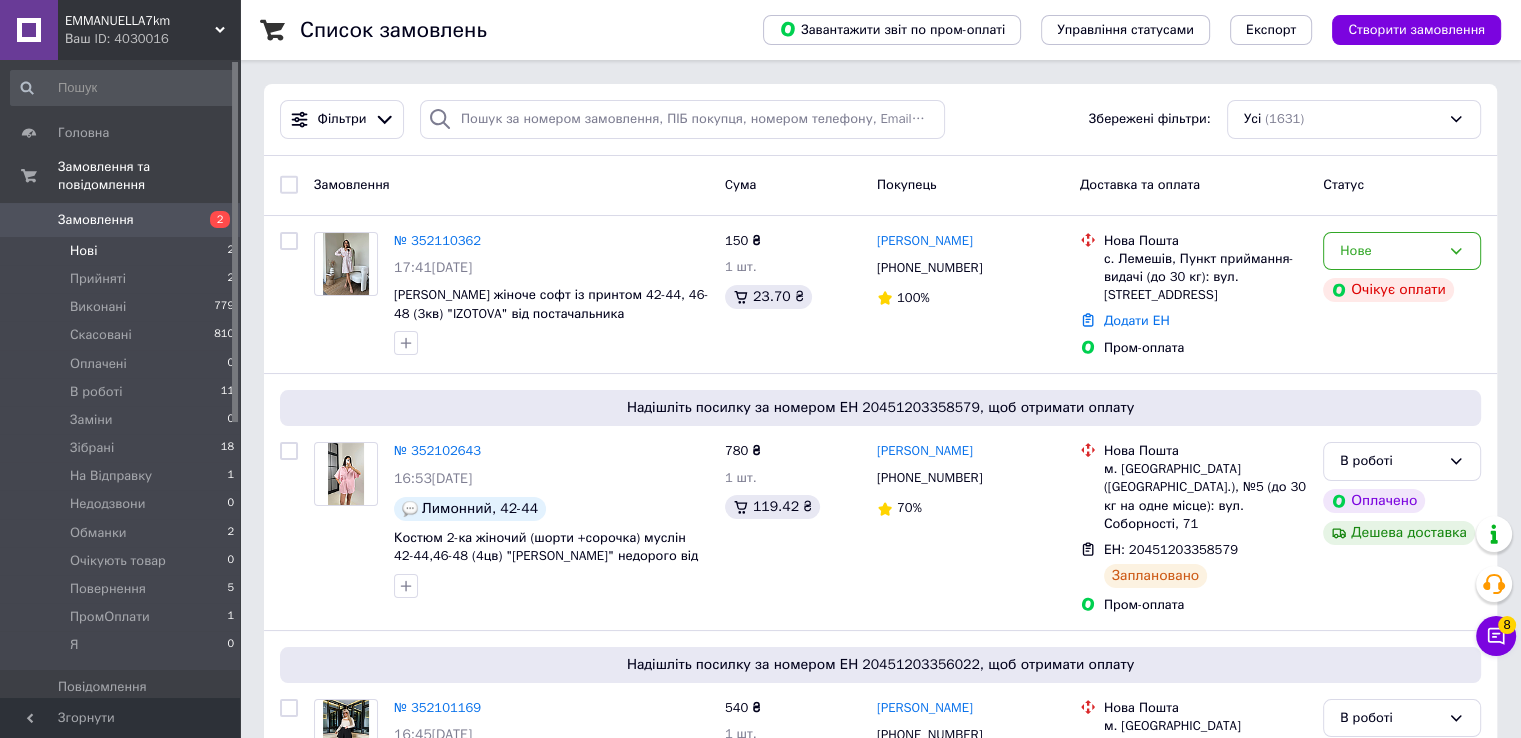 click on "Нові 2" at bounding box center (123, 251) 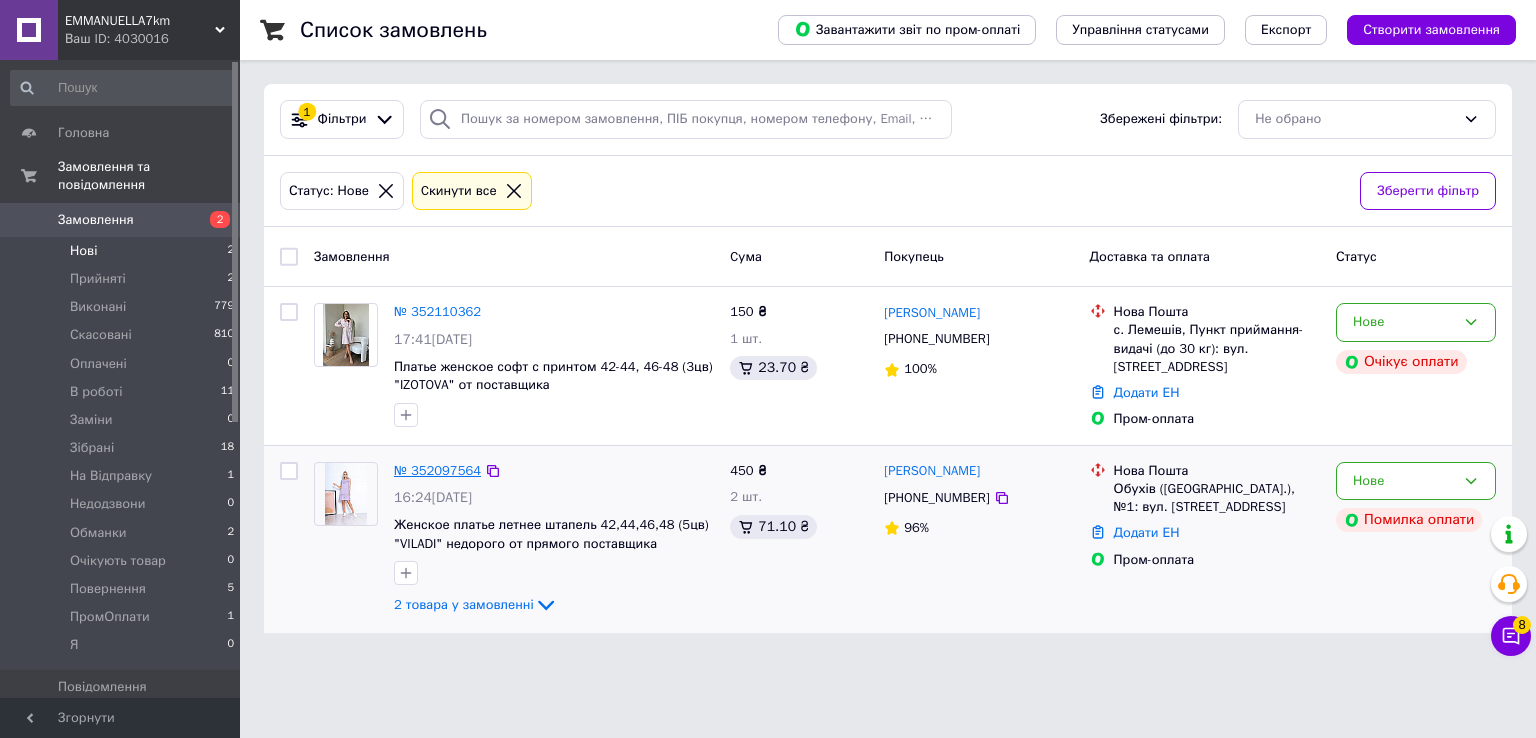 click on "№ 352097564" at bounding box center (437, 470) 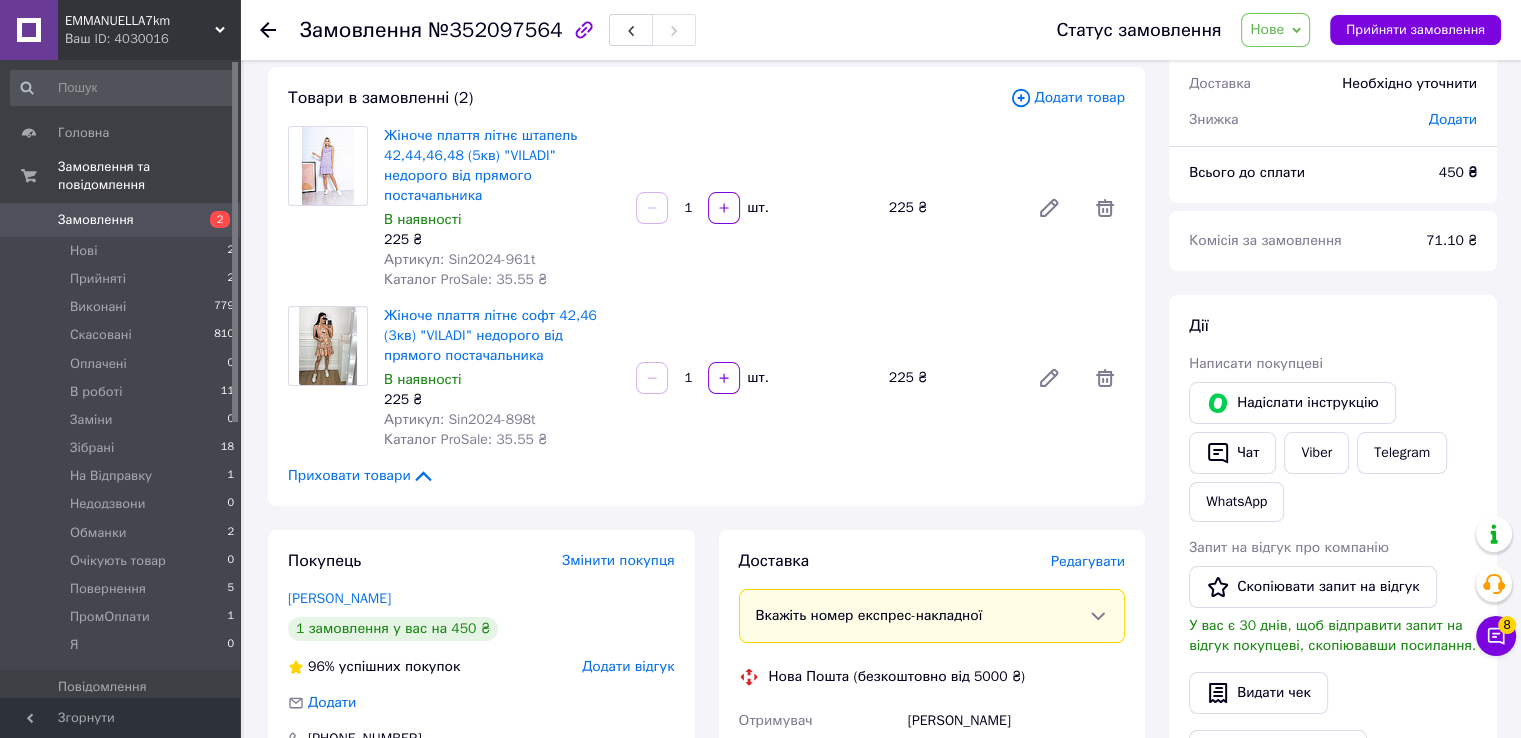 scroll, scrollTop: 300, scrollLeft: 0, axis: vertical 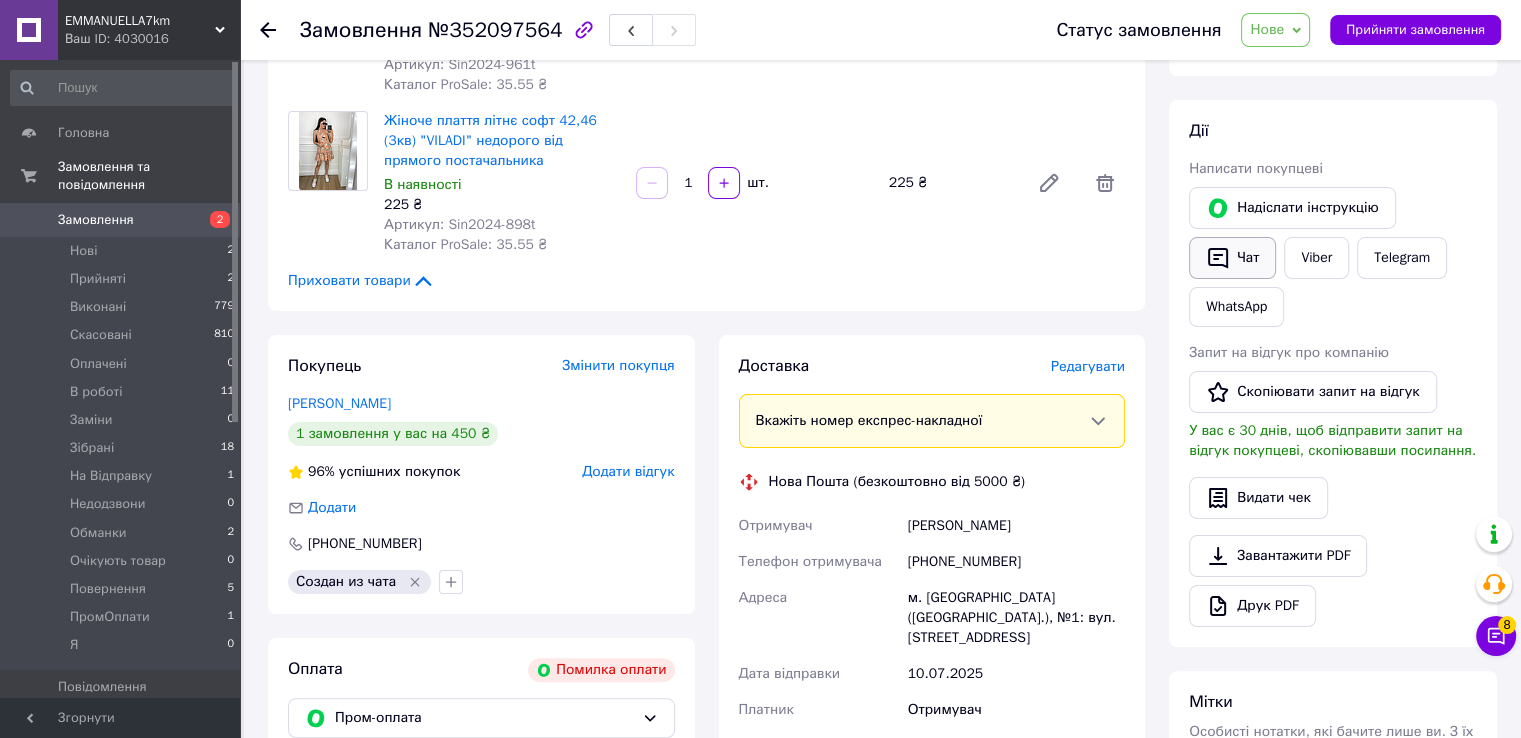click on "Чат" at bounding box center (1232, 258) 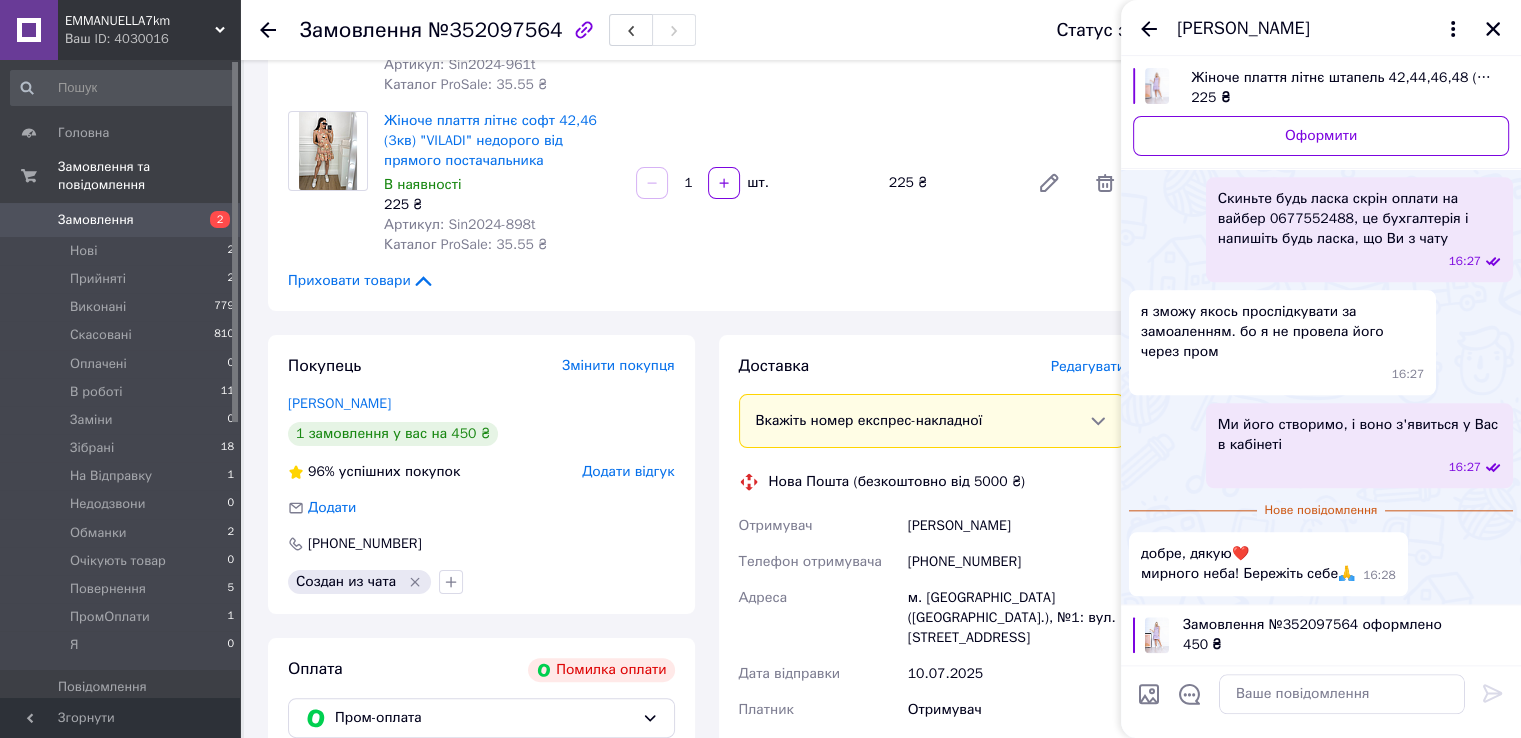 scroll, scrollTop: 2563, scrollLeft: 0, axis: vertical 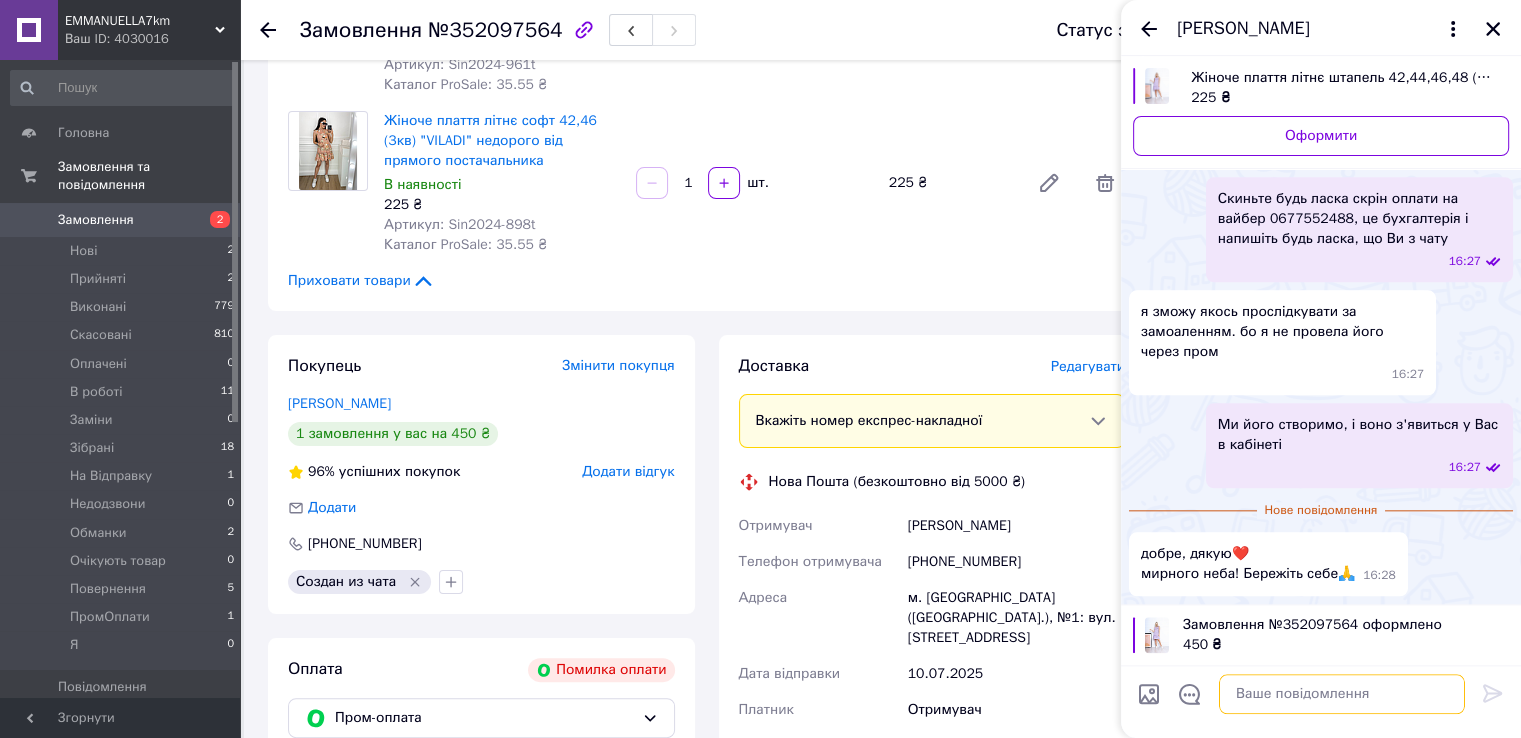 click at bounding box center [1342, 694] 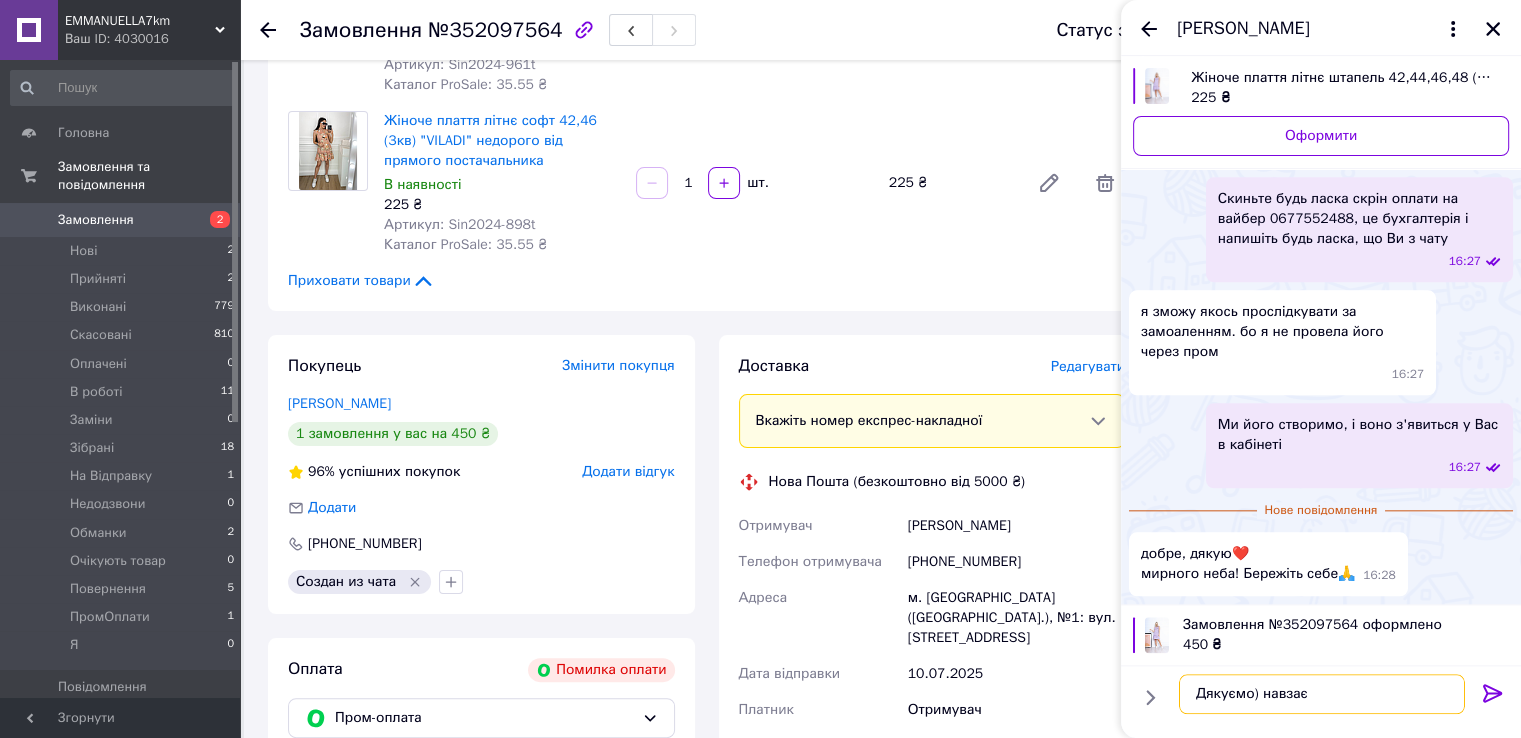 type on "Дякуємо) навзаєм" 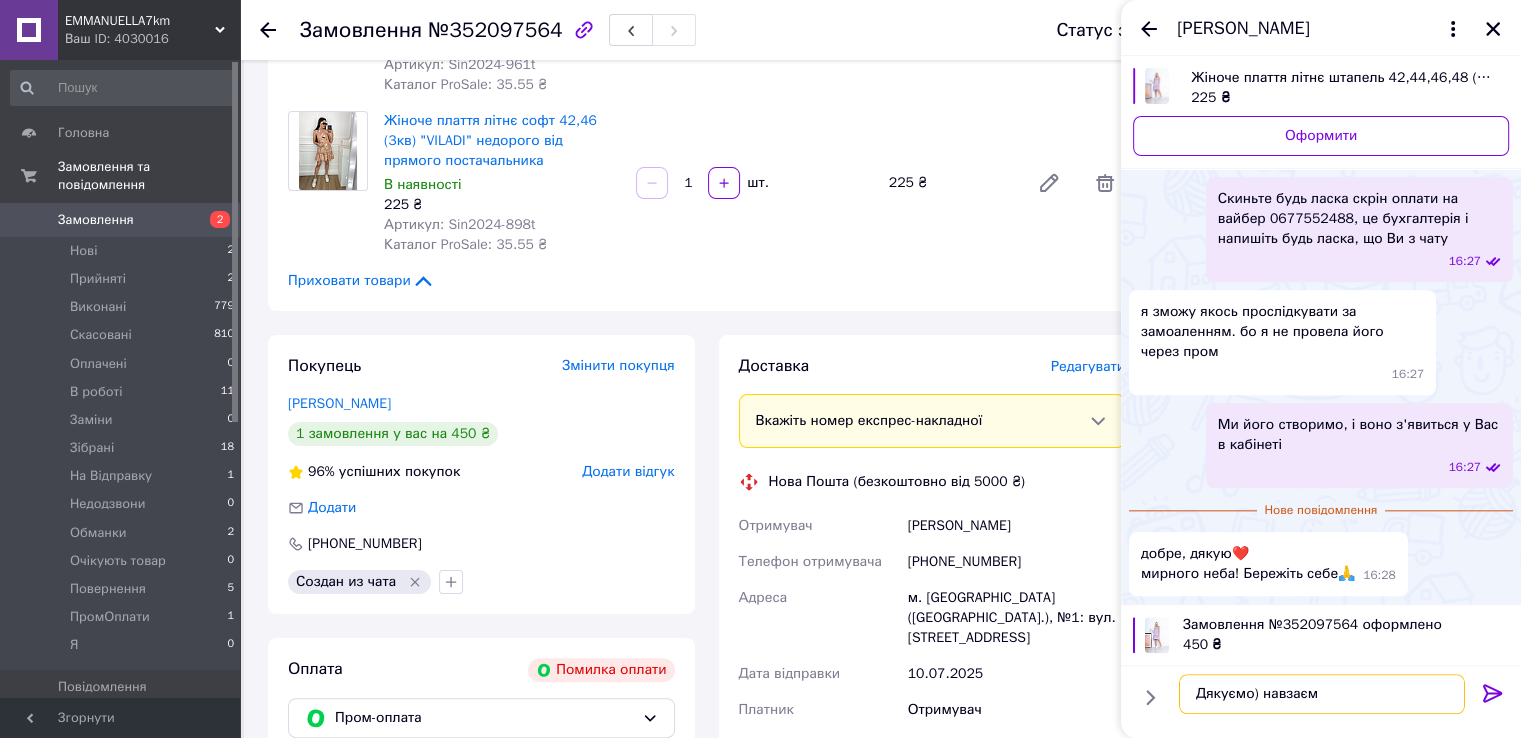 type 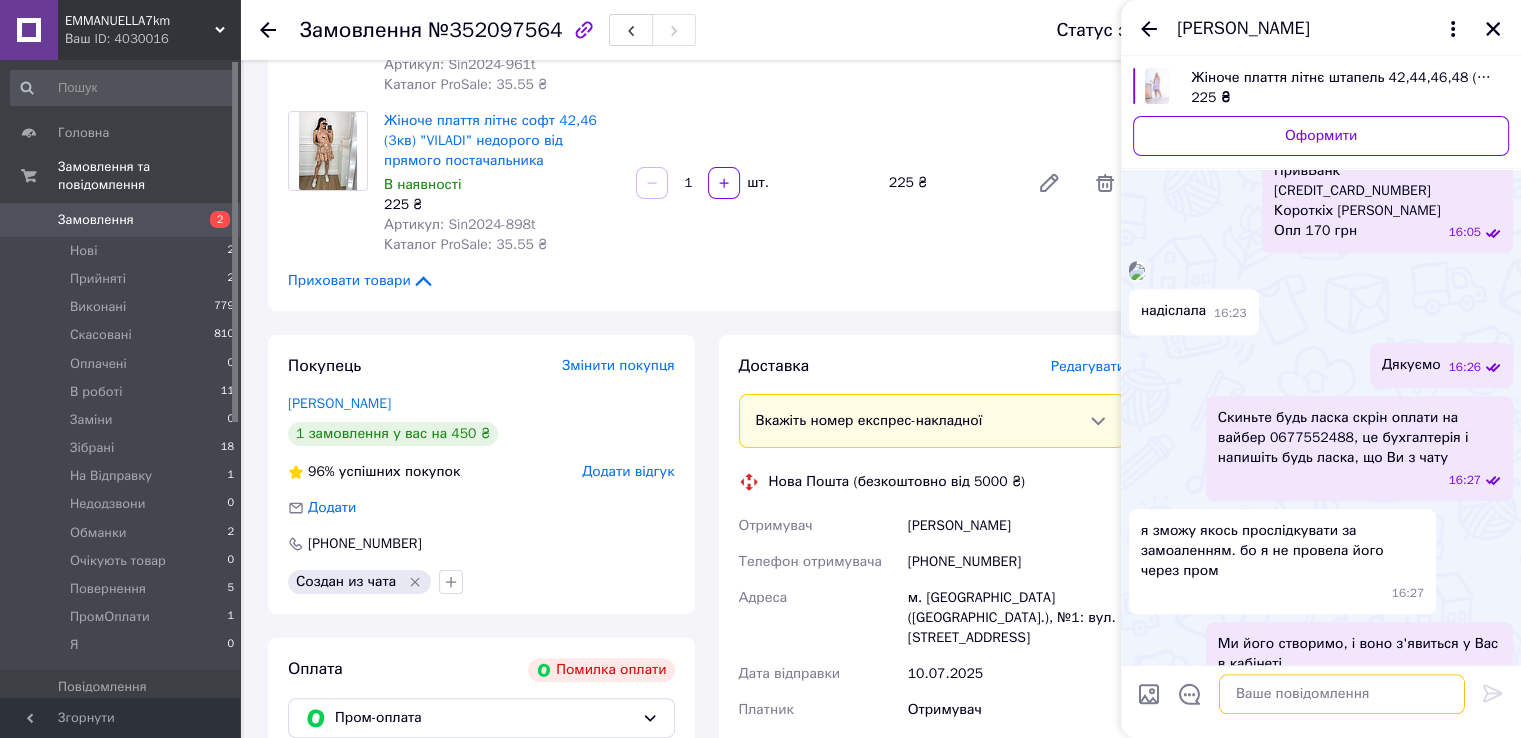 scroll, scrollTop: 2063, scrollLeft: 0, axis: vertical 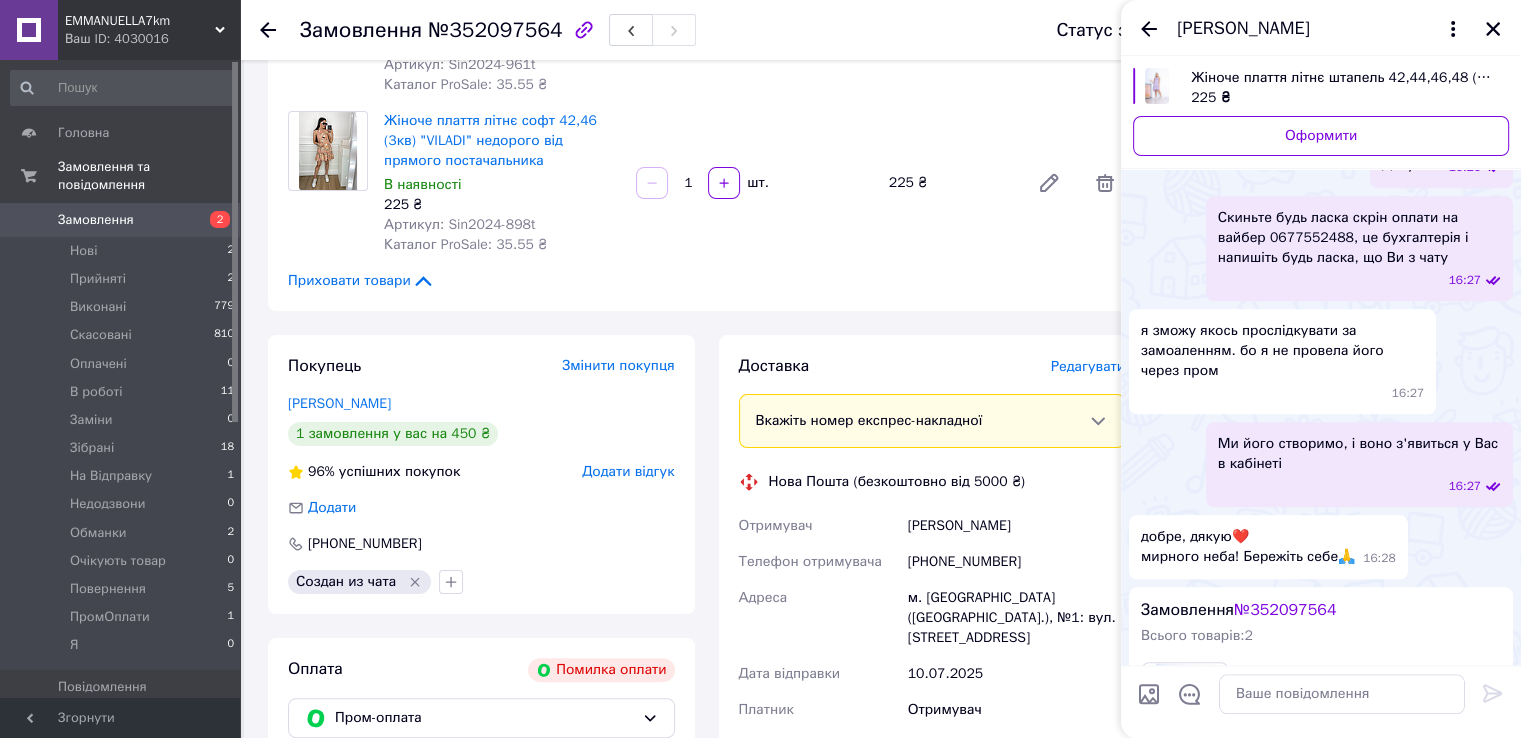 click at bounding box center (1137, 72) 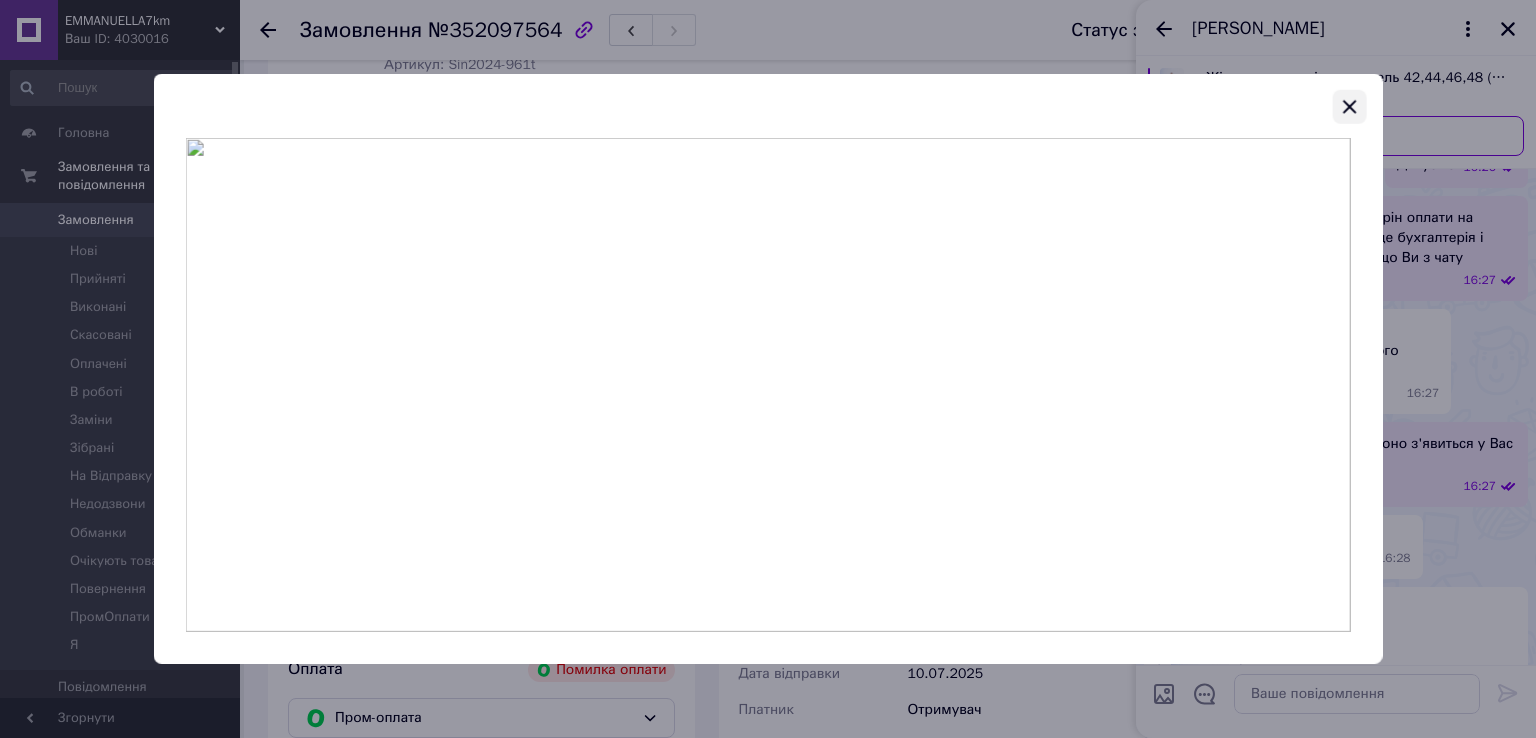 click 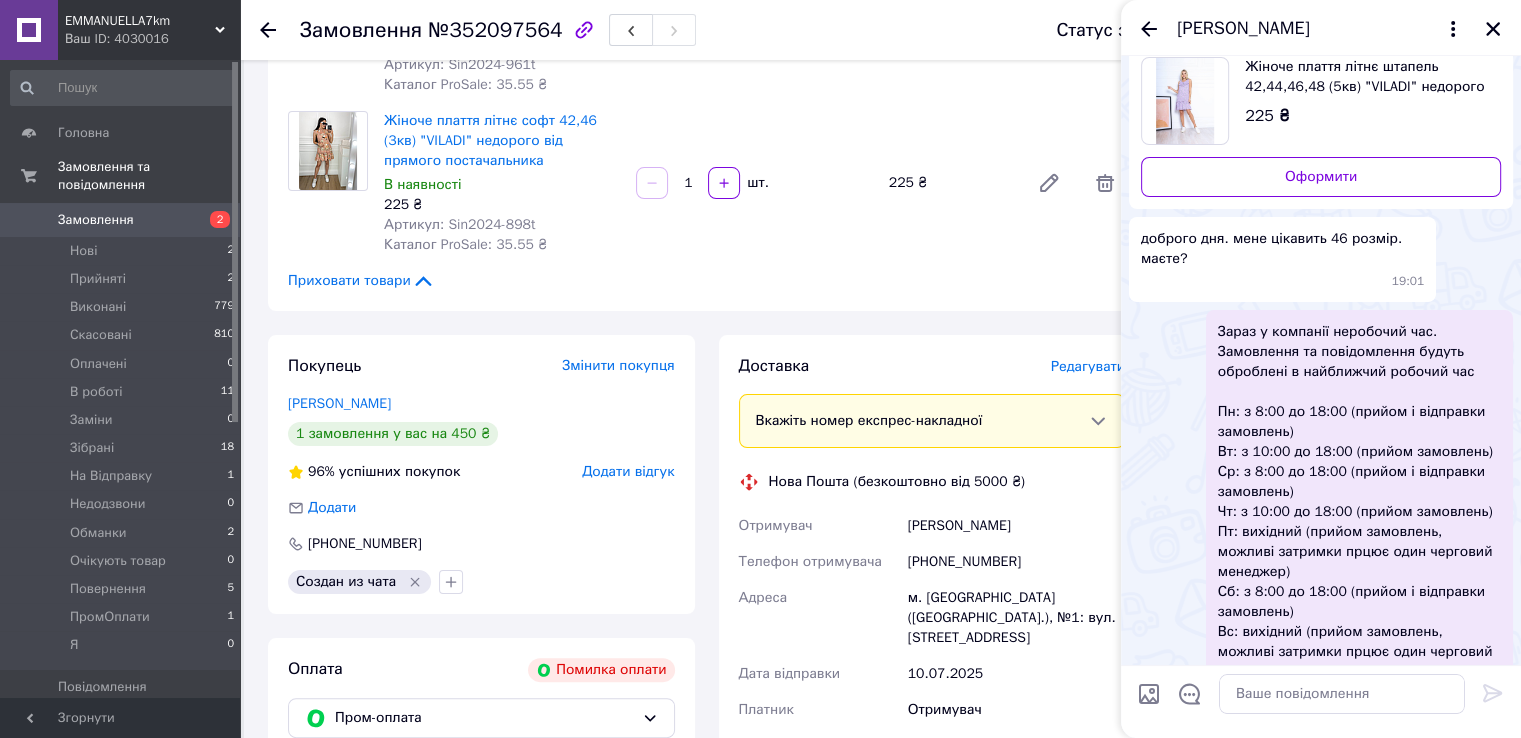 scroll, scrollTop: 0, scrollLeft: 0, axis: both 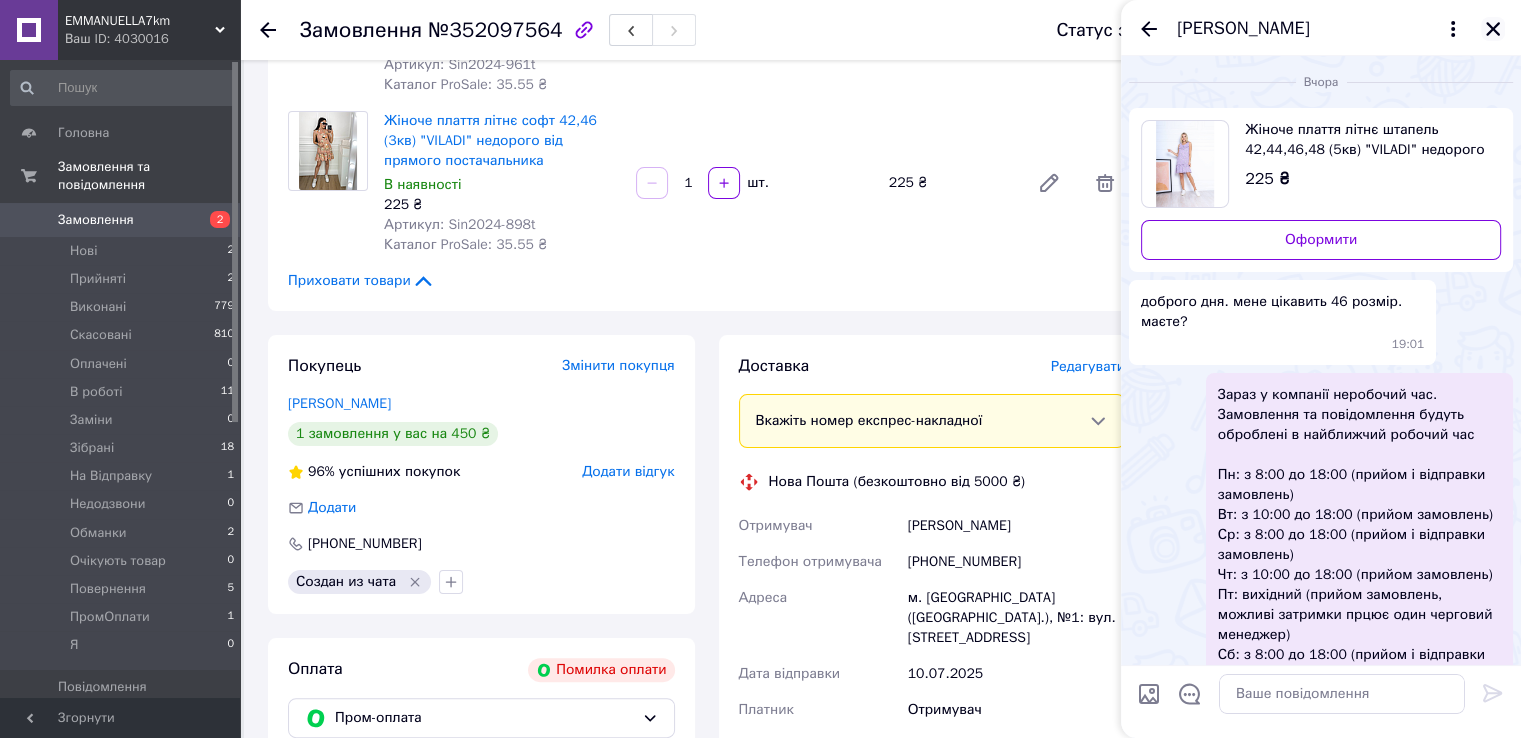 click 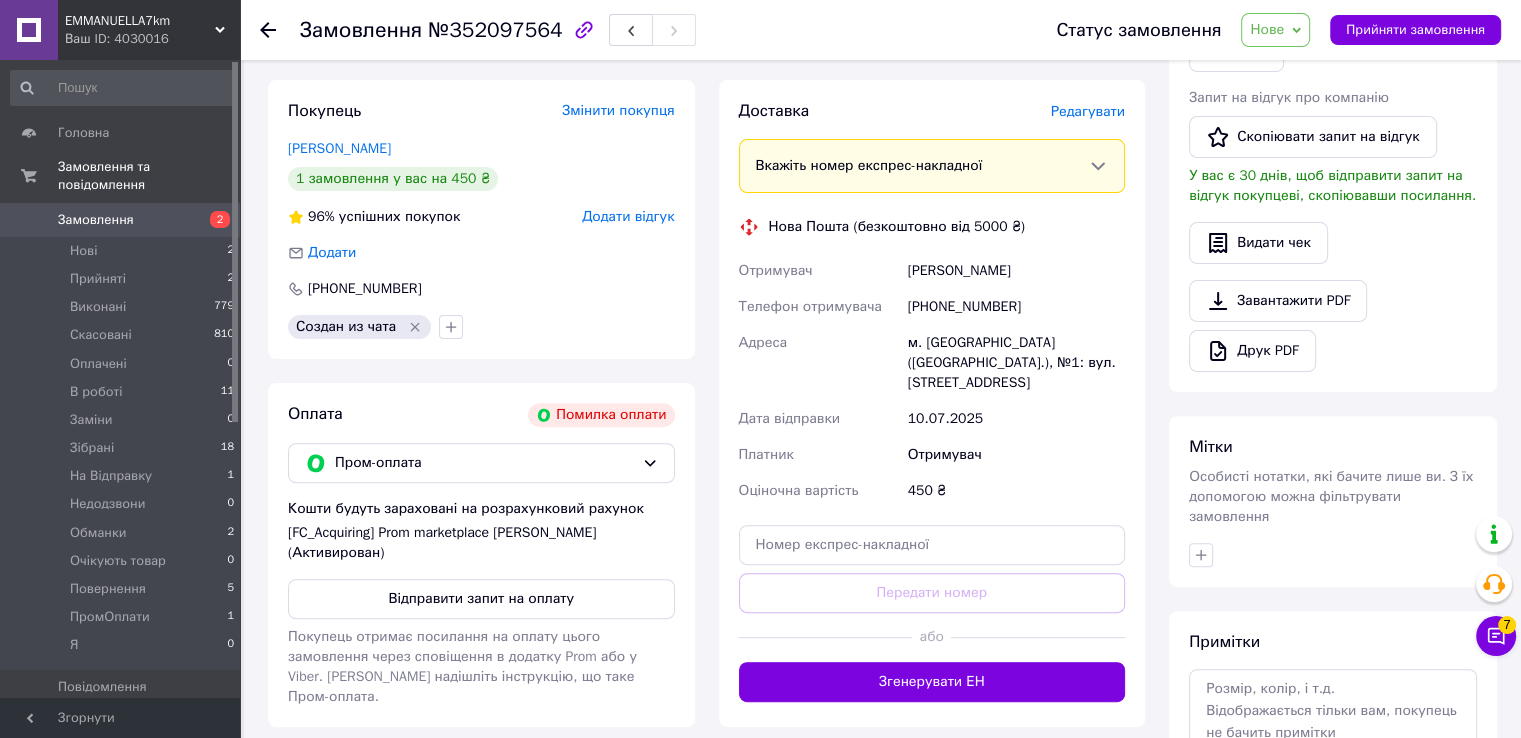 scroll, scrollTop: 769, scrollLeft: 0, axis: vertical 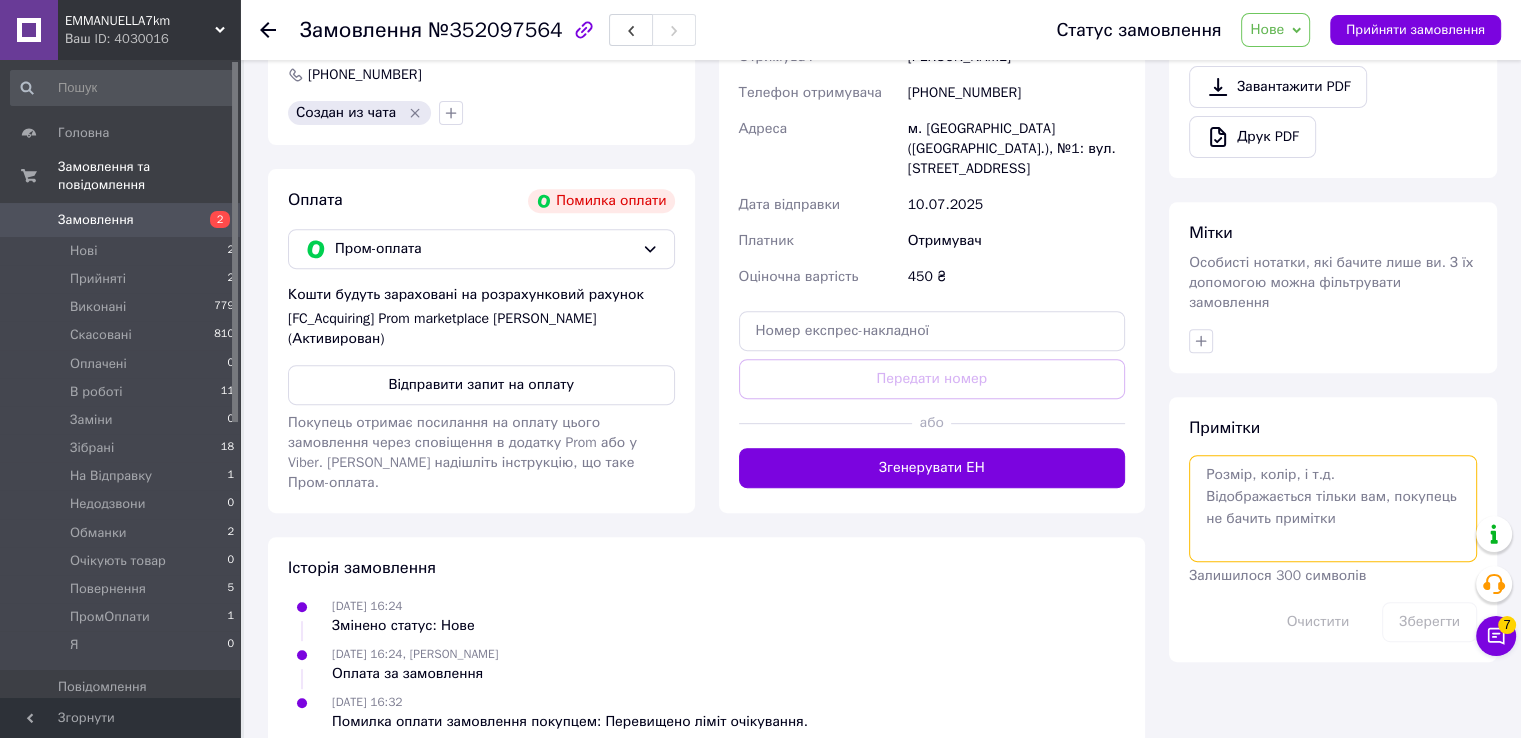 click at bounding box center (1333, 508) 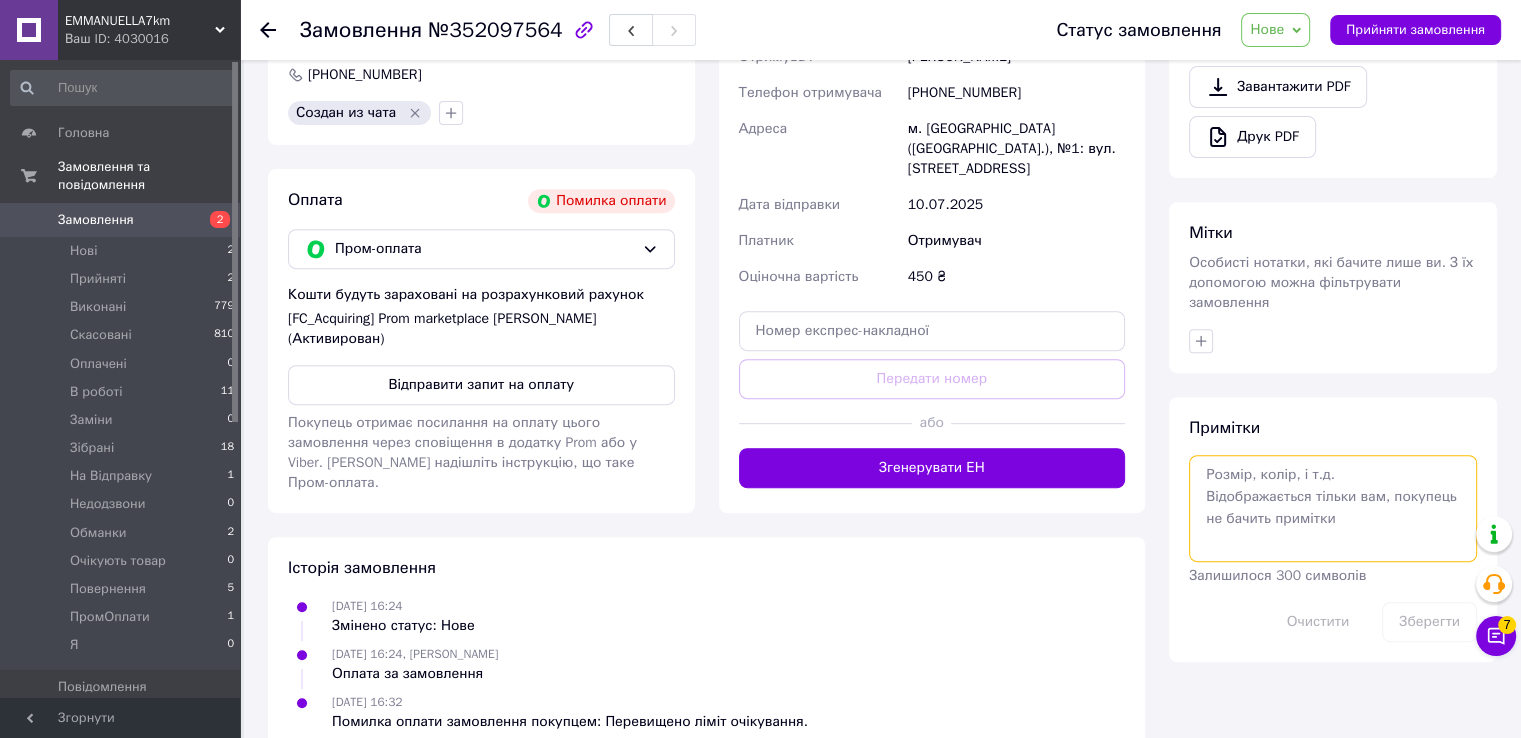 paste on "#опл" 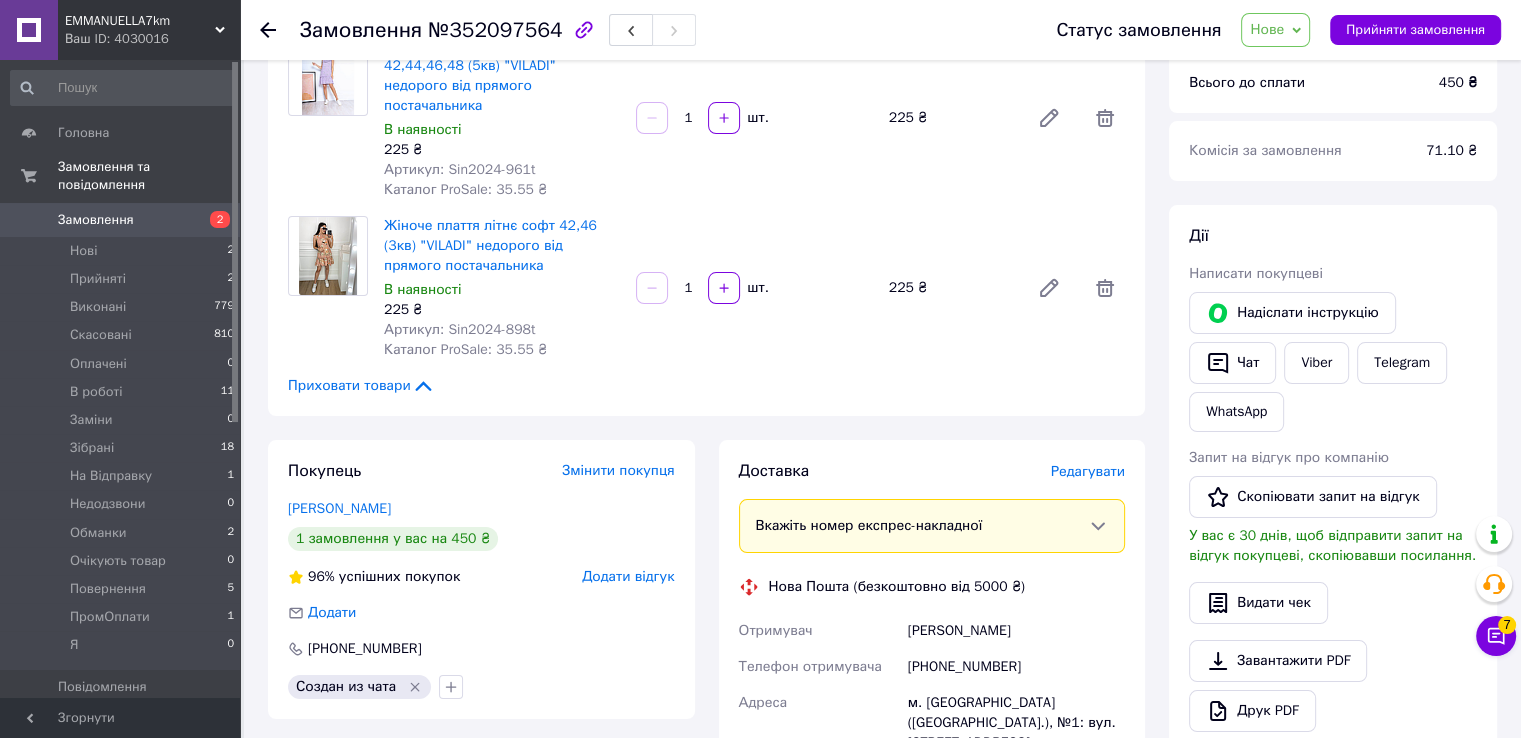 scroll, scrollTop: 69, scrollLeft: 0, axis: vertical 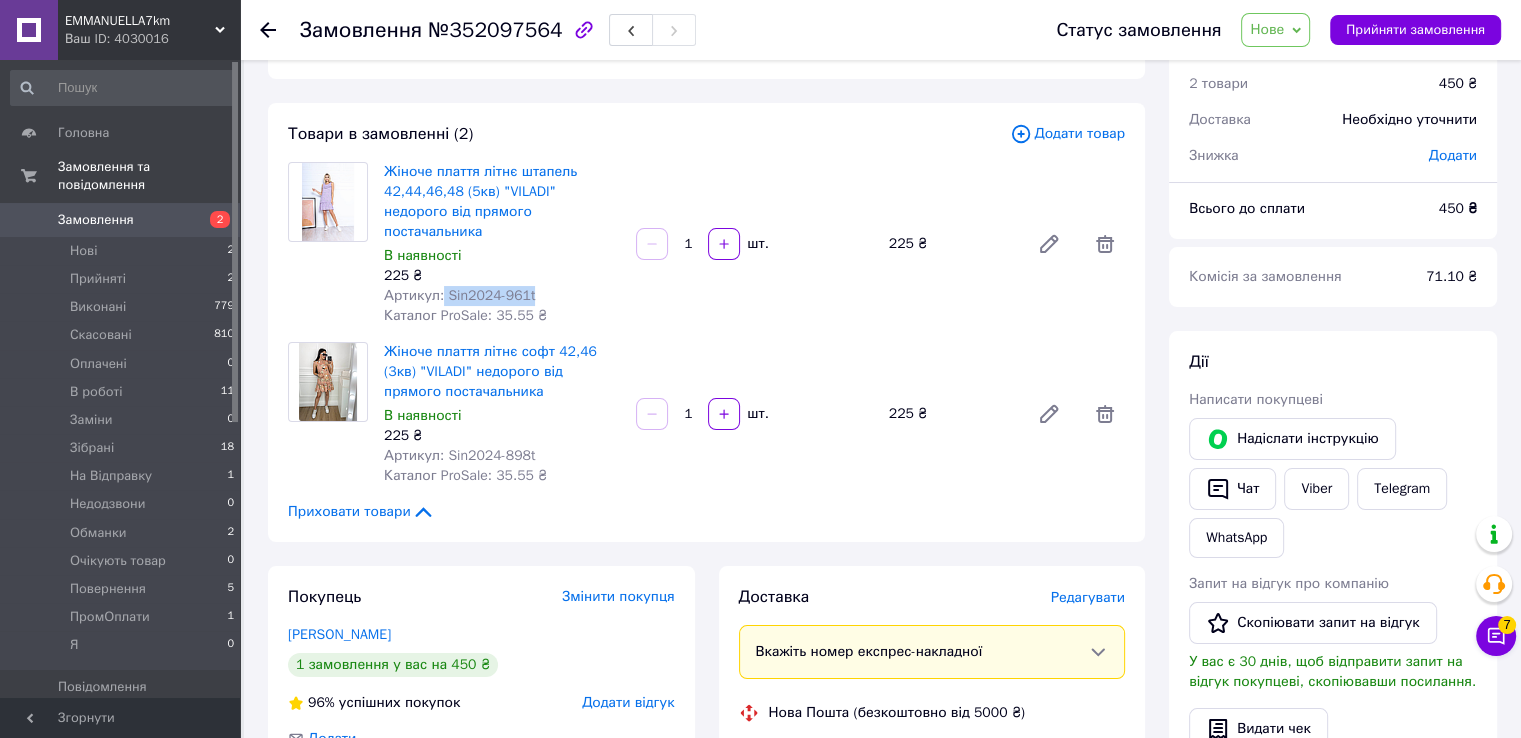 drag, startPoint x: 534, startPoint y: 278, endPoint x: 439, endPoint y: 277, distance: 95.005264 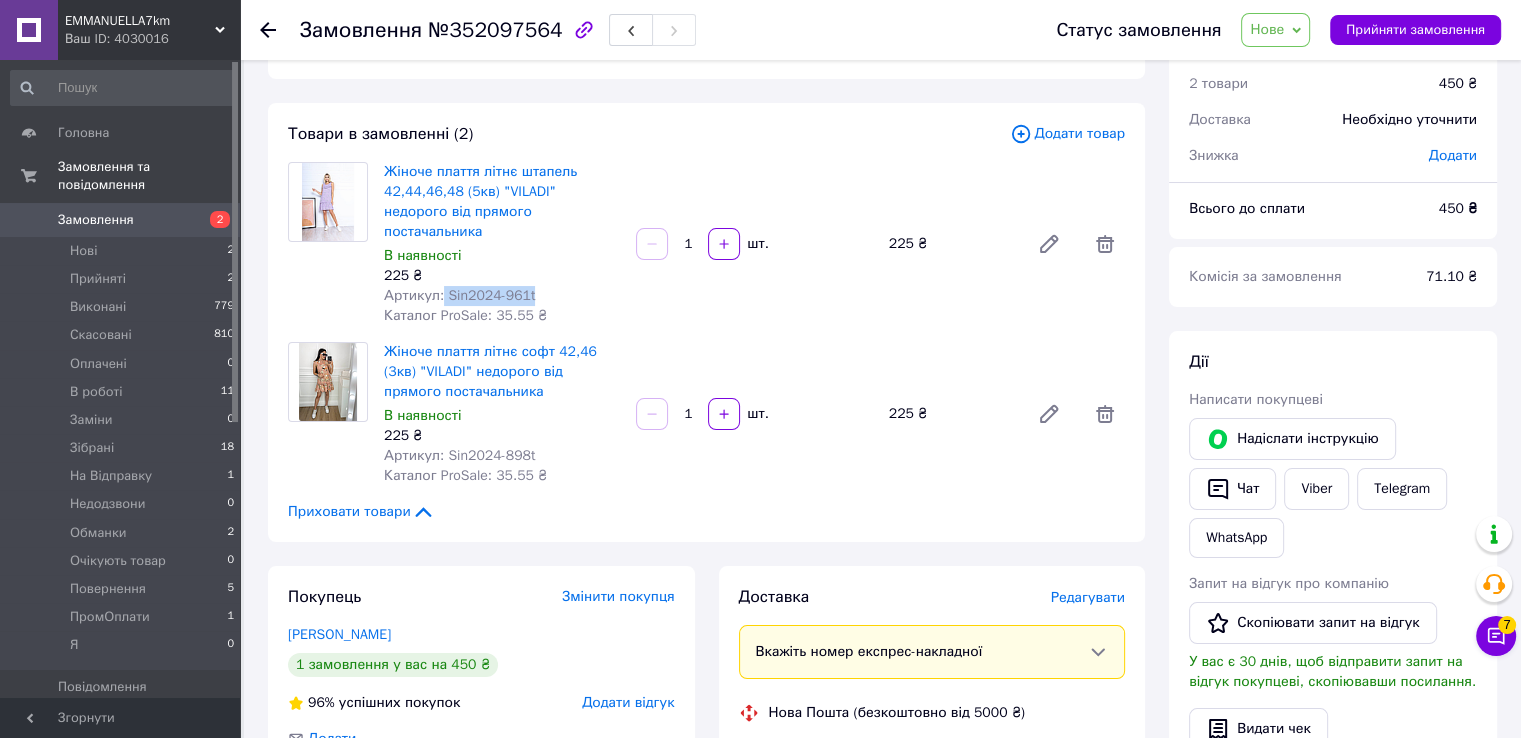 click on "Артикул: Sin2024-961t" at bounding box center [502, 296] 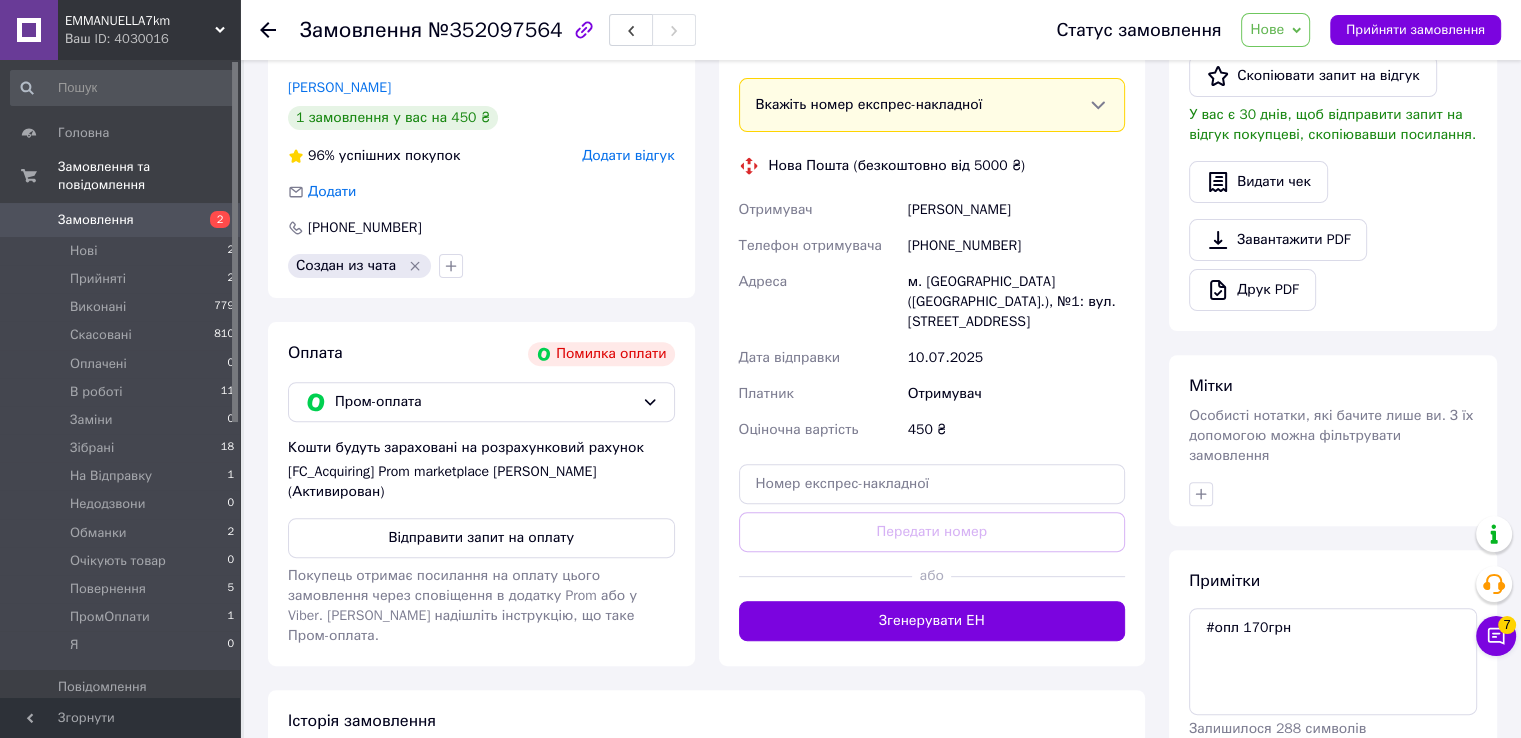 scroll, scrollTop: 669, scrollLeft: 0, axis: vertical 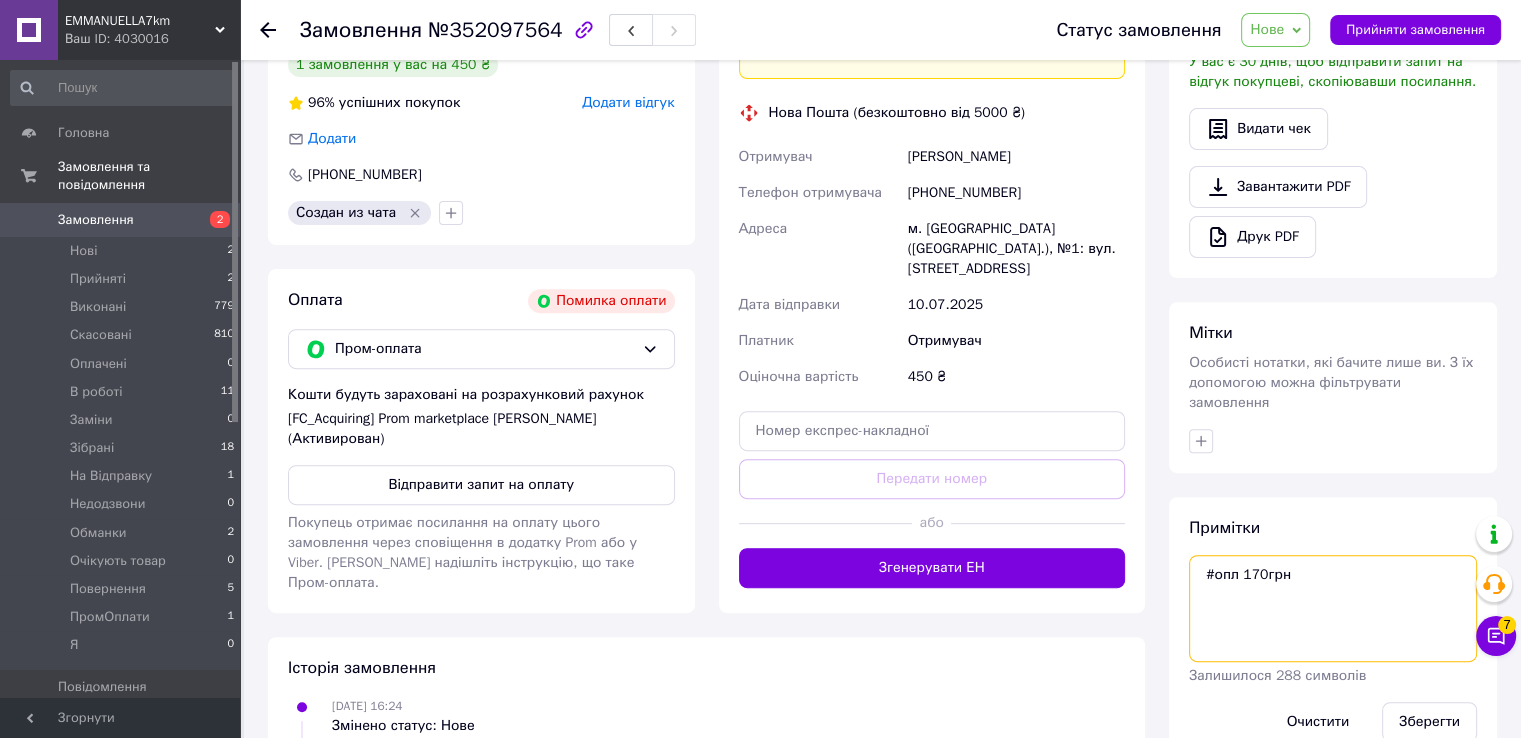 click on "#опл 170грн" at bounding box center [1333, 608] 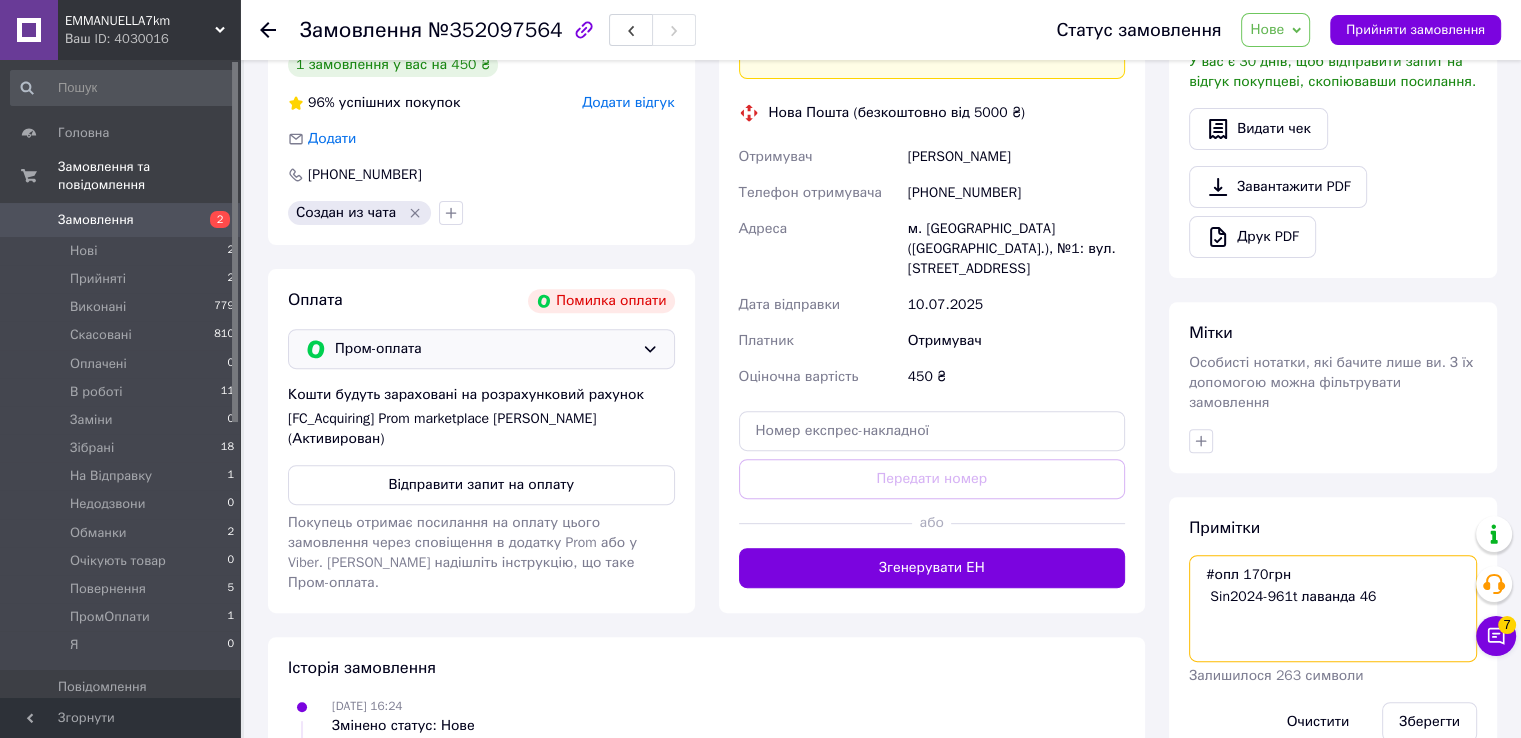 scroll, scrollTop: 169, scrollLeft: 0, axis: vertical 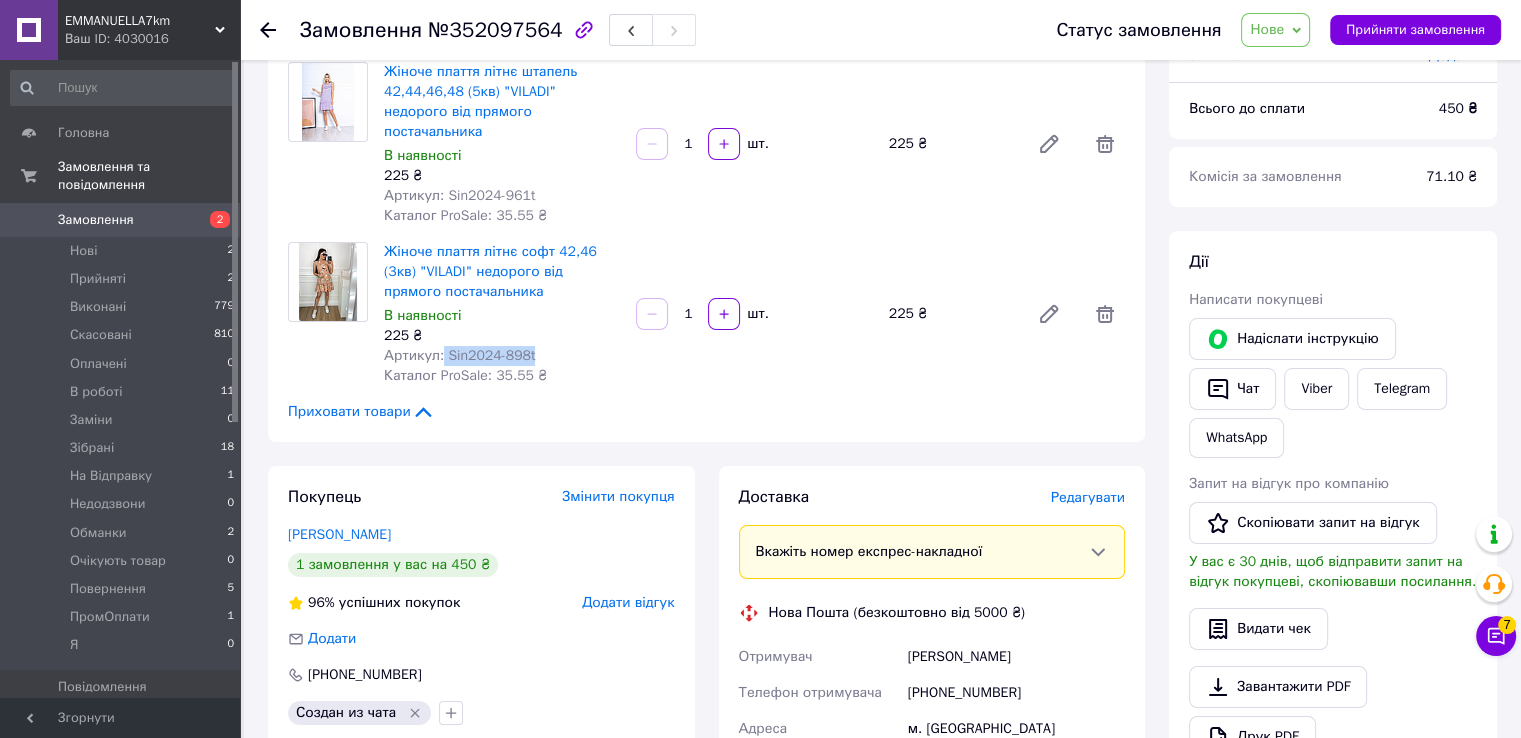 drag, startPoint x: 536, startPoint y: 338, endPoint x: 440, endPoint y: 340, distance: 96.02083 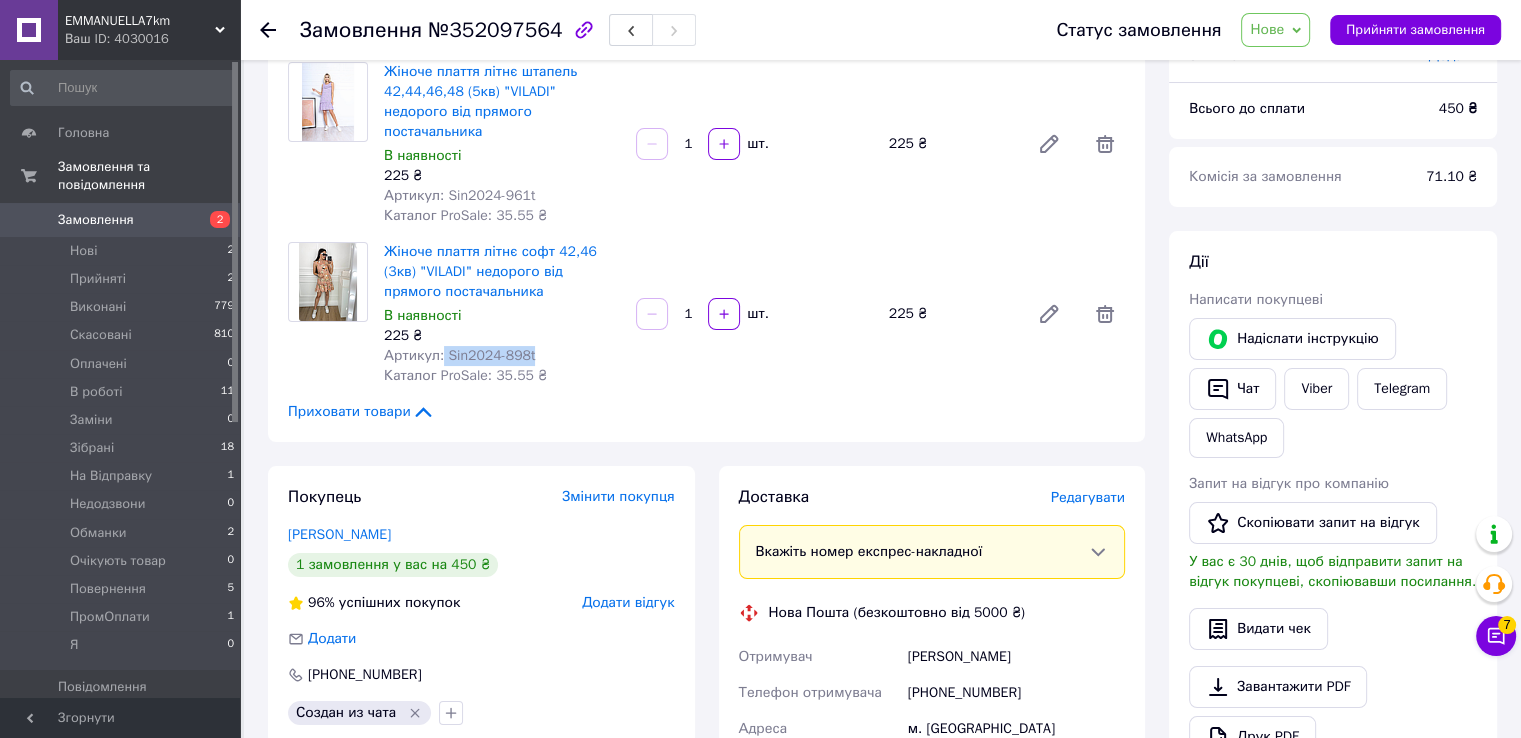click on "Артикул: Sin2024-898t" at bounding box center [502, 356] 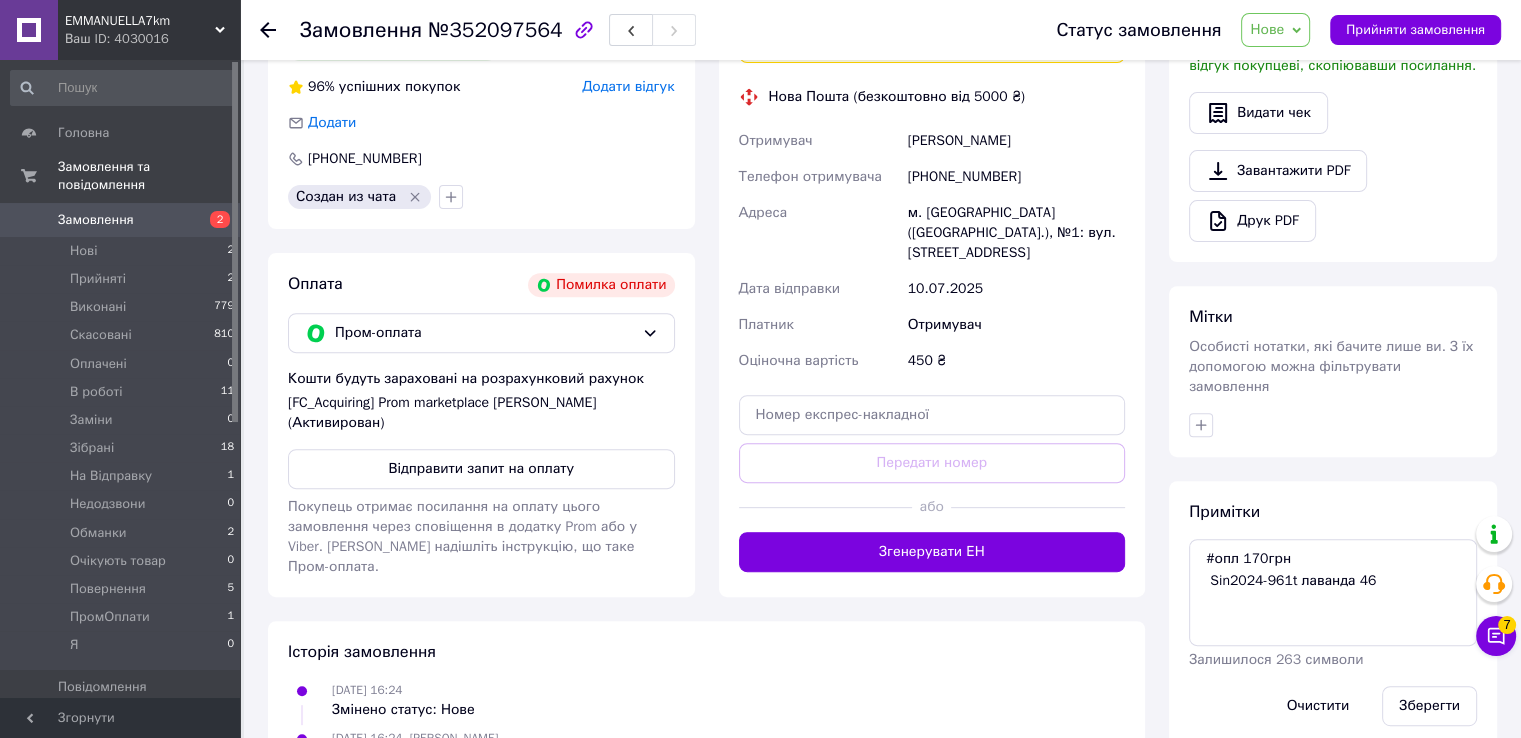 scroll, scrollTop: 769, scrollLeft: 0, axis: vertical 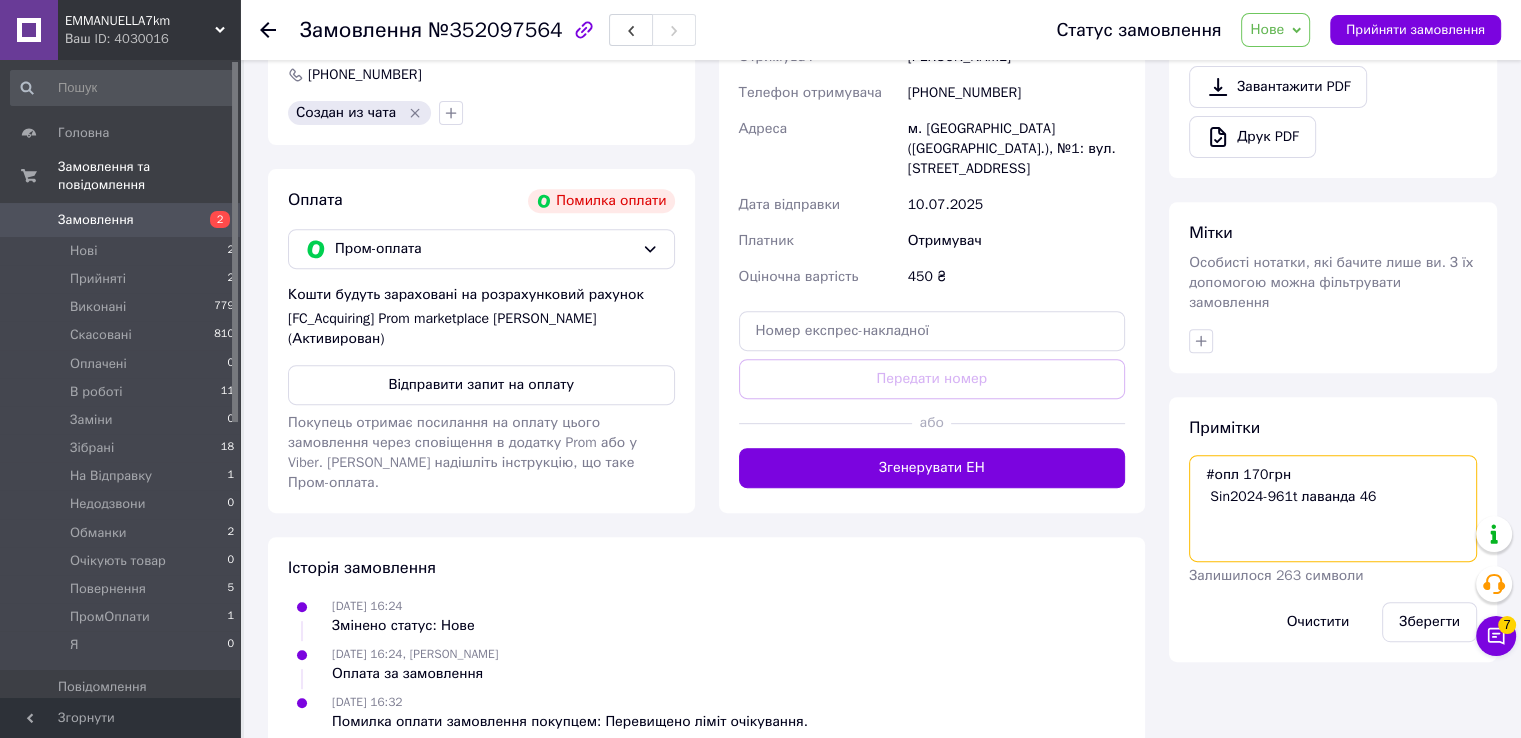 click on "#опл 170грн
Sin2024-961t лаванда 46" at bounding box center [1333, 508] 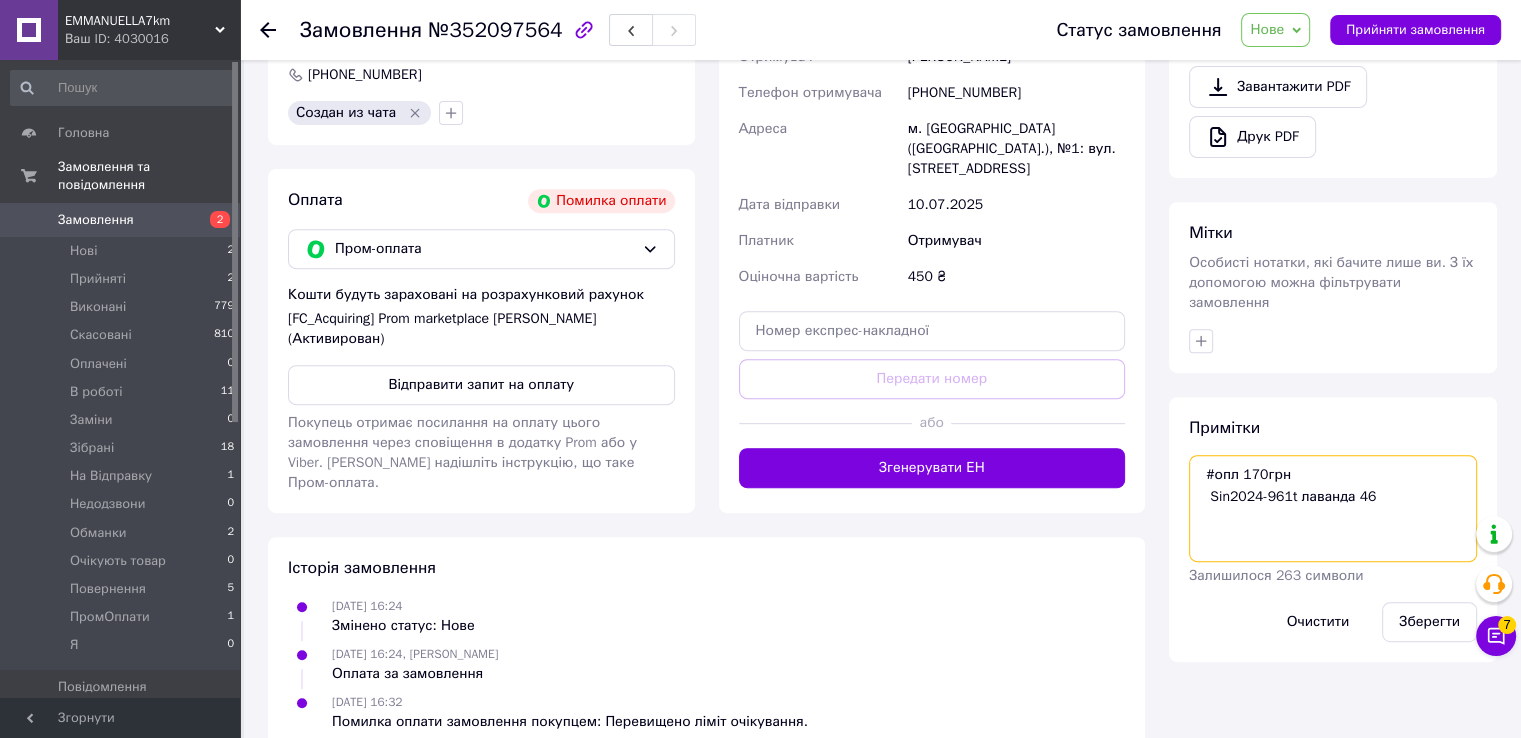 paste on "Sin2024-898t" 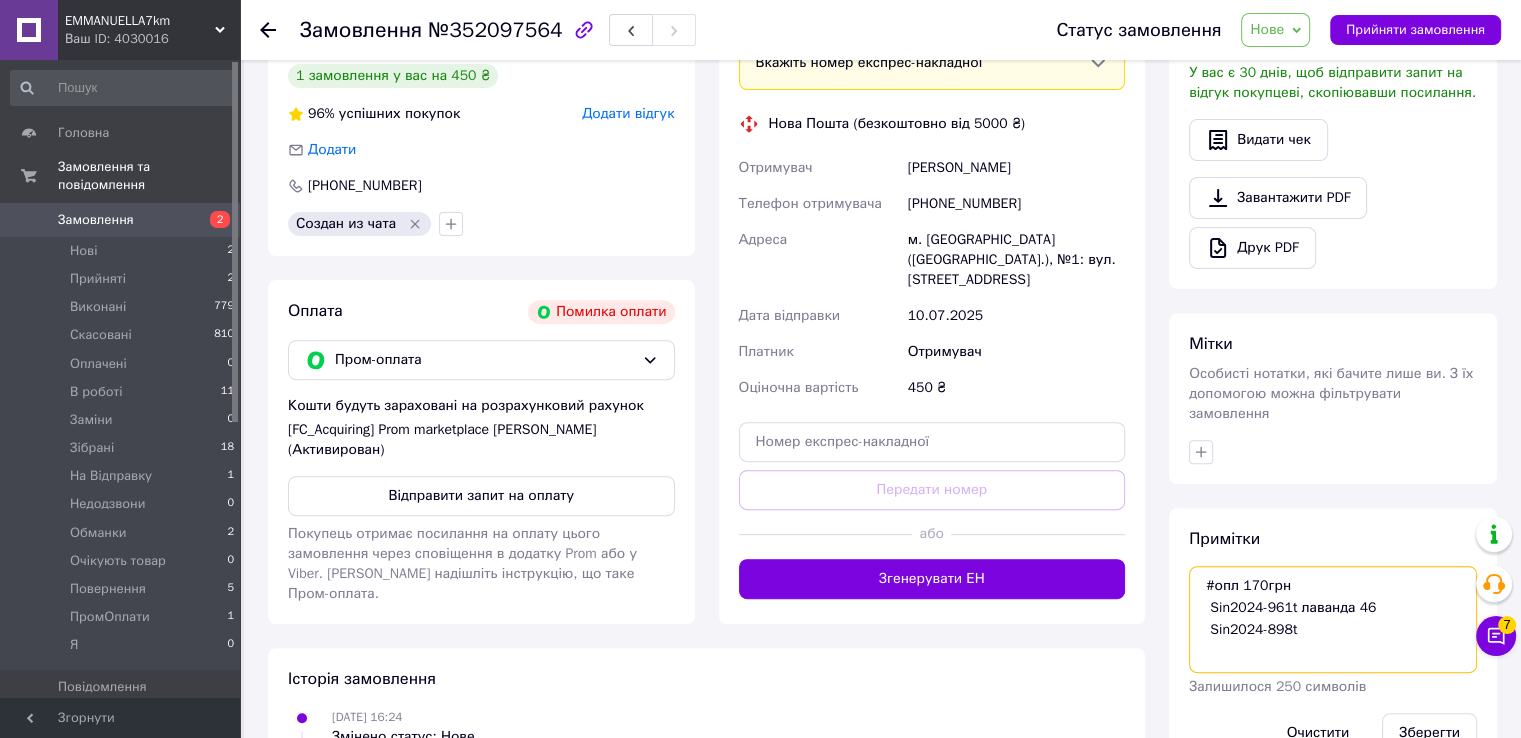scroll, scrollTop: 369, scrollLeft: 0, axis: vertical 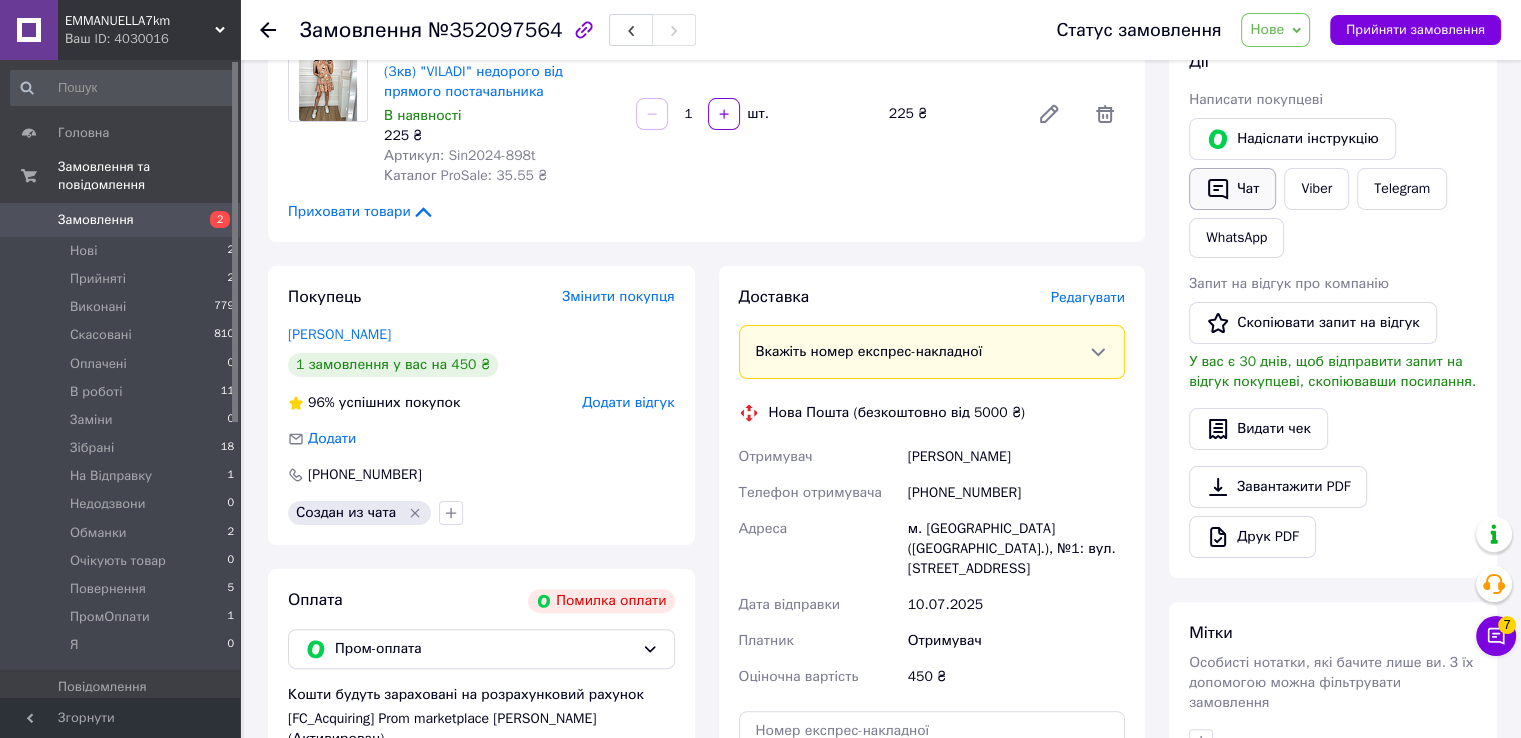 click on "Чат" at bounding box center (1232, 189) 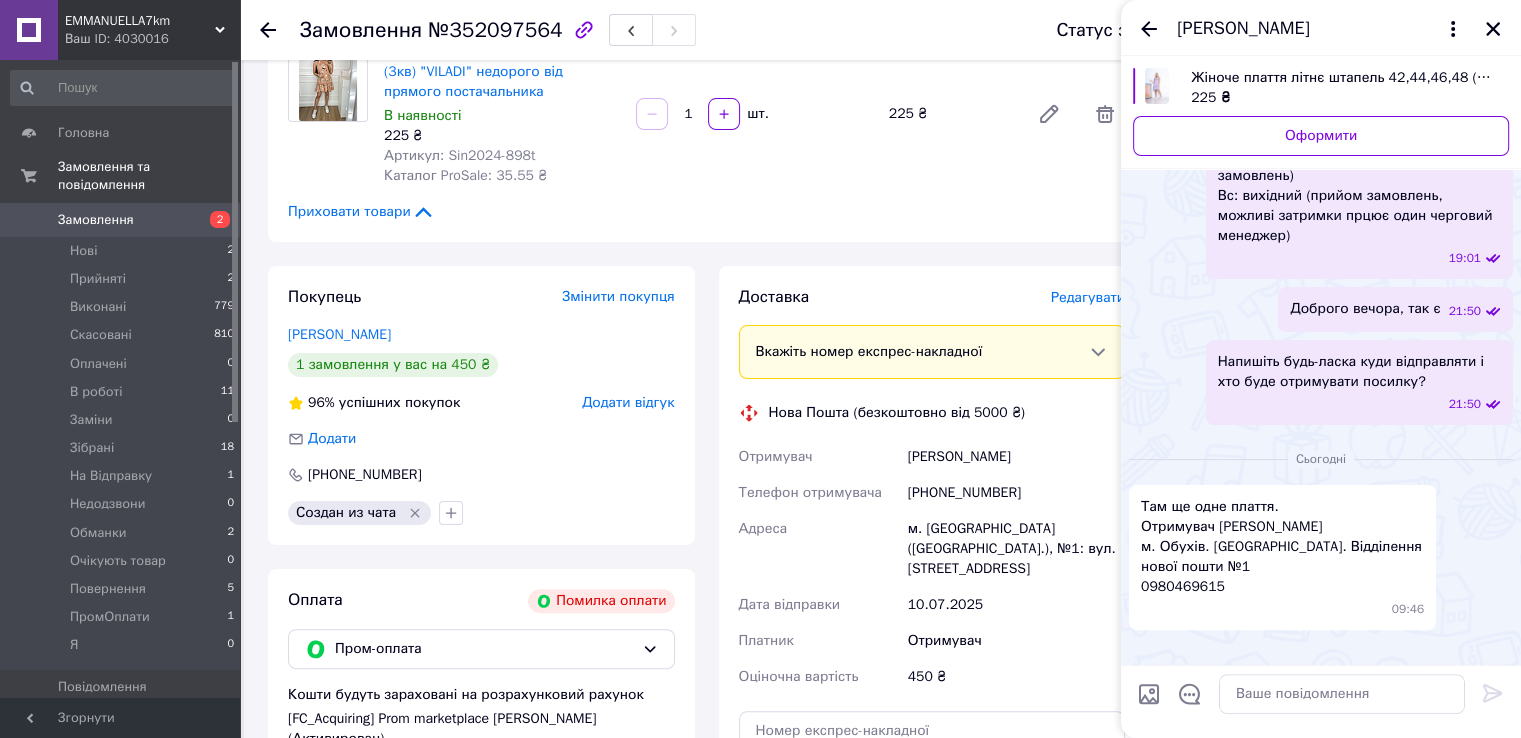 scroll, scrollTop: 0, scrollLeft: 0, axis: both 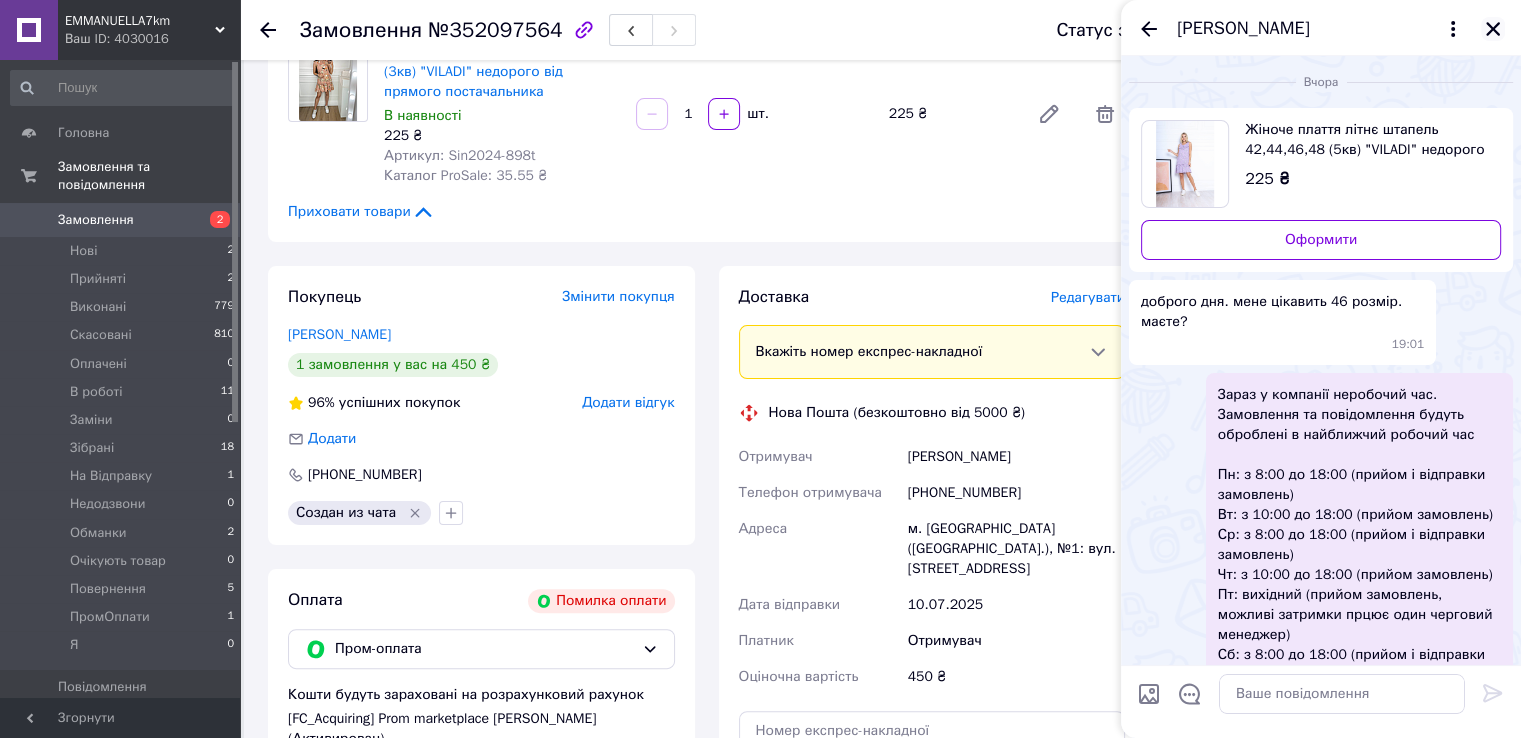 click at bounding box center (1493, 29) 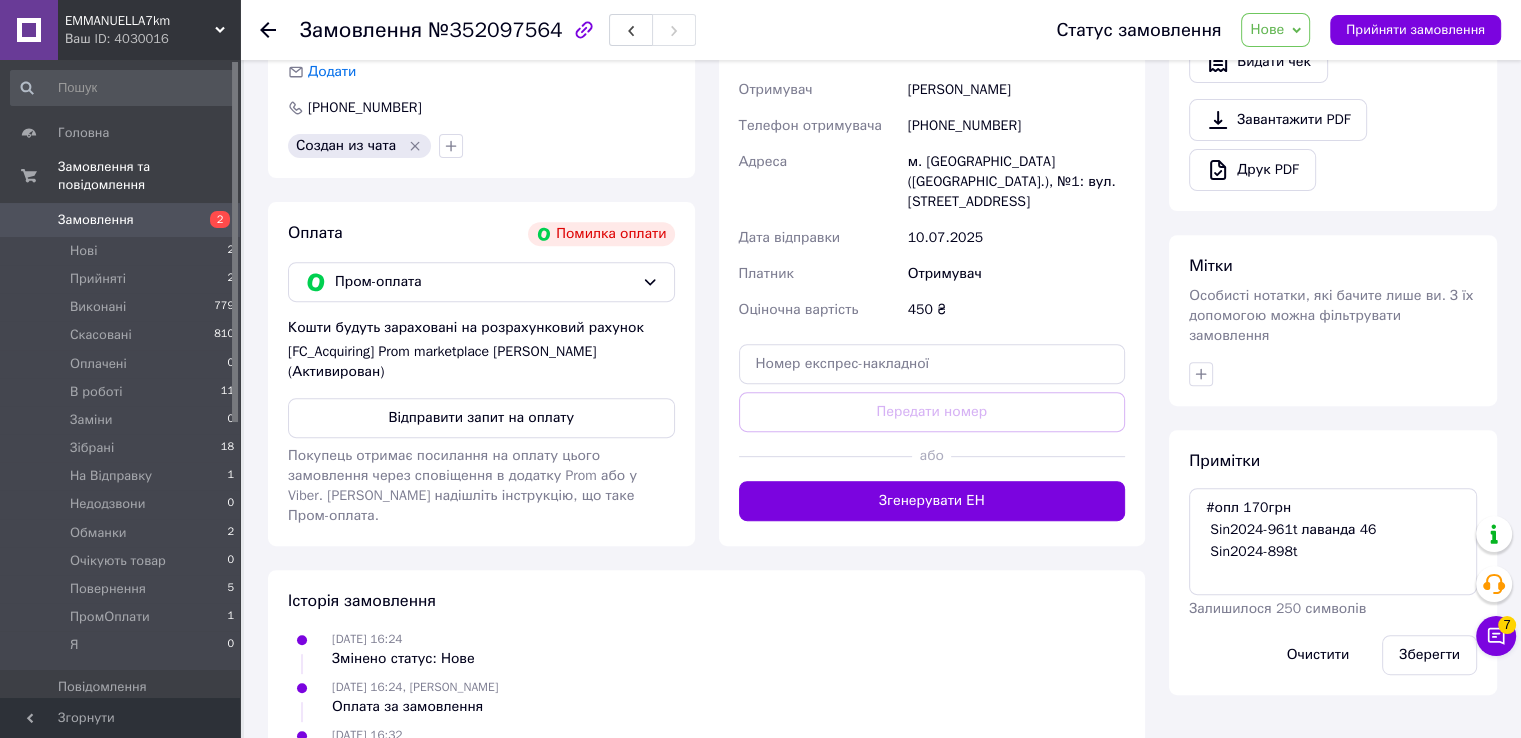 scroll, scrollTop: 769, scrollLeft: 0, axis: vertical 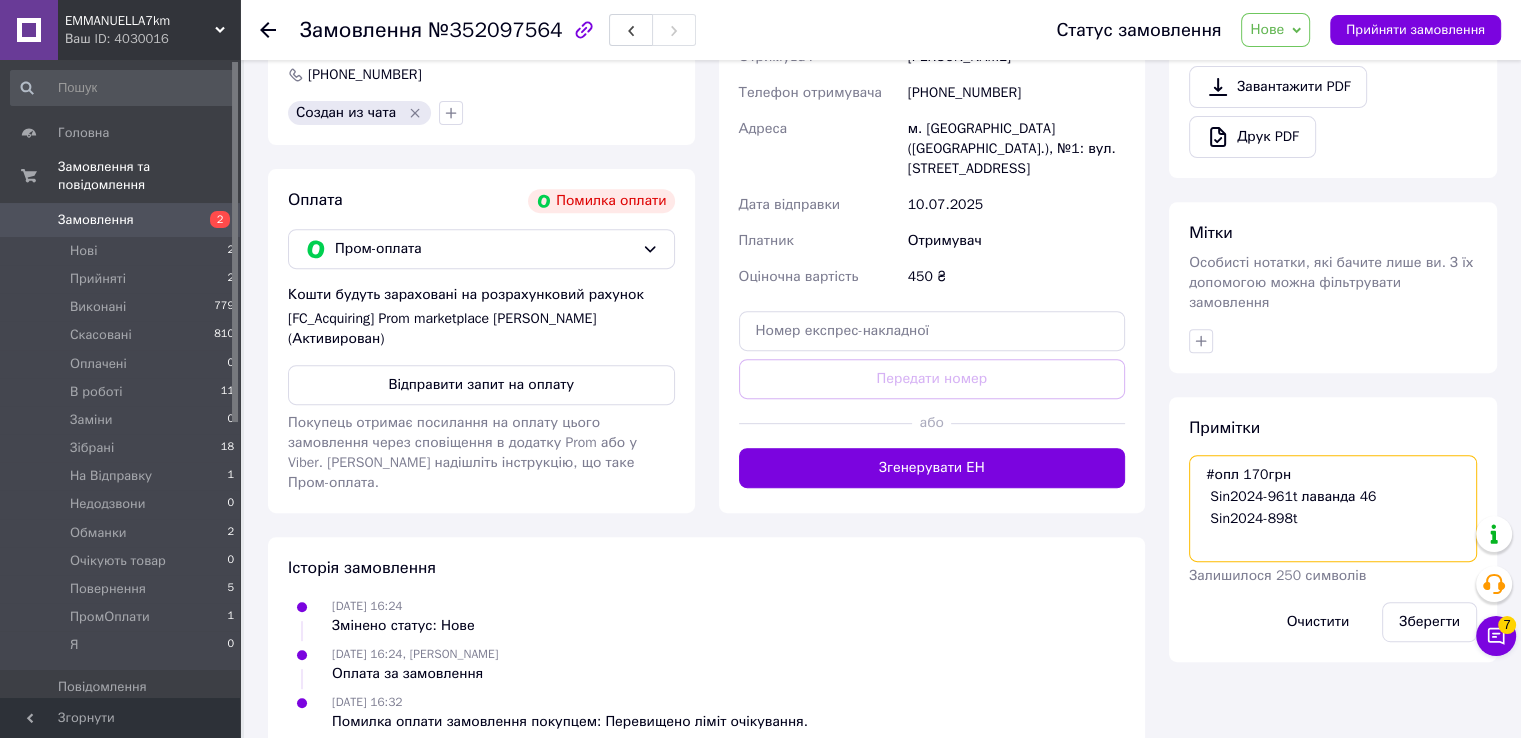 click on "#опл 170грн
Sin2024-961t лаванда 46
Sin2024-898t" at bounding box center [1333, 508] 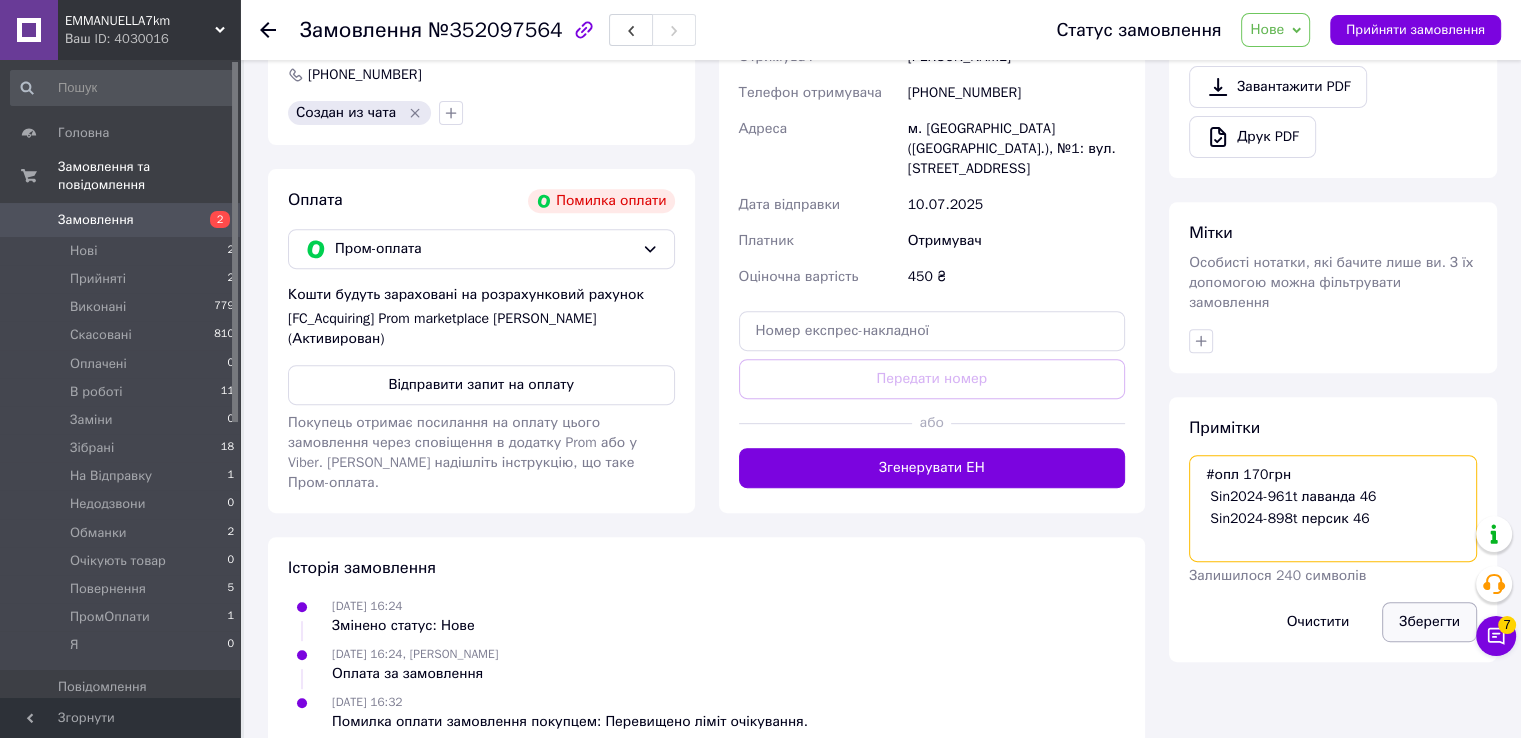 type on "#опл 170грн
Sin2024-961t лаванда 46
Sin2024-898t персик 46" 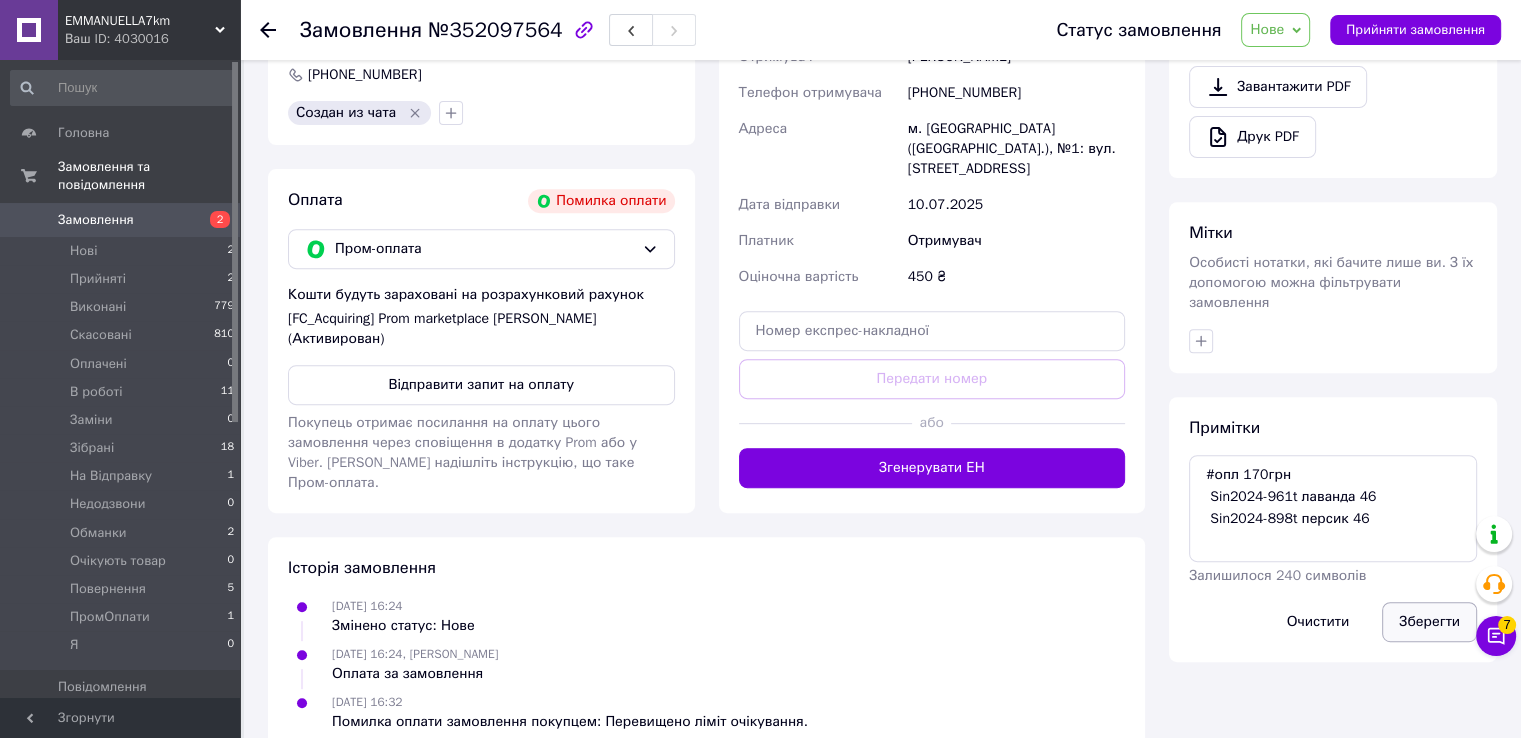 click on "Зберегти" at bounding box center (1429, 622) 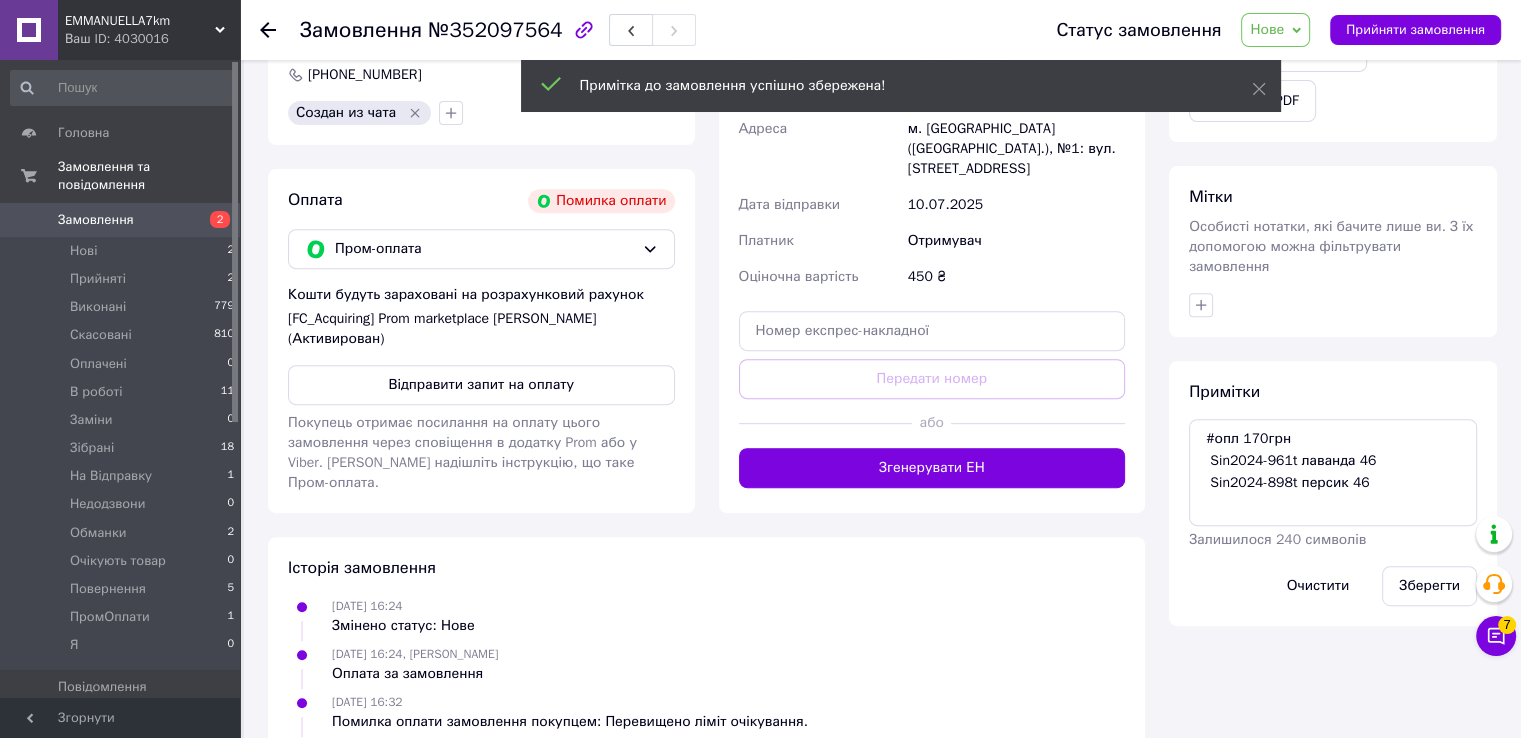 click on "Нове" at bounding box center [1275, 30] 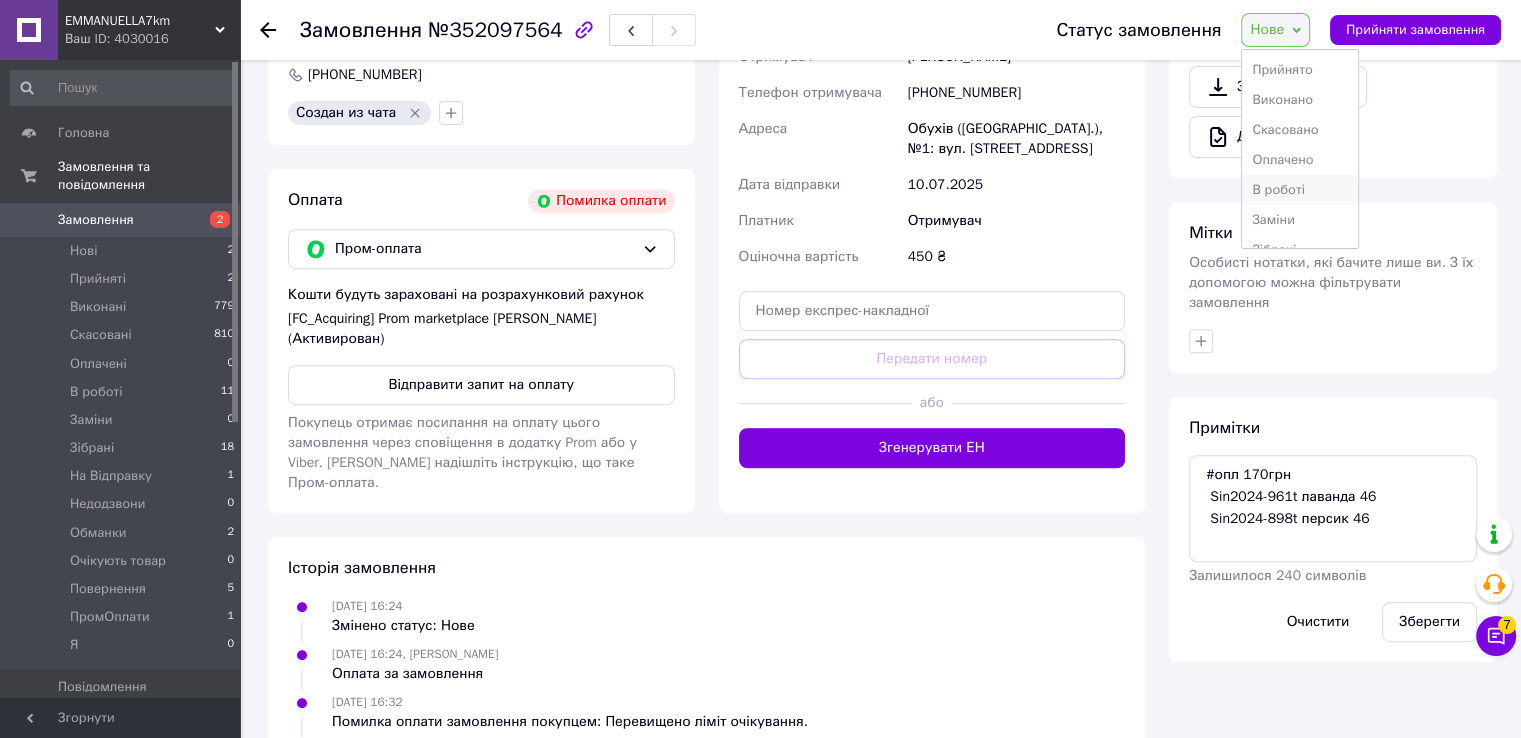 click on "В роботі" at bounding box center [1300, 190] 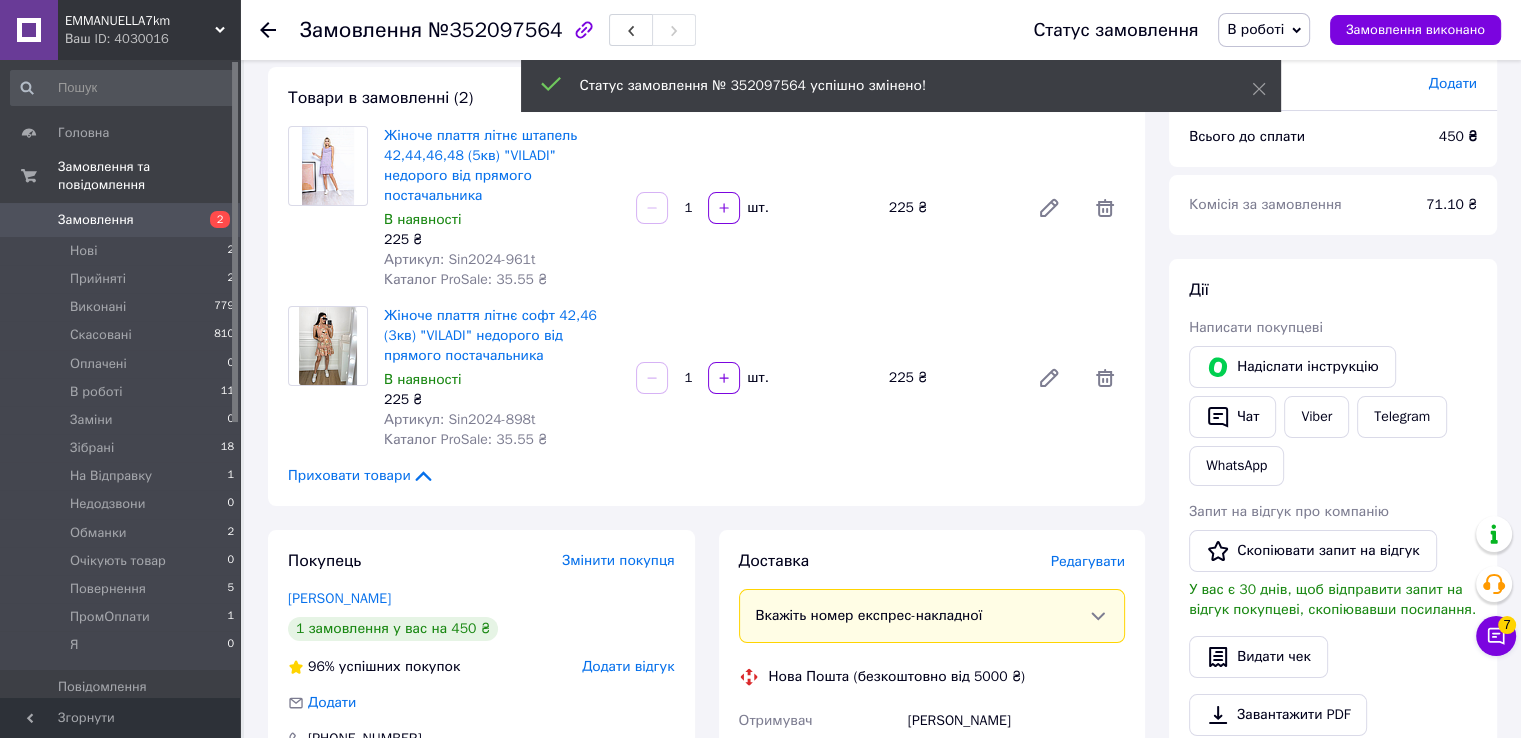 scroll, scrollTop: 0, scrollLeft: 0, axis: both 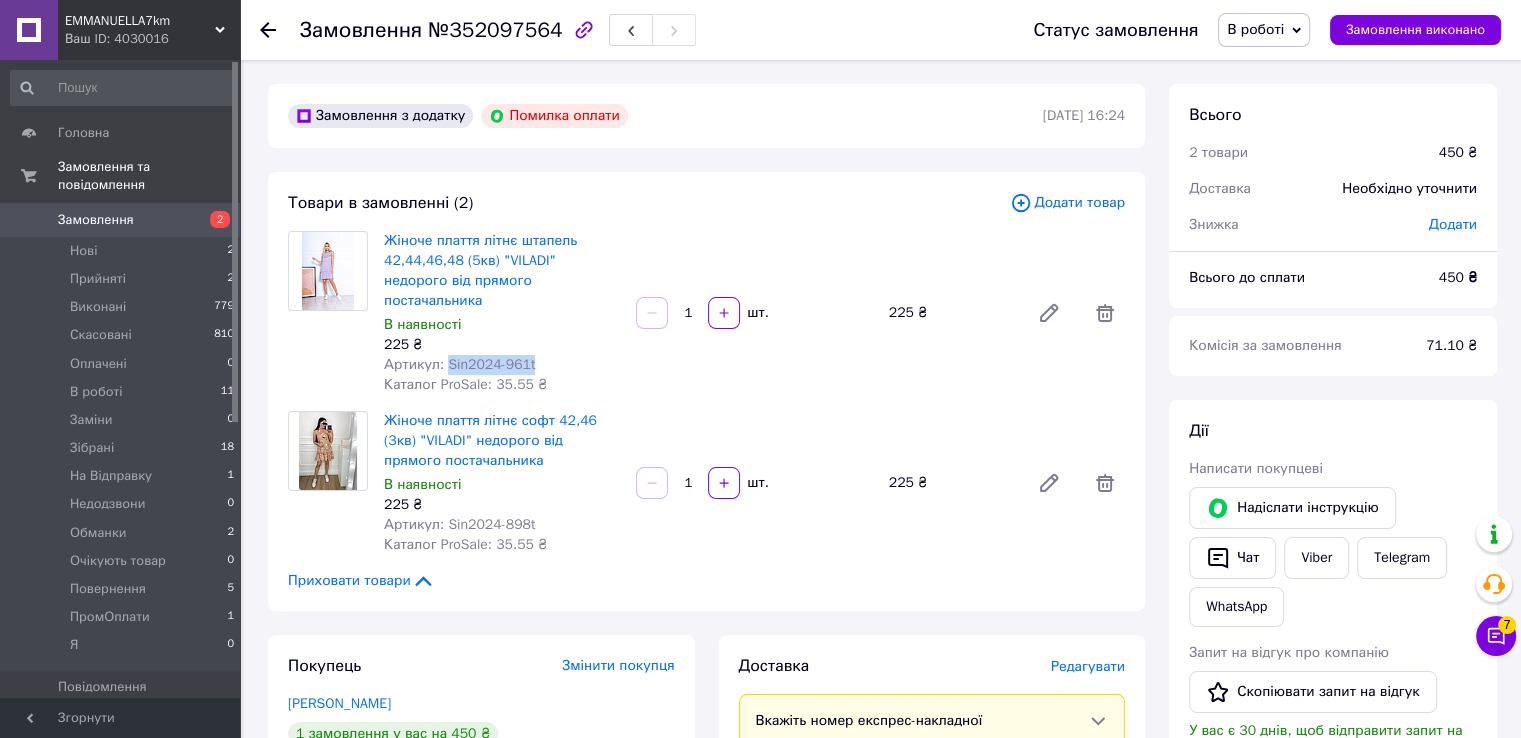 drag, startPoint x: 442, startPoint y: 345, endPoint x: 546, endPoint y: 347, distance: 104.019226 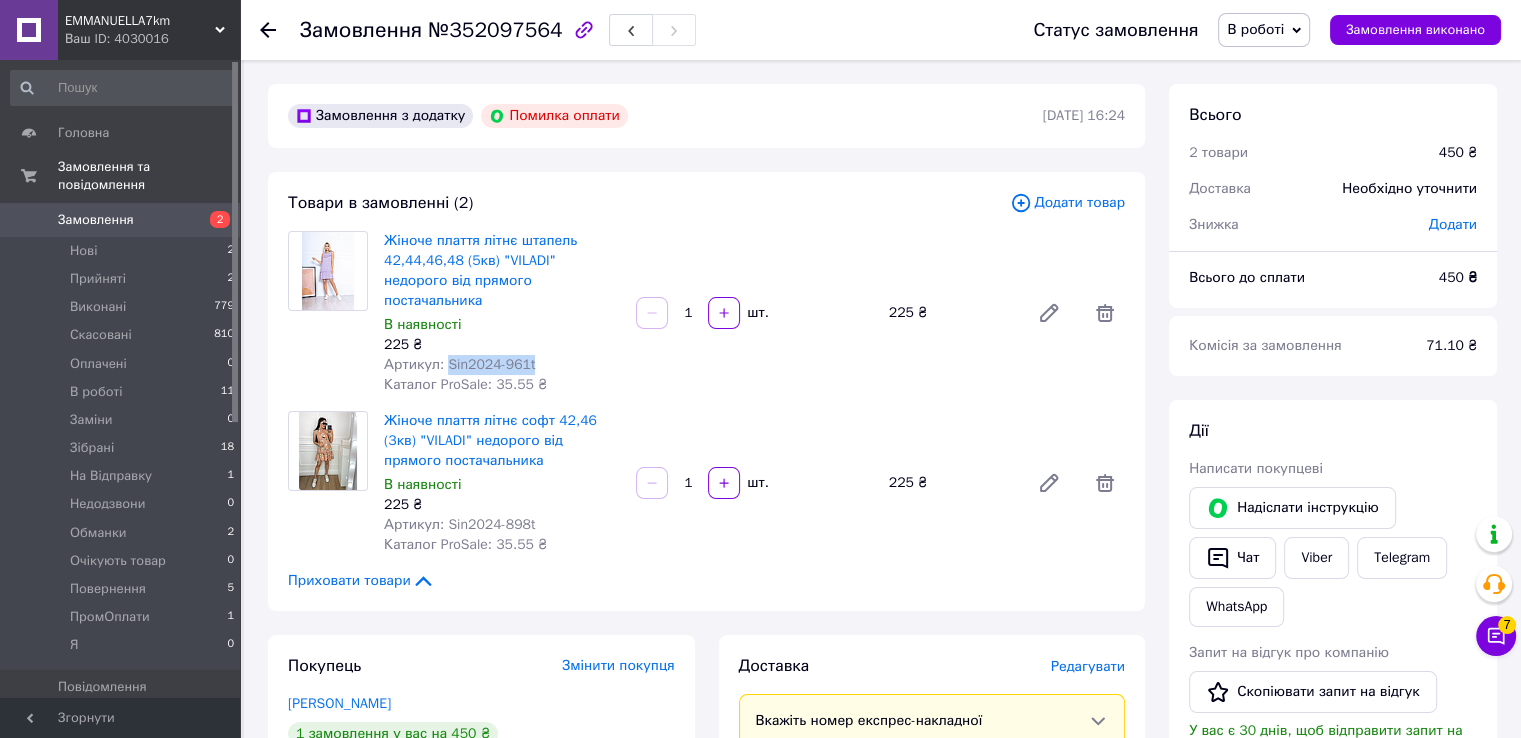 click on "Артикул: Sin2024-961t" at bounding box center [502, 365] 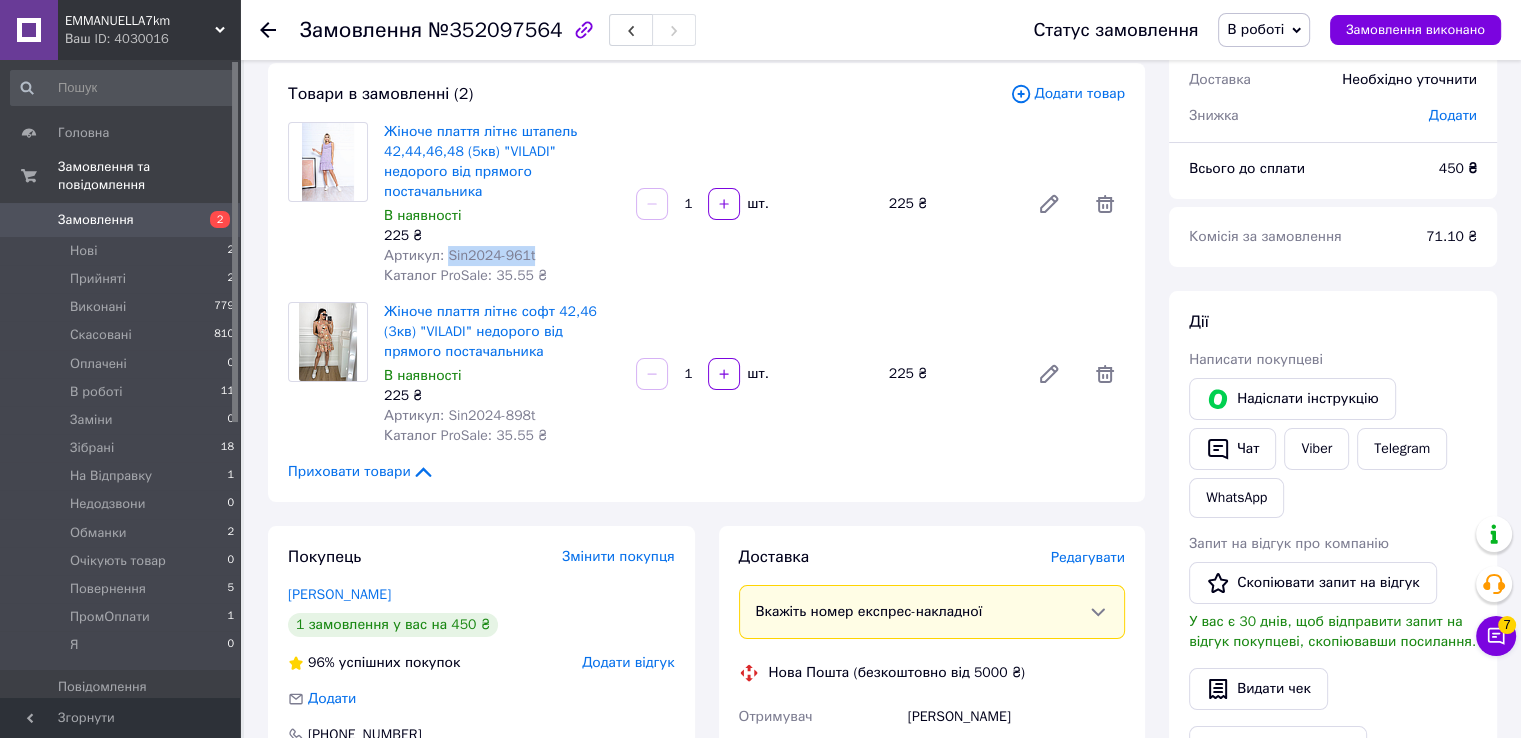 scroll, scrollTop: 300, scrollLeft: 0, axis: vertical 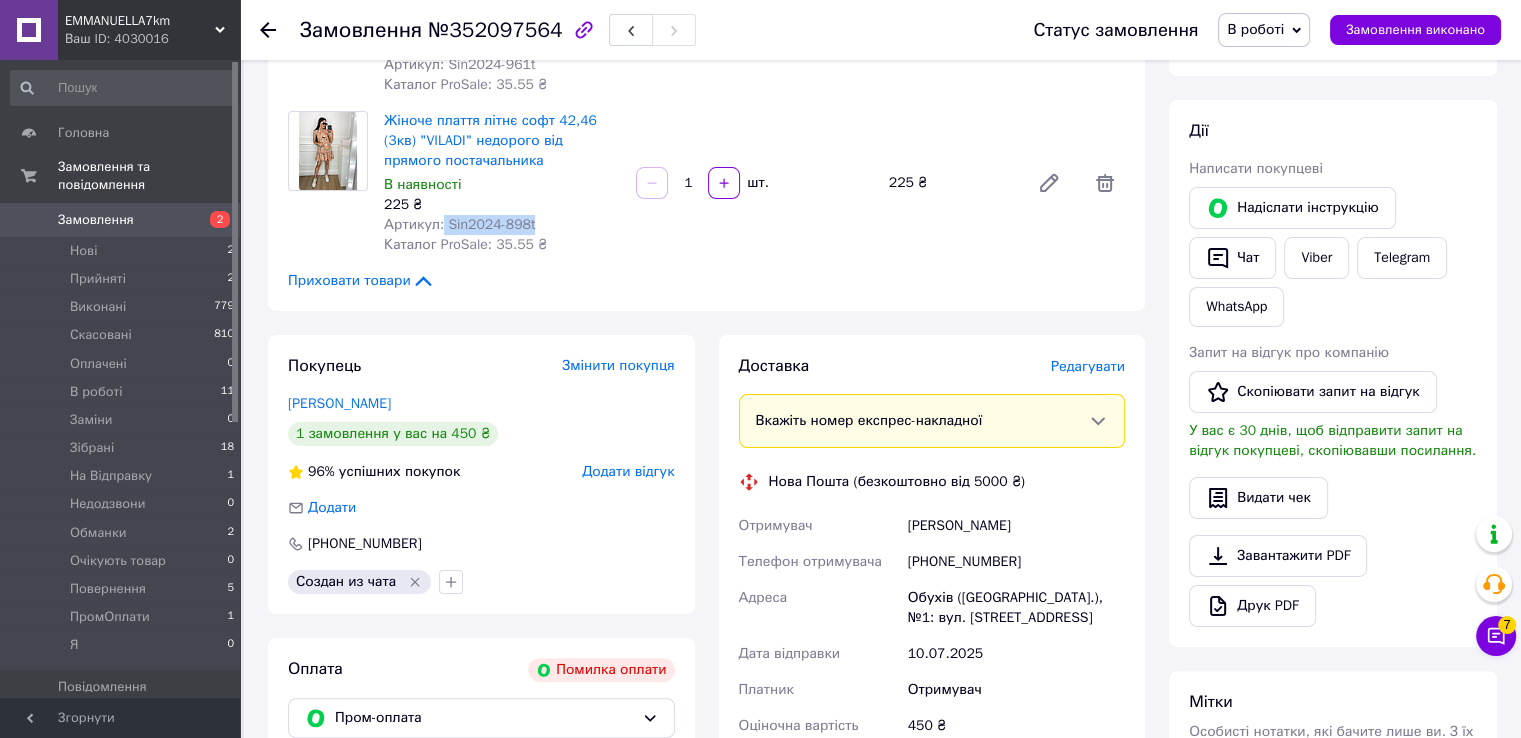drag, startPoint x: 440, startPoint y: 206, endPoint x: 532, endPoint y: 206, distance: 92 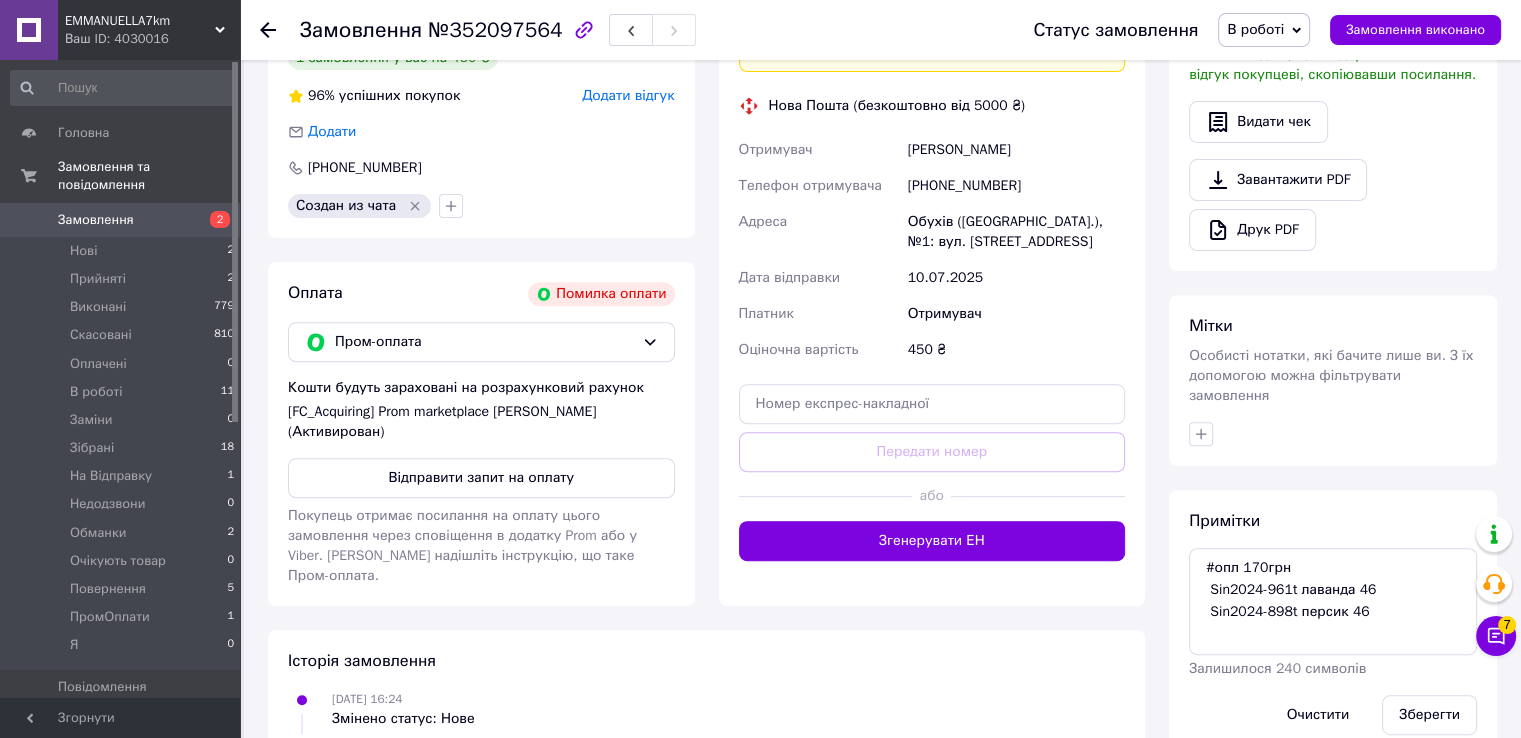 scroll, scrollTop: 700, scrollLeft: 0, axis: vertical 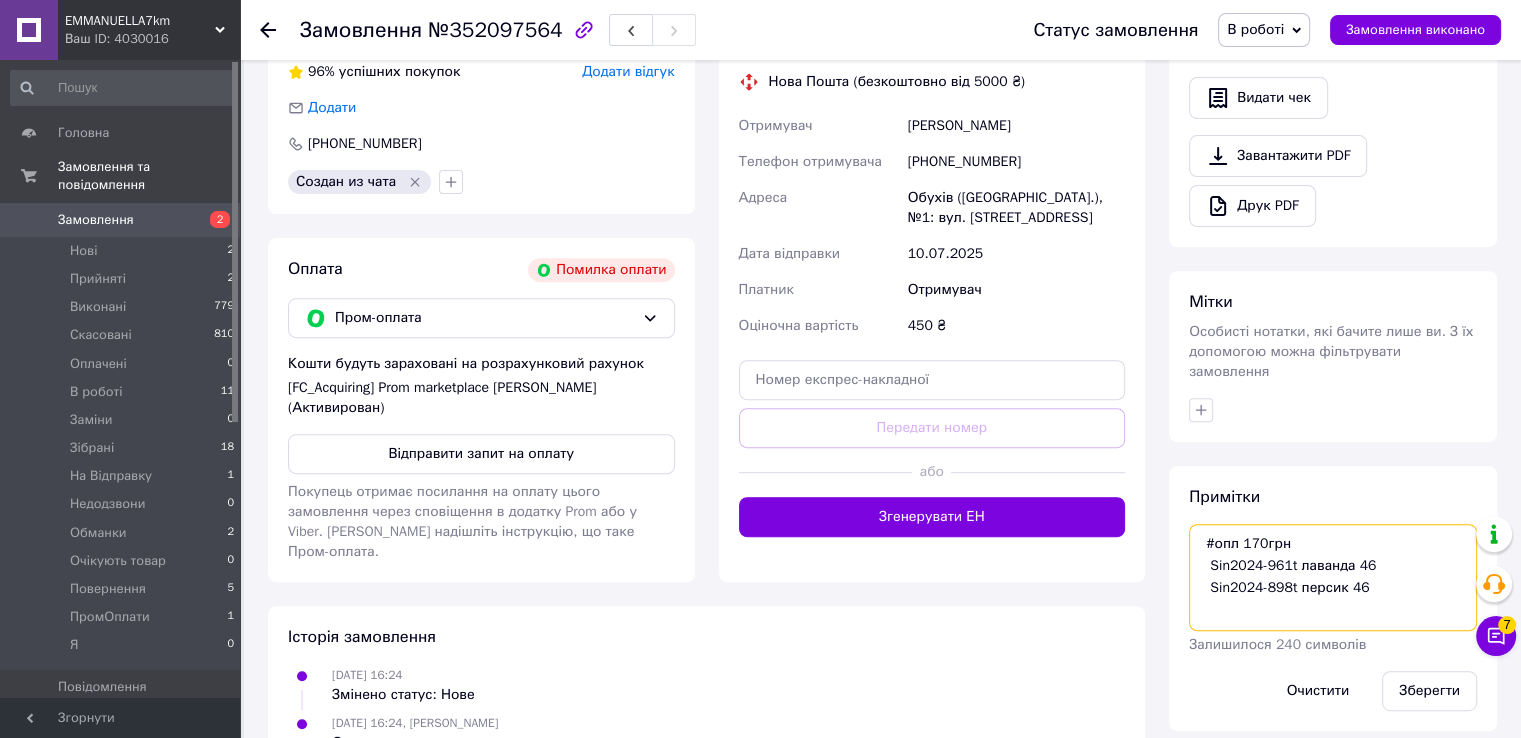 drag, startPoint x: 1196, startPoint y: 524, endPoint x: 1382, endPoint y: 581, distance: 194.53792 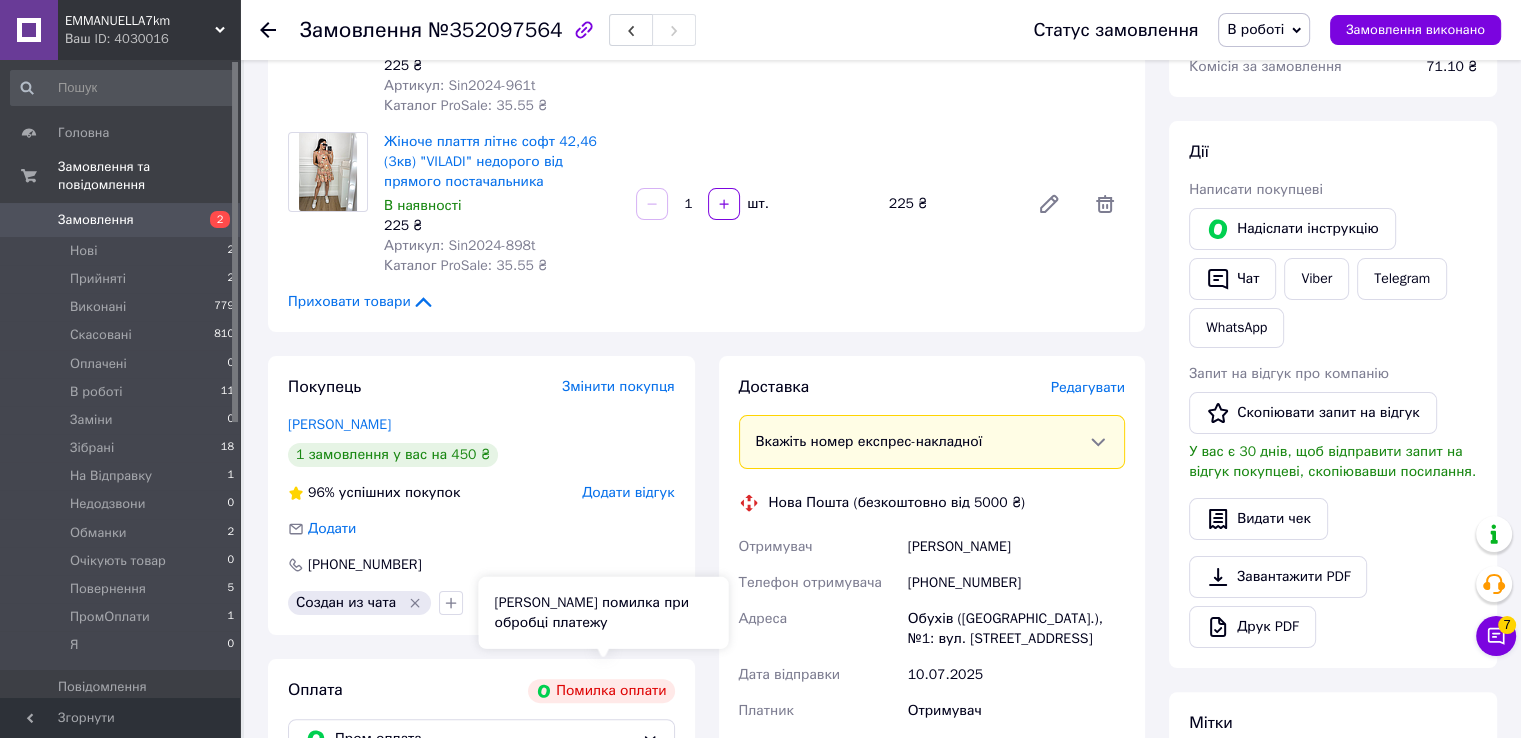 scroll, scrollTop: 200, scrollLeft: 0, axis: vertical 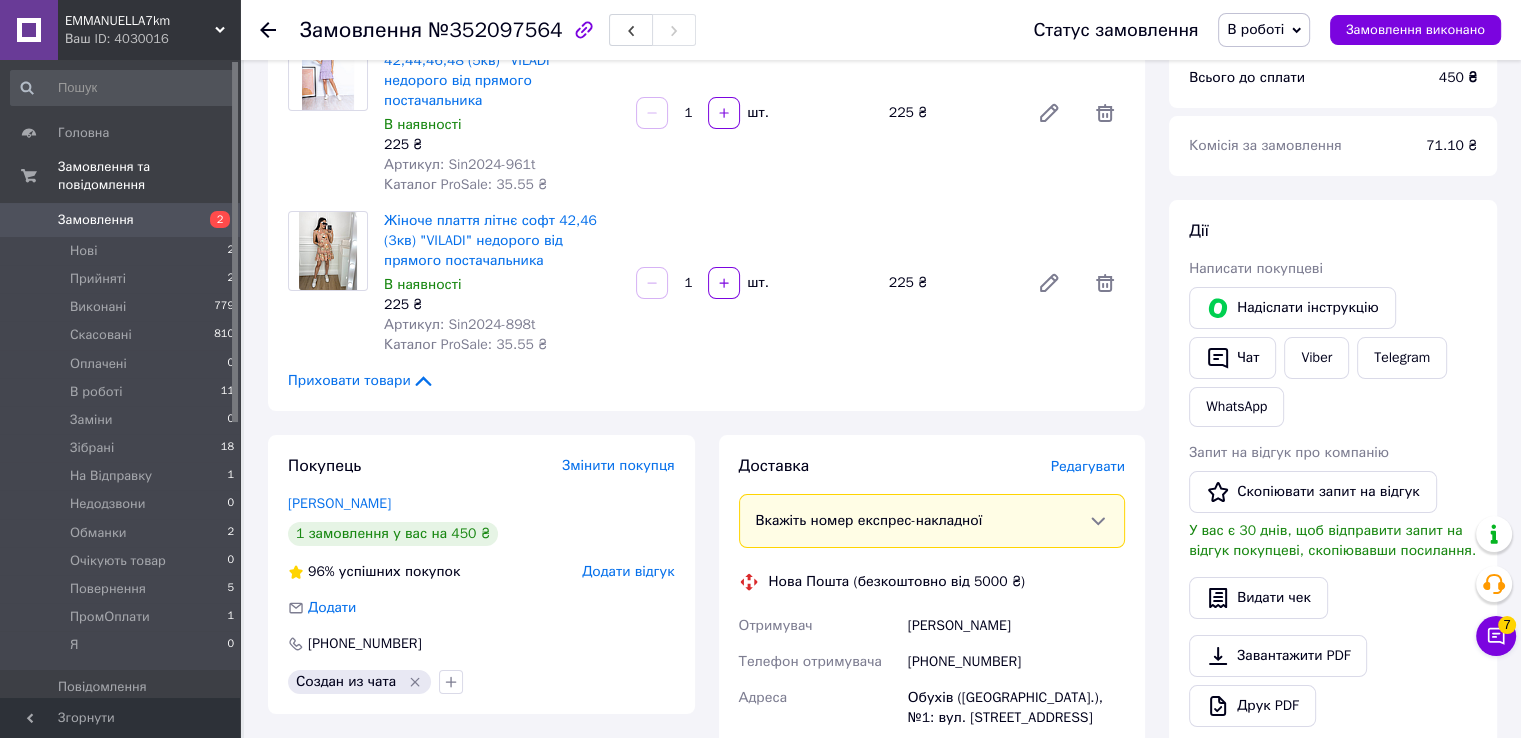 click on "[PERSON_NAME]" at bounding box center (1016, 626) 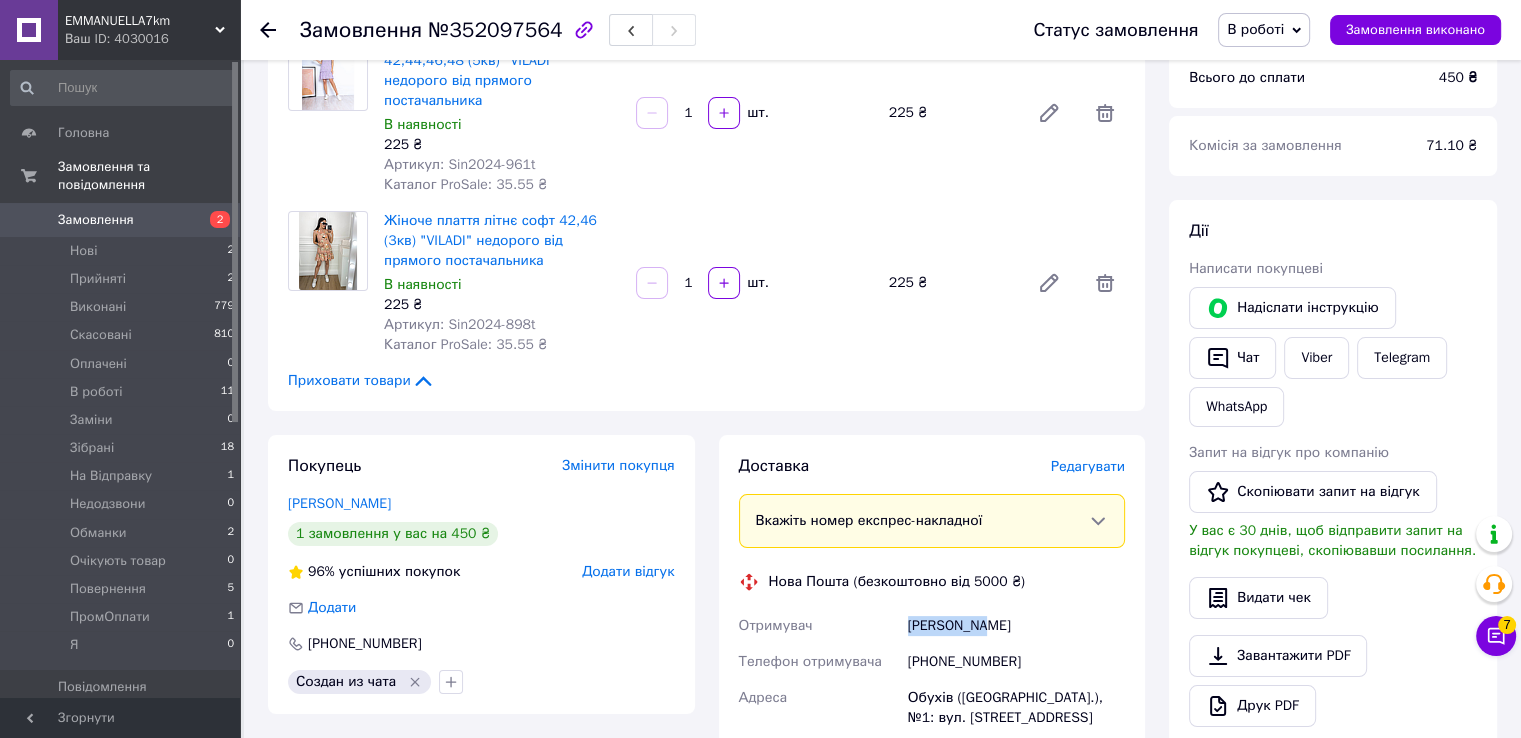 click on "[PERSON_NAME]" at bounding box center (1016, 626) 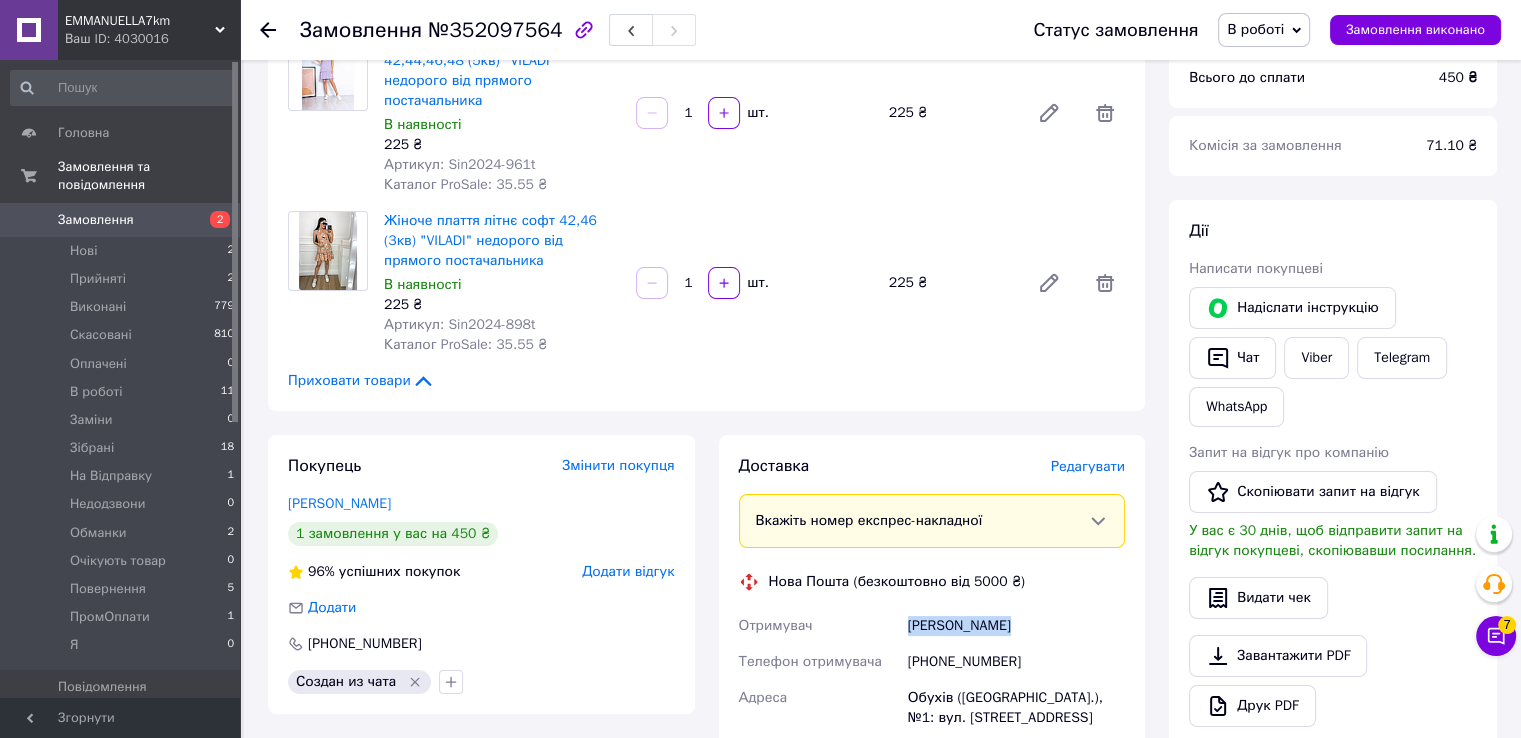 click on "[PERSON_NAME]" at bounding box center [1016, 626] 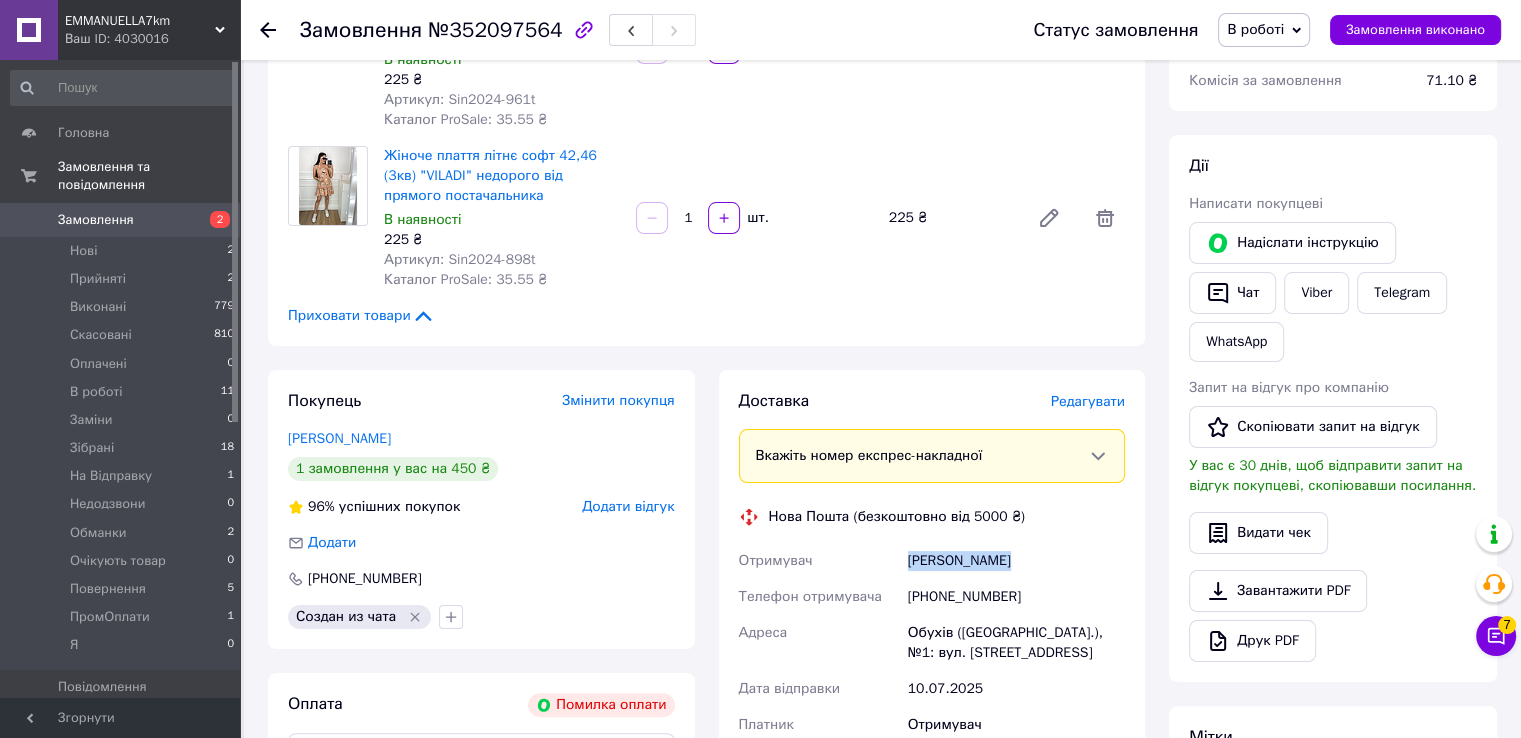 scroll, scrollTop: 300, scrollLeft: 0, axis: vertical 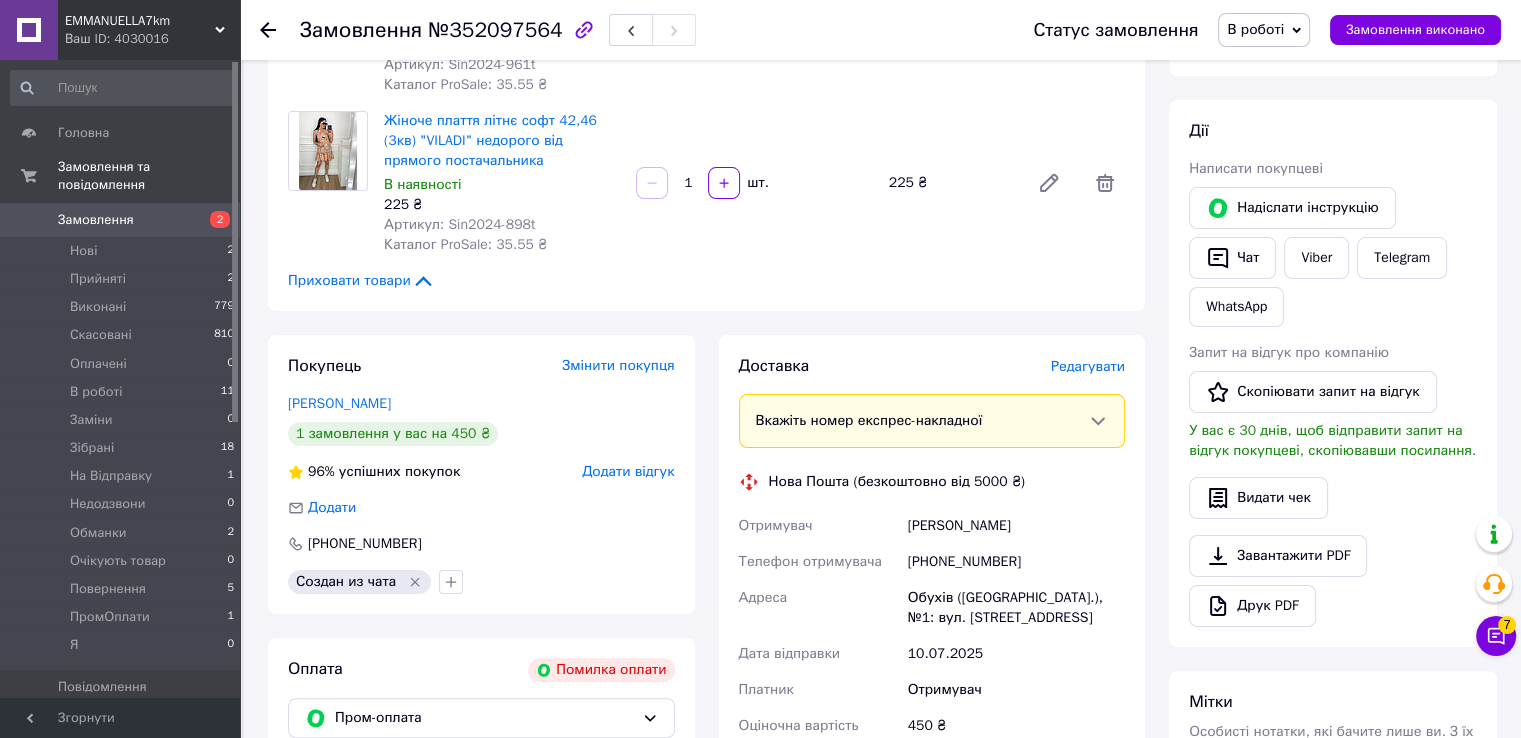 click on "[PHONE_NUMBER]" at bounding box center (1016, 562) 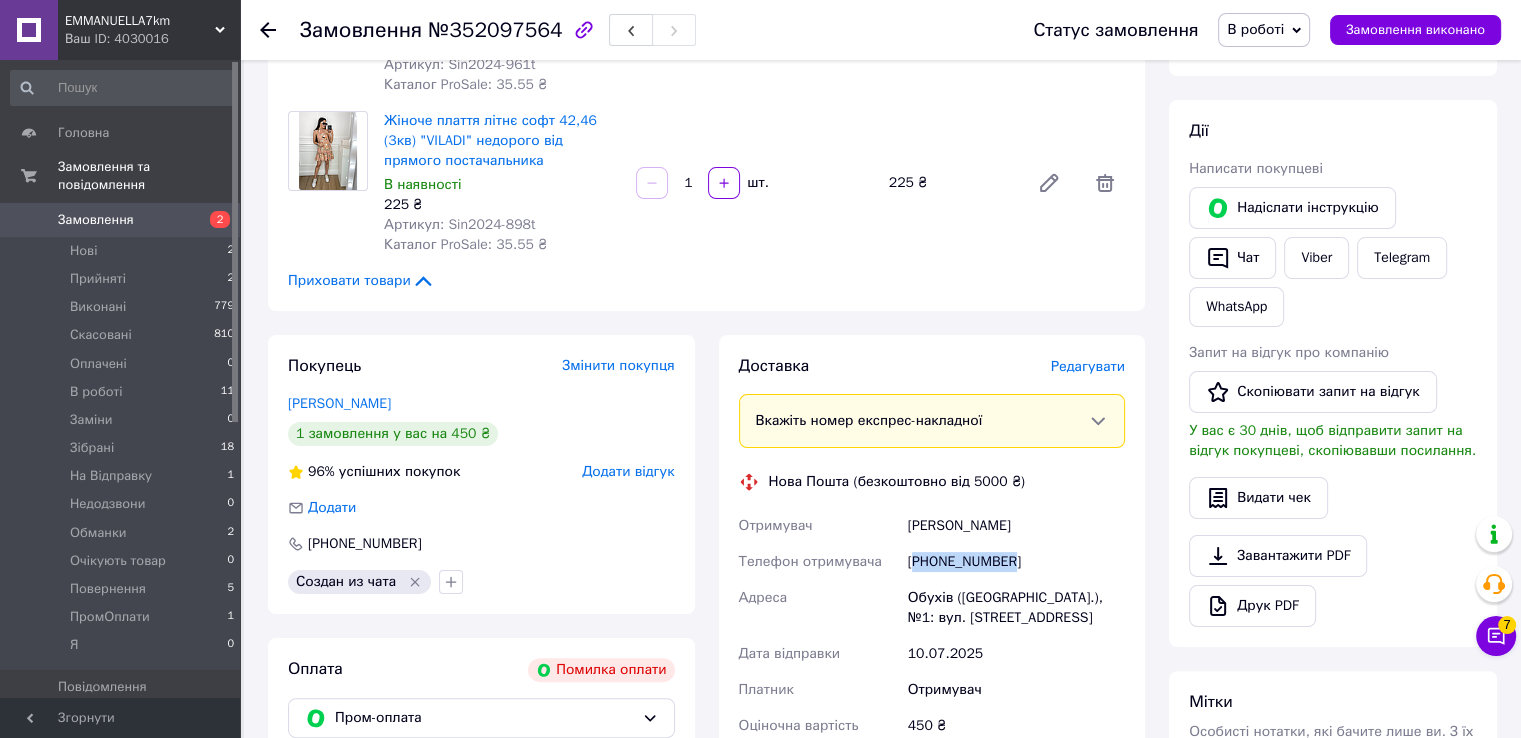 click on "[PHONE_NUMBER]" at bounding box center (1016, 562) 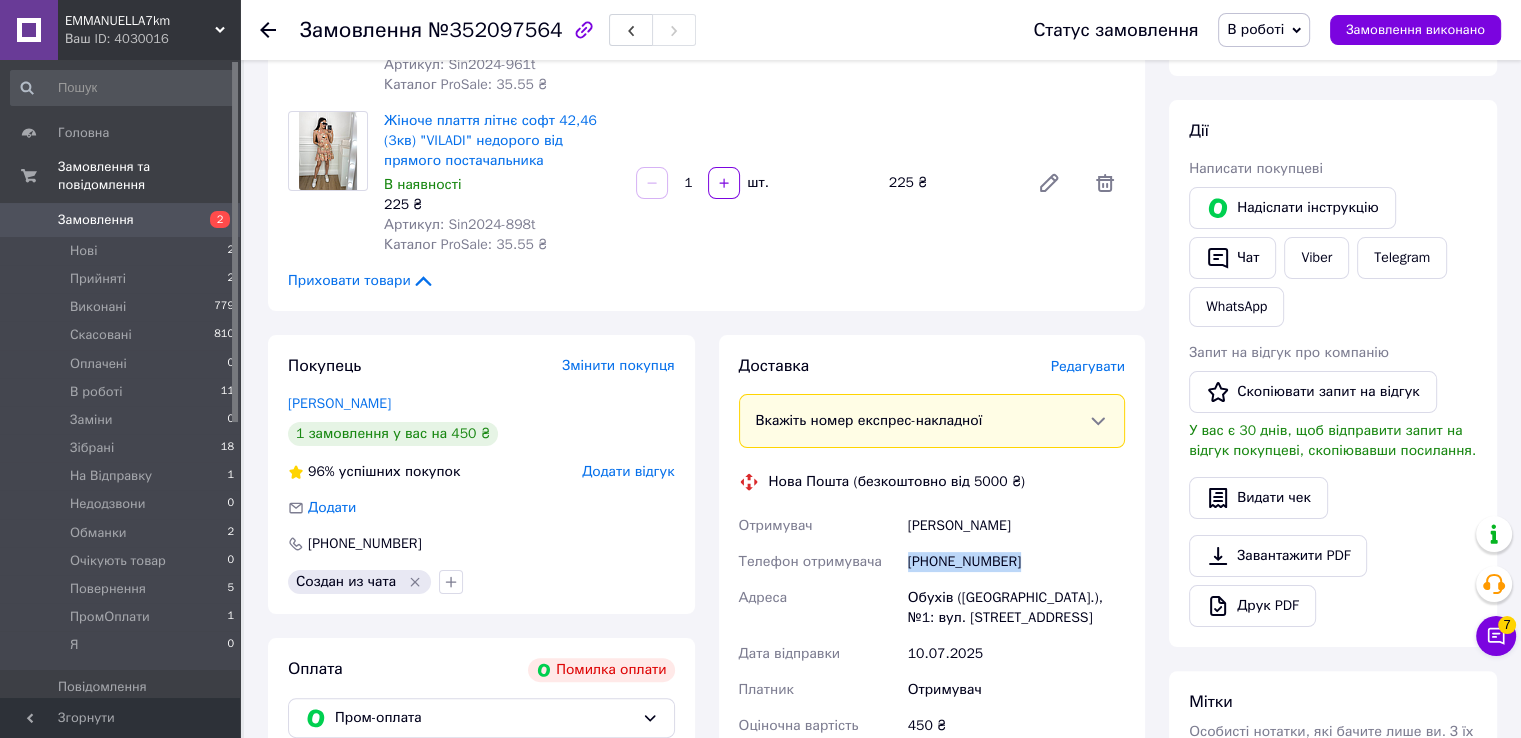 click on "[PHONE_NUMBER]" at bounding box center [1016, 562] 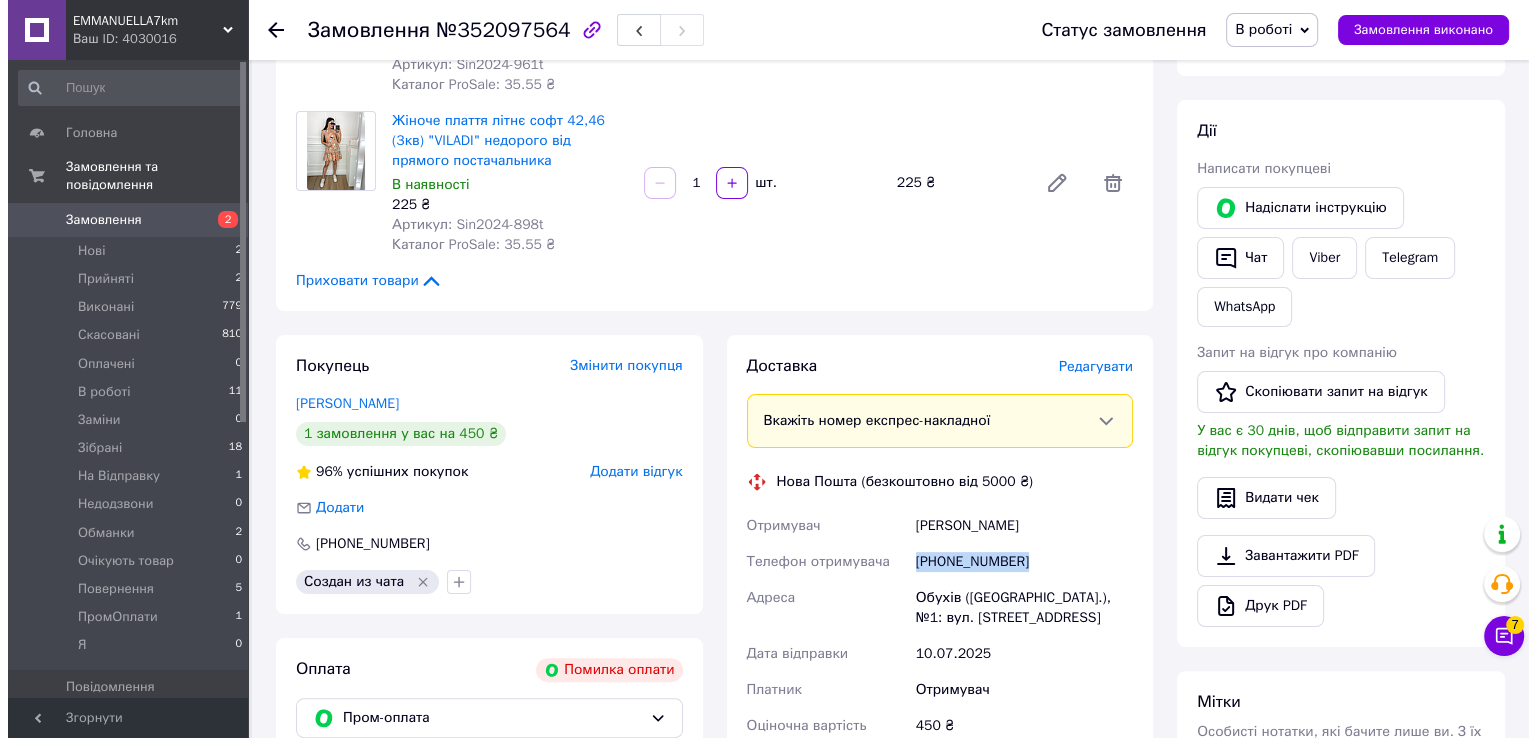 scroll, scrollTop: 0, scrollLeft: 0, axis: both 